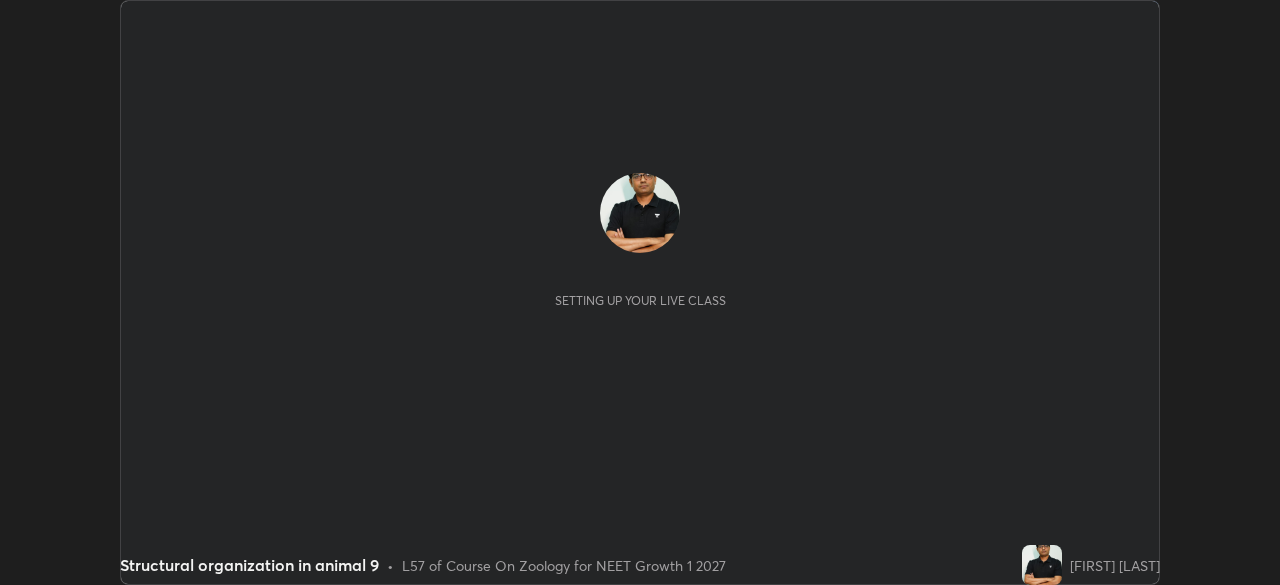 scroll, scrollTop: 0, scrollLeft: 0, axis: both 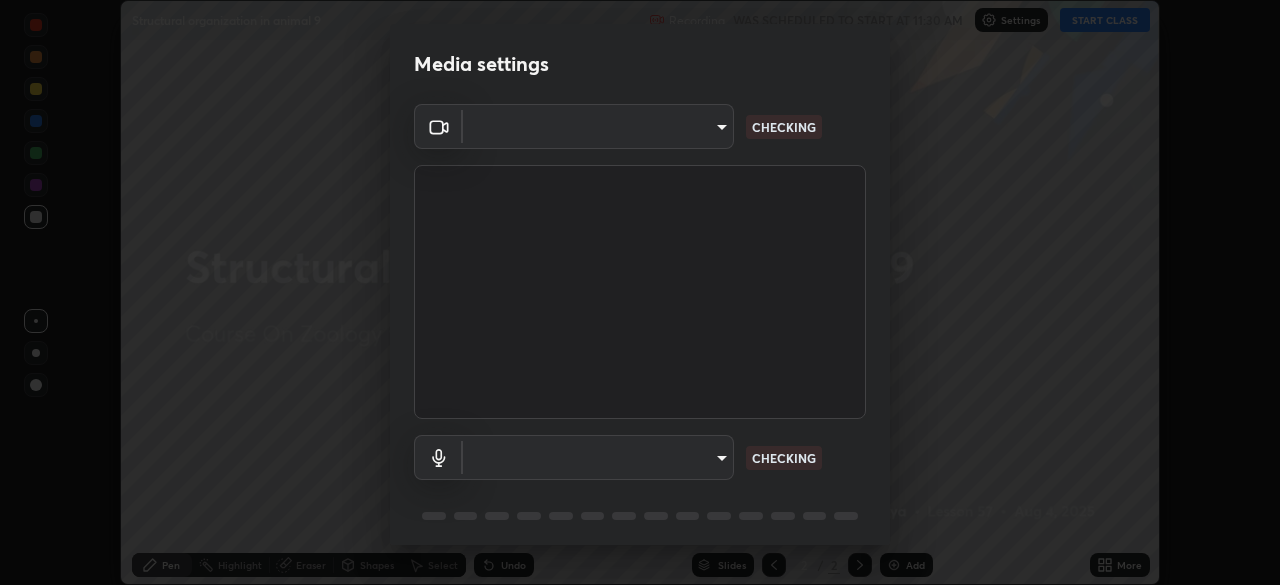 type on "[HASH]" 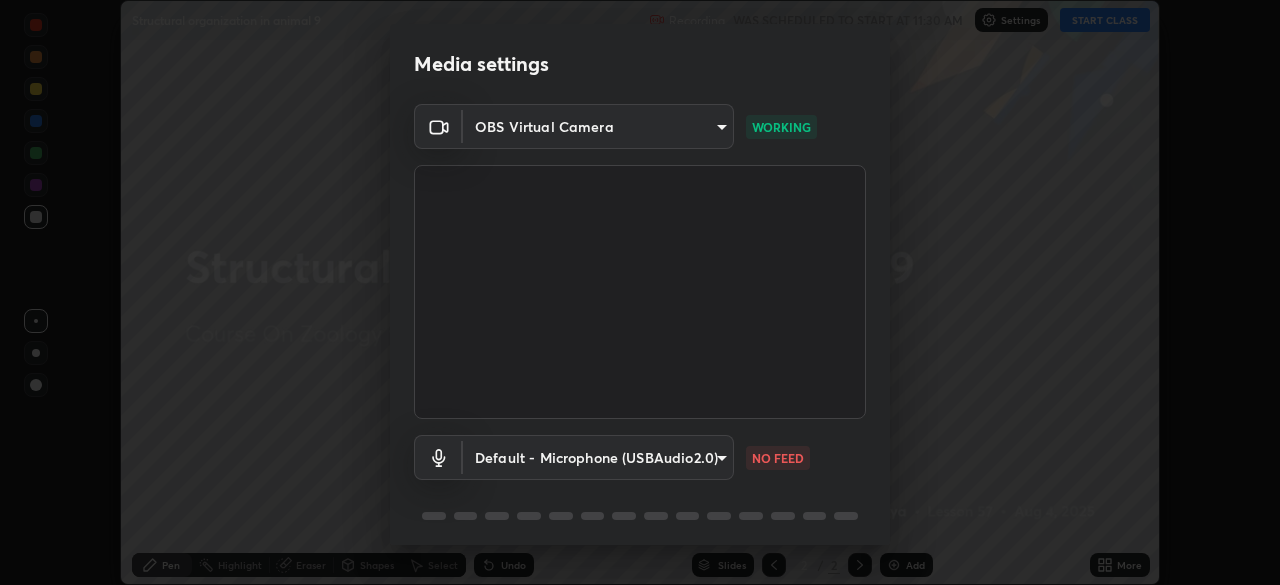 click on "OBS Virtual Camera [HASH] WORKING Default - Microphone (USBAudio2.0) default NO FEED" at bounding box center [640, 328] 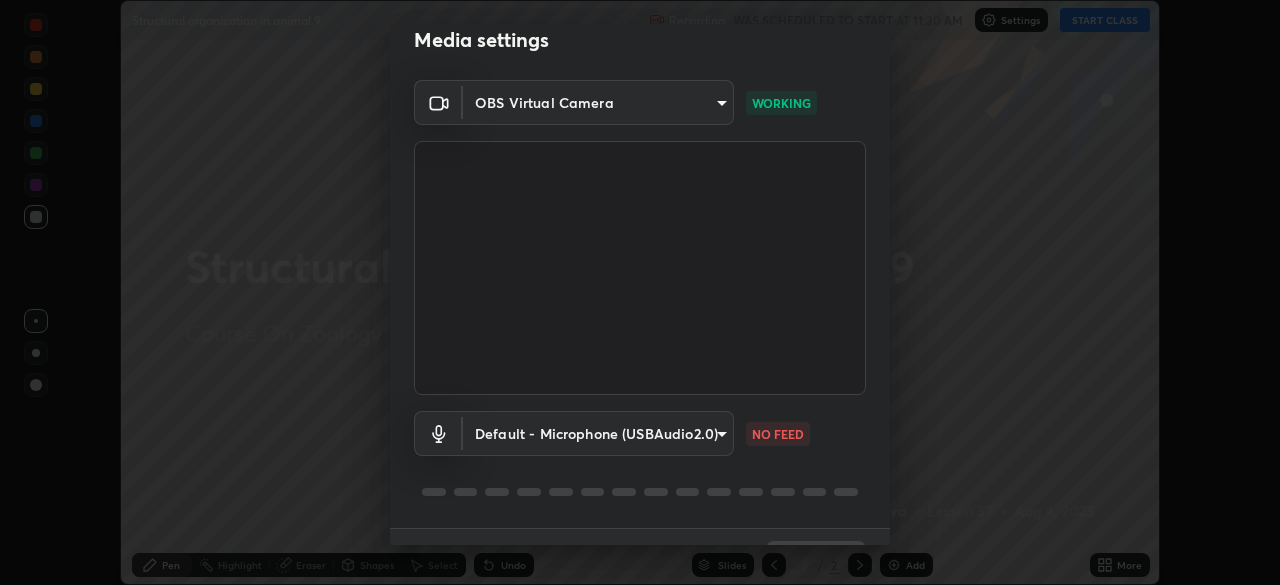 click on "1 / 5 Next" at bounding box center (640, 560) 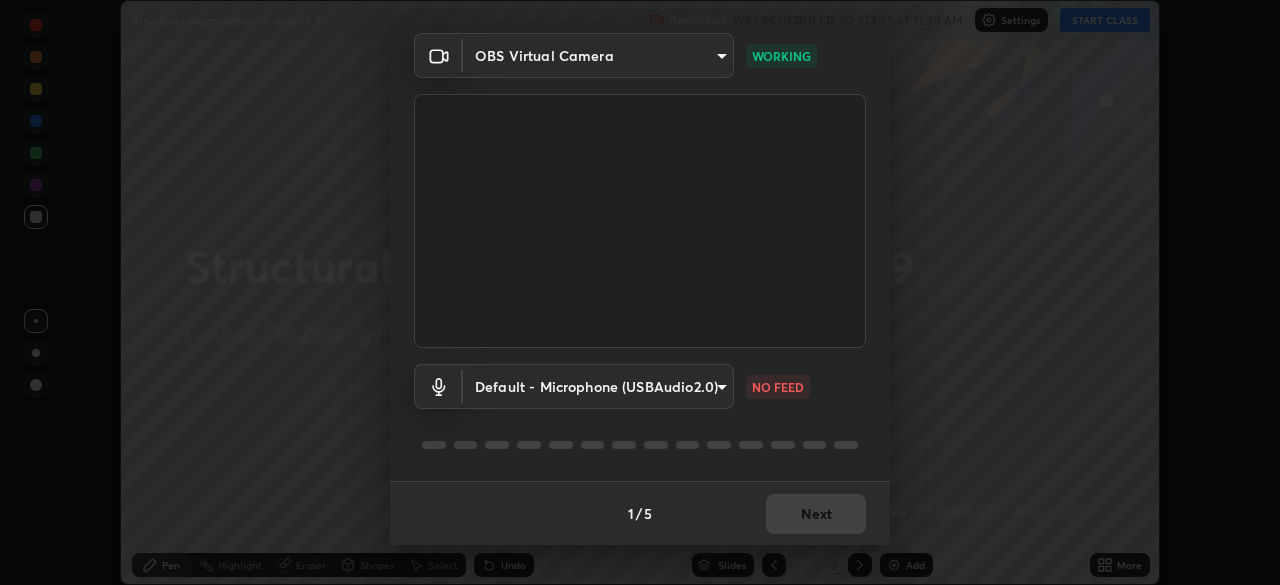 click on "Media settings OBS Virtual Camera [HASH] WORKING Default - Microphone (USBAudio2.0) default NO FEED 1 / 5 Next" at bounding box center [640, 292] 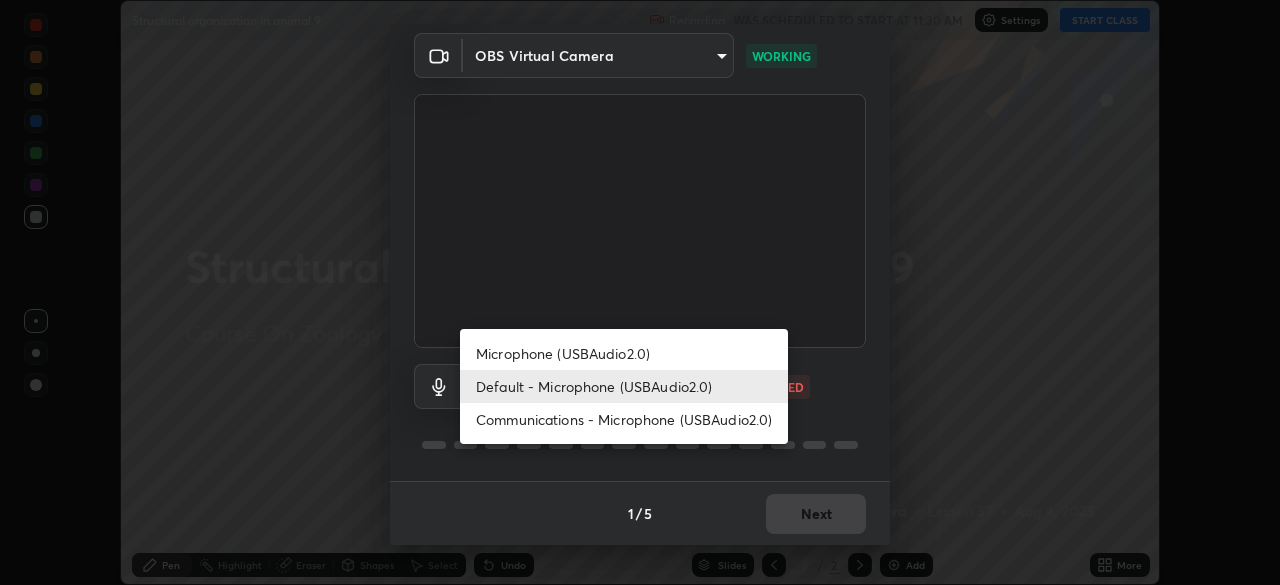 click on "Microphone (USBAudio2.0)" at bounding box center [624, 353] 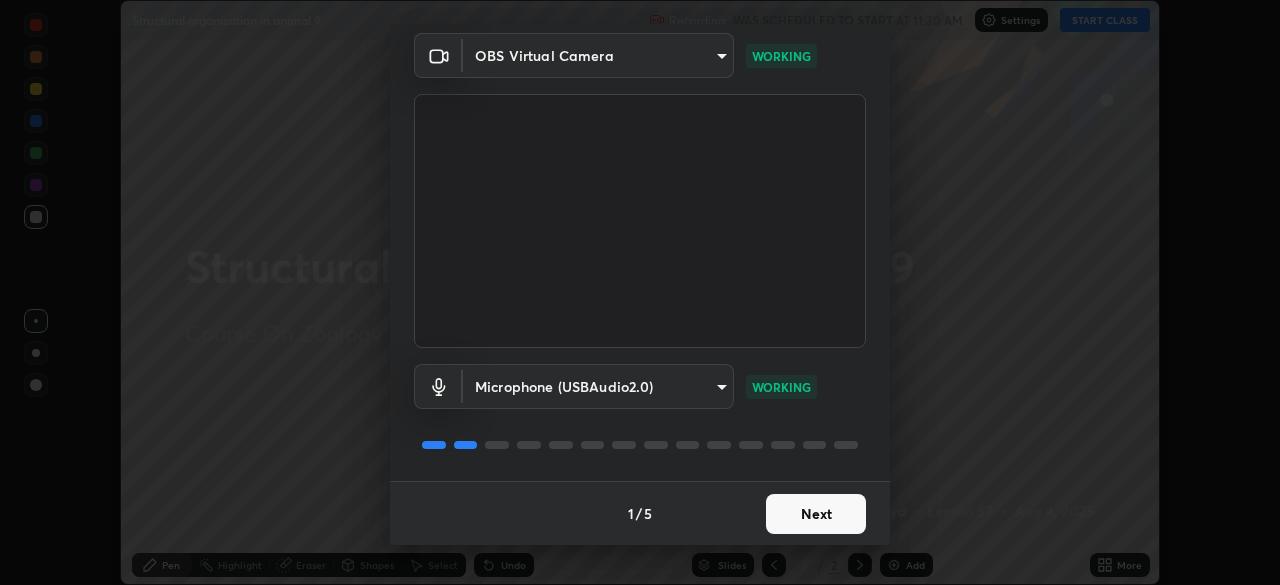 click on "Next" at bounding box center [816, 514] 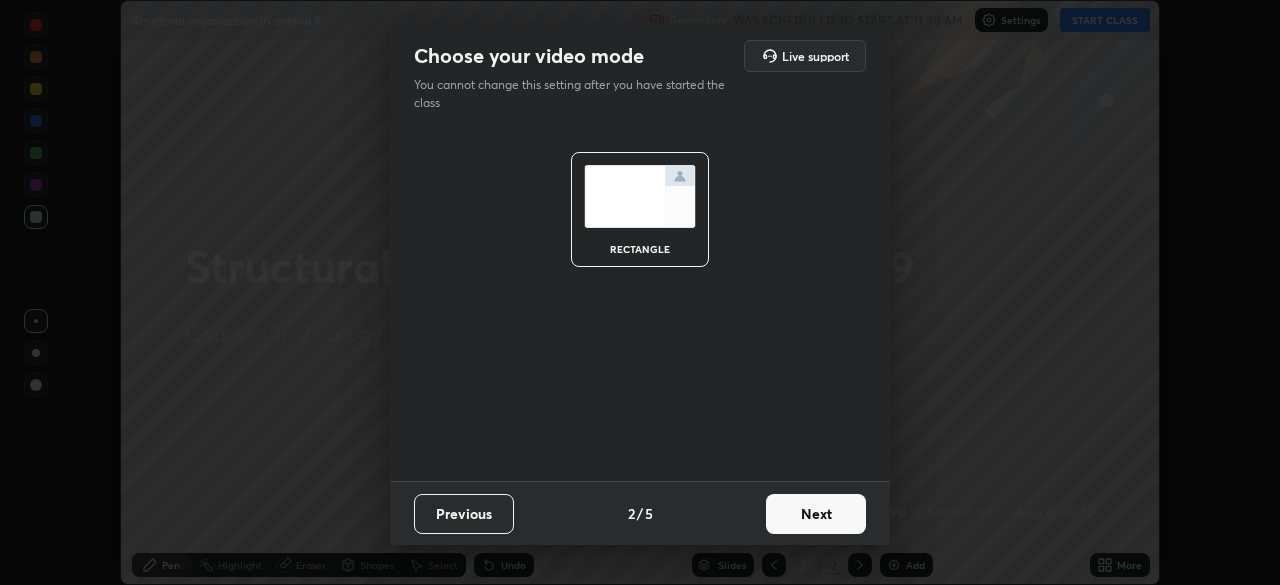 scroll, scrollTop: 0, scrollLeft: 0, axis: both 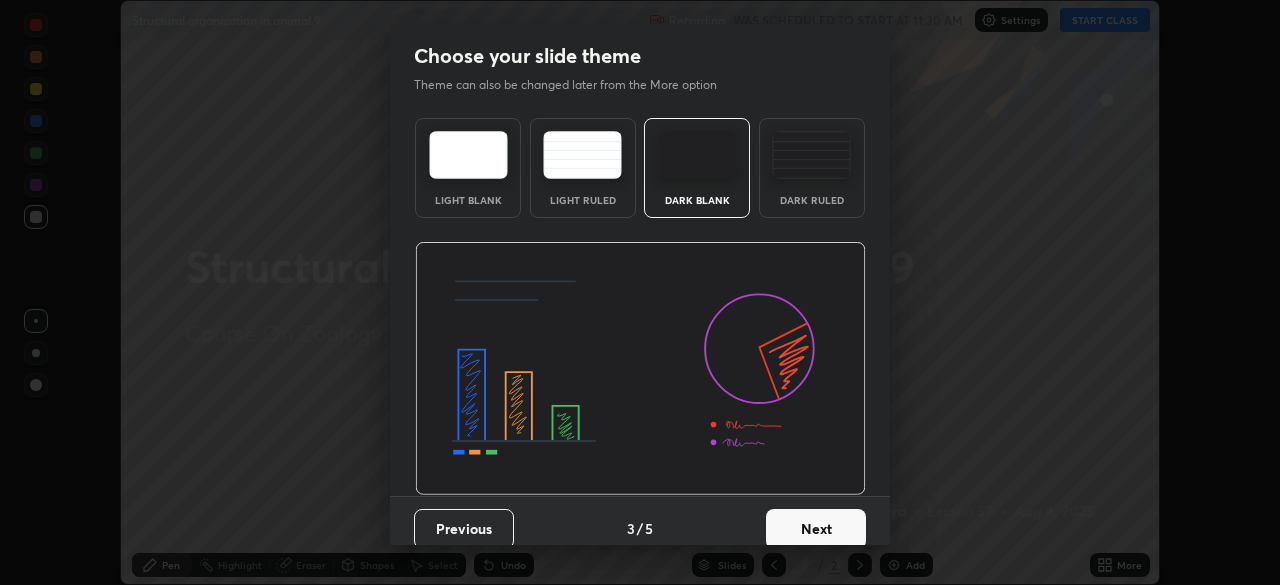 click on "Next" at bounding box center (816, 529) 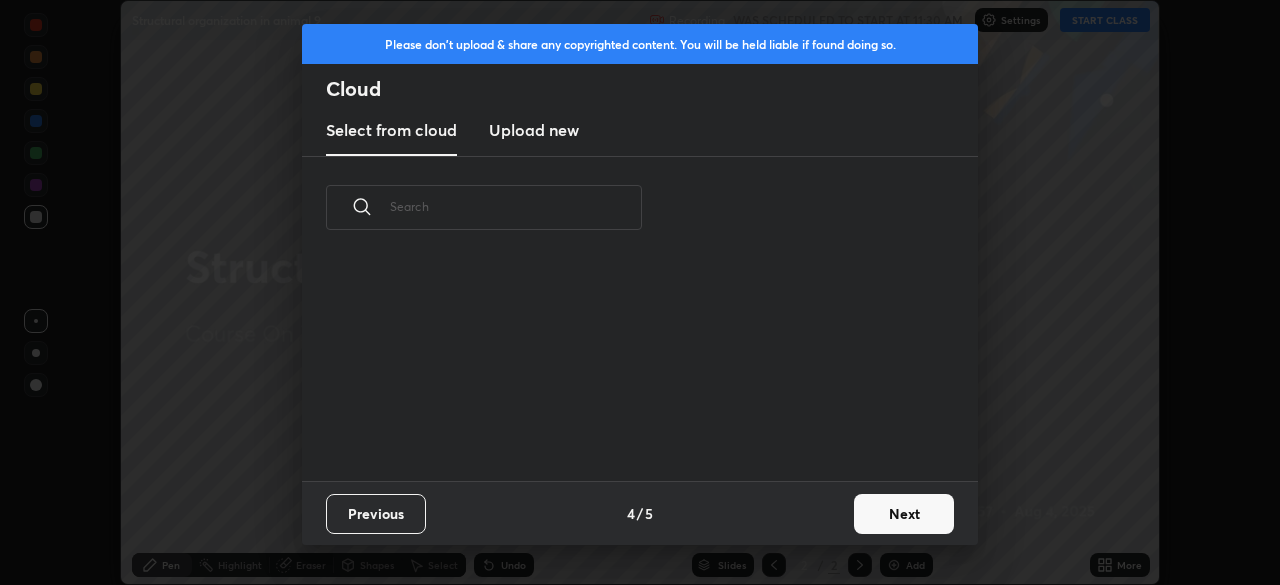 click on "Next" at bounding box center (904, 514) 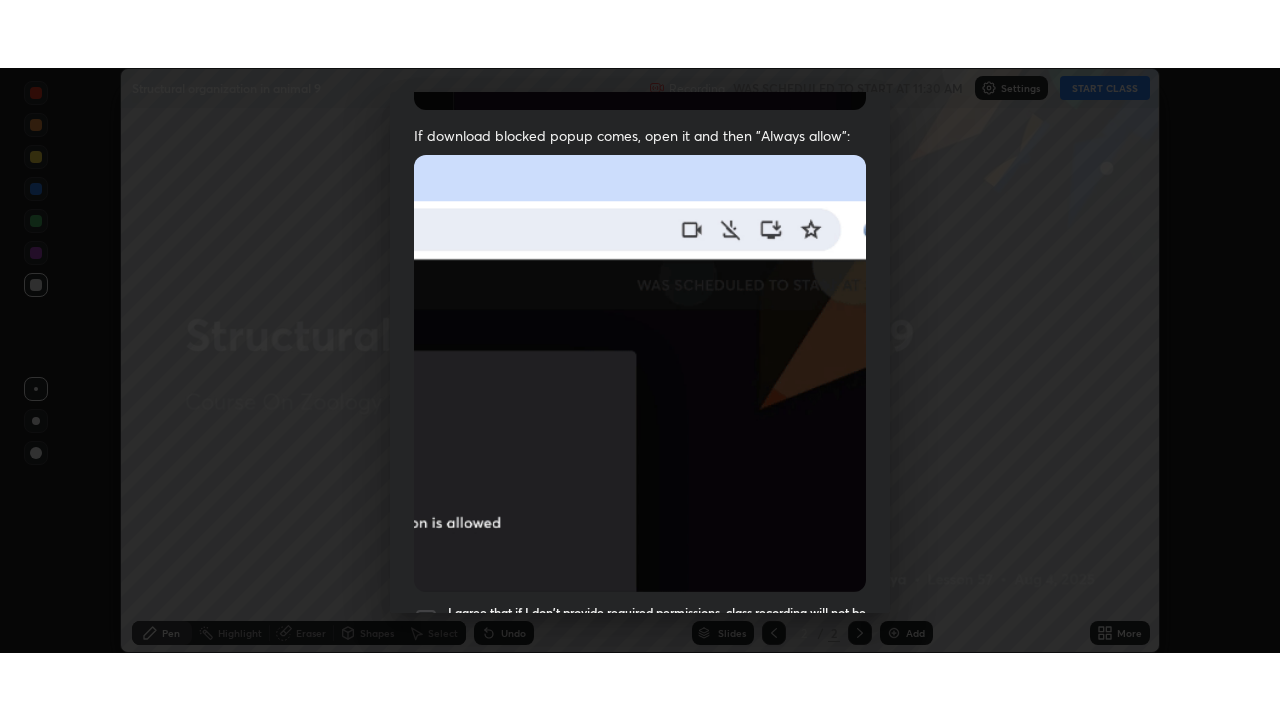 scroll, scrollTop: 456, scrollLeft: 0, axis: vertical 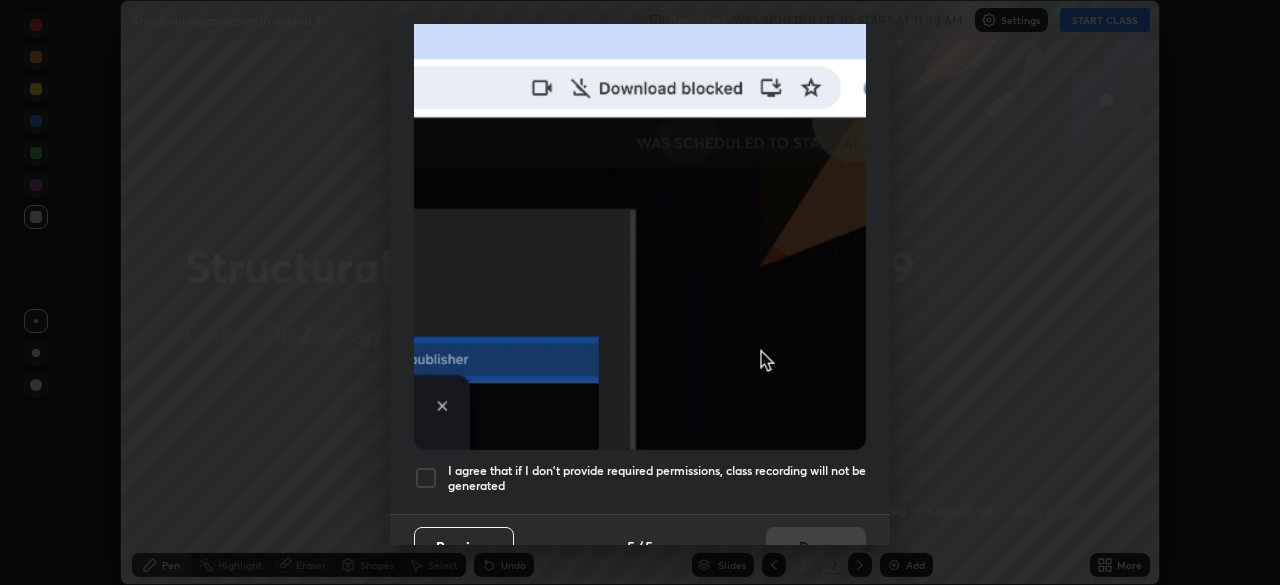 click on "Previous 5 / 5 Done" at bounding box center [640, 546] 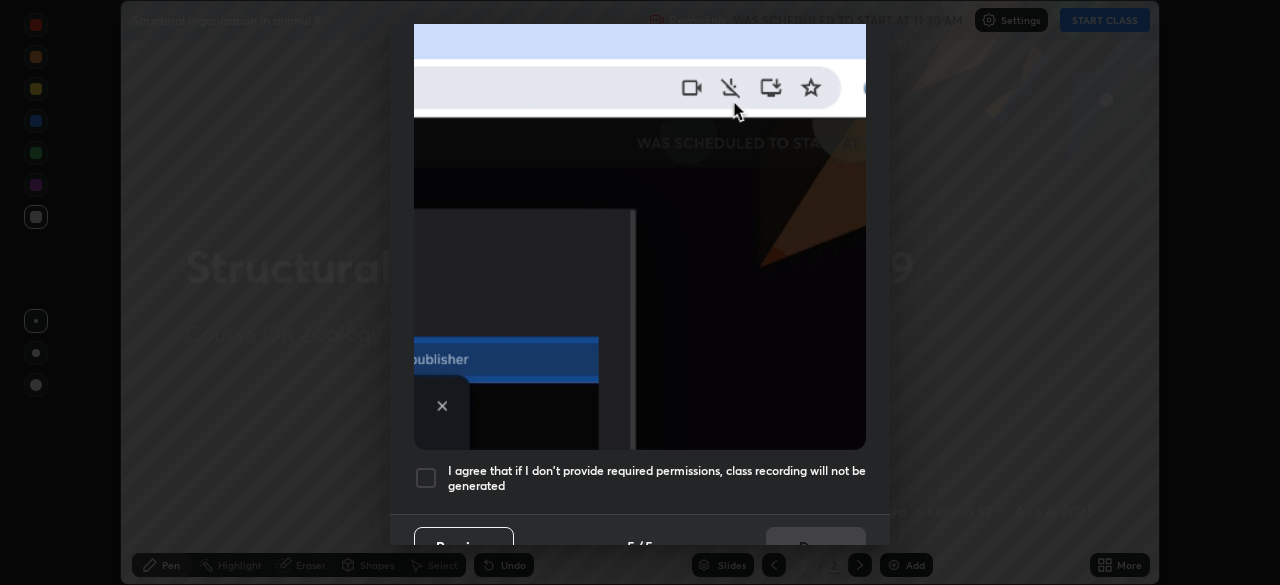 click on "Previous 5 / 5 Done" at bounding box center (640, 546) 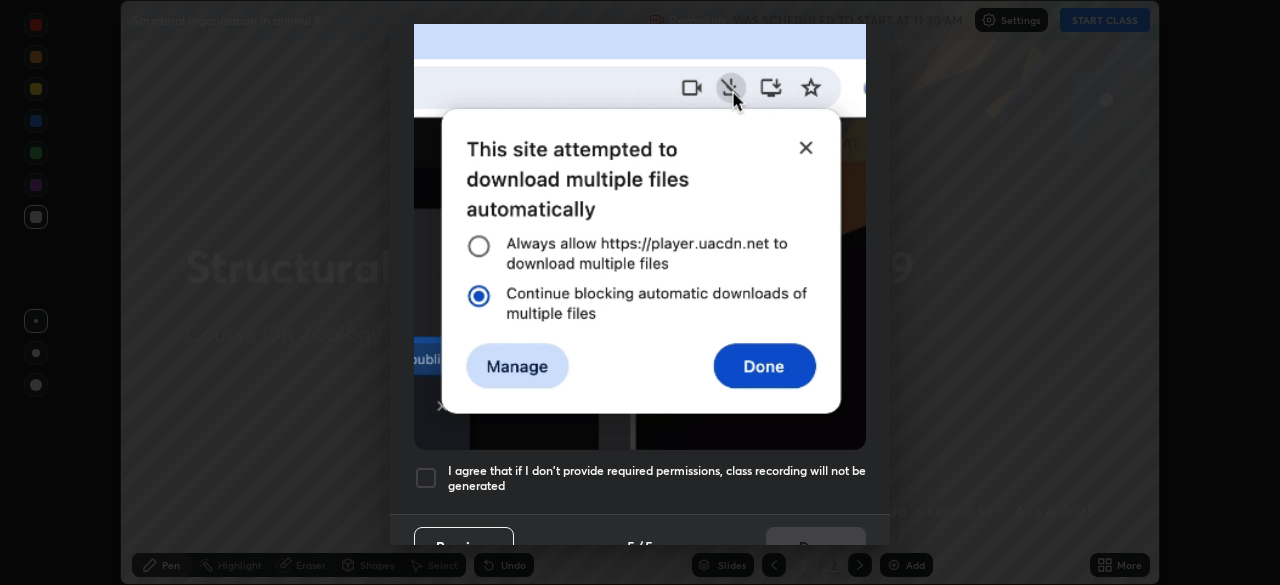 click on "Previous 5 / 5 Done" at bounding box center [640, 546] 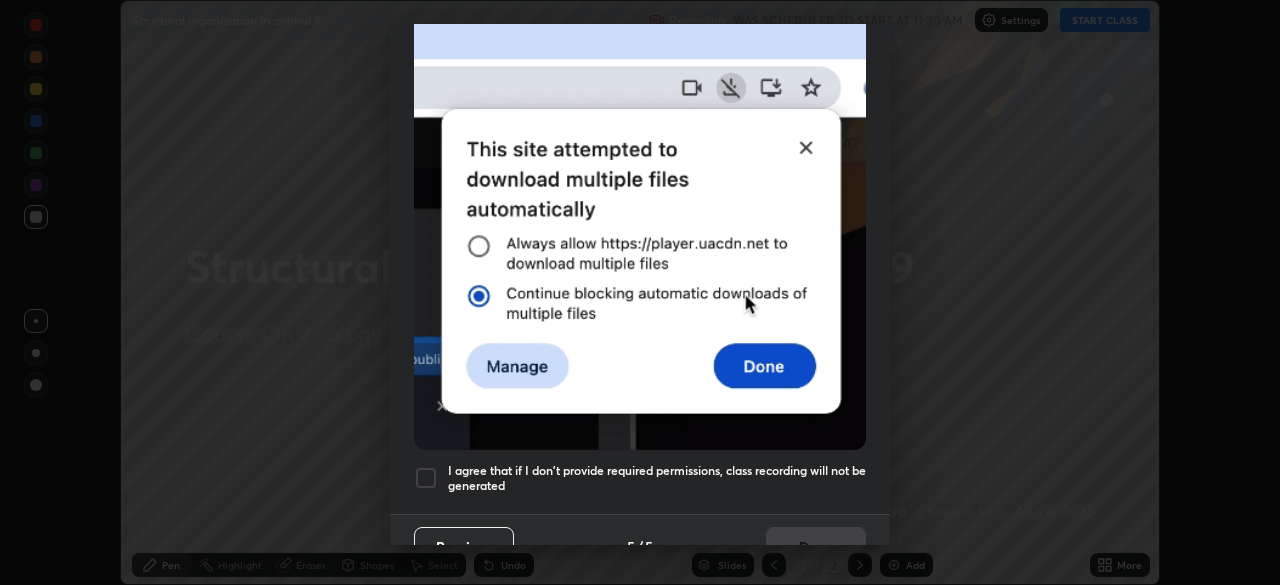 click at bounding box center (426, 478) 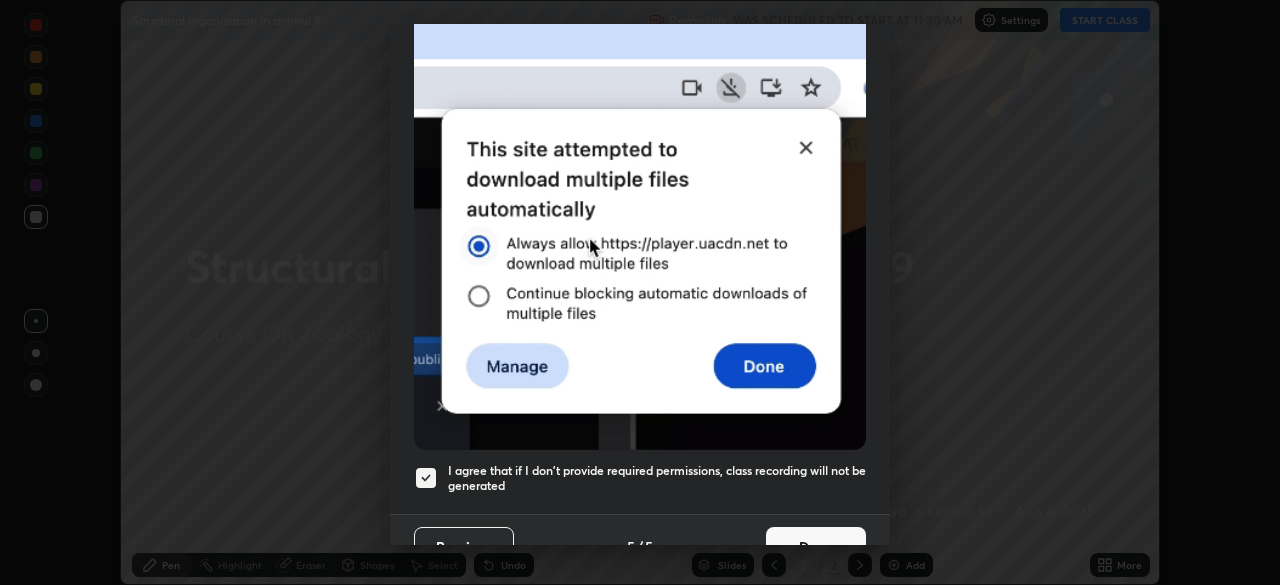 click on "Done" at bounding box center [816, 547] 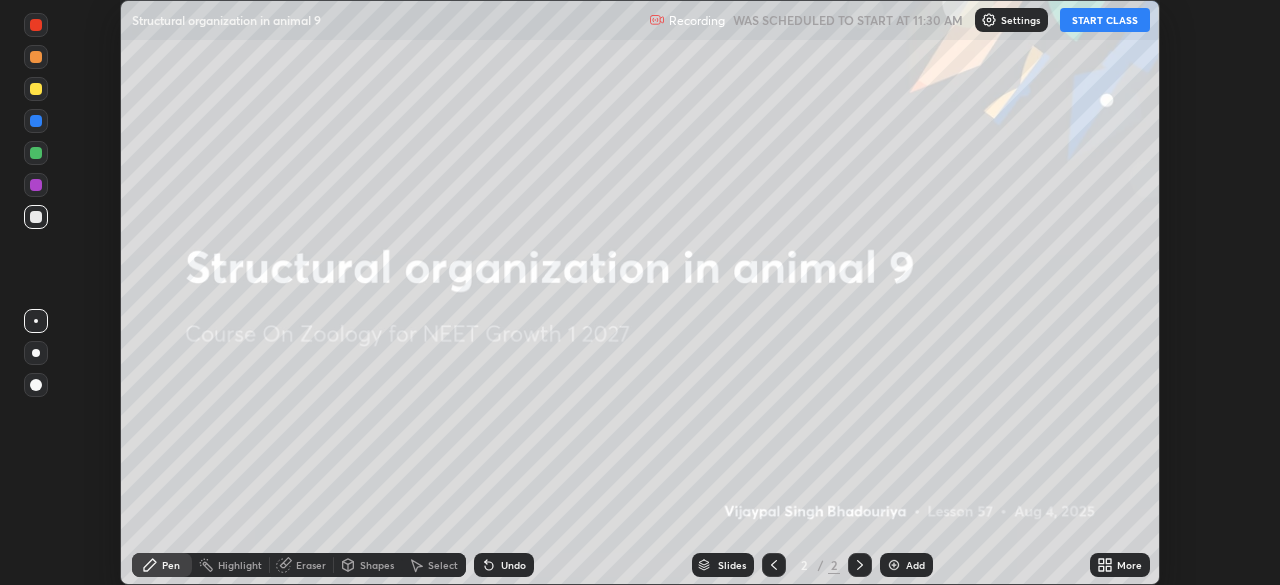 click on "START CLASS" at bounding box center [1105, 20] 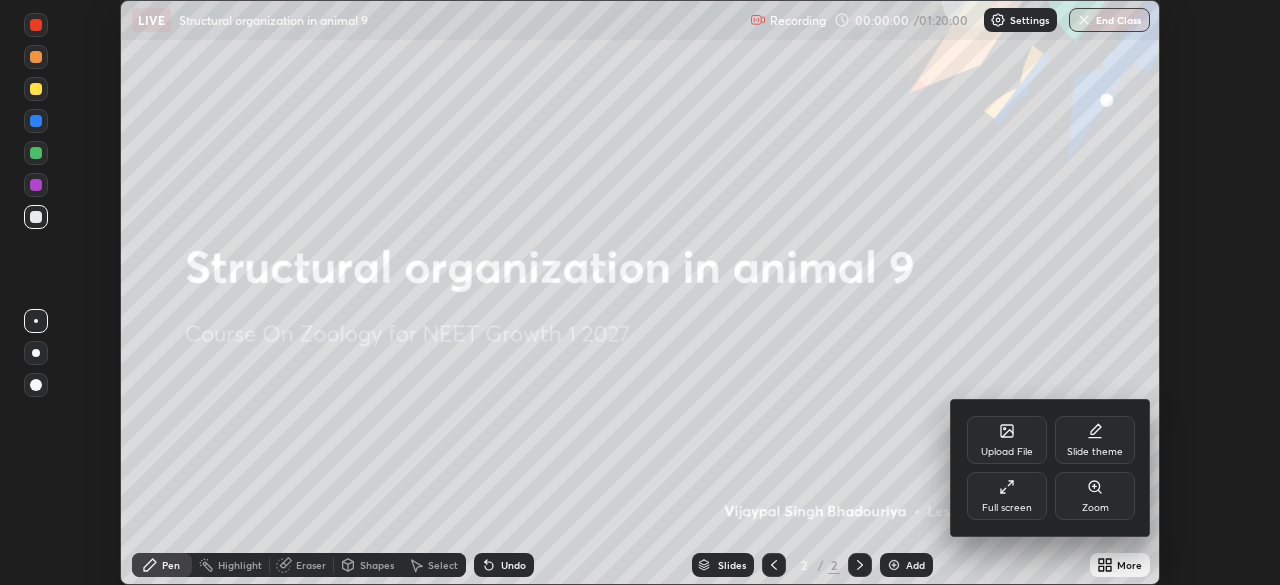 click on "Full screen" at bounding box center [1007, 496] 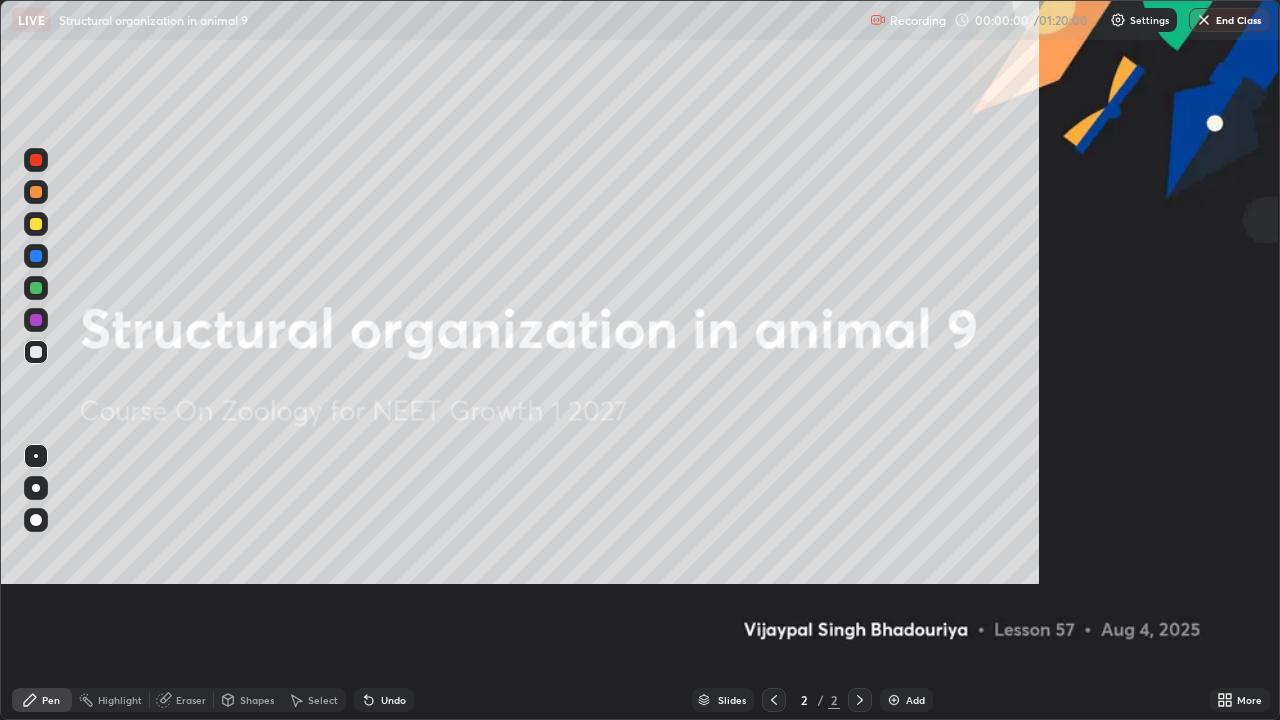 scroll, scrollTop: 99280, scrollLeft: 98720, axis: both 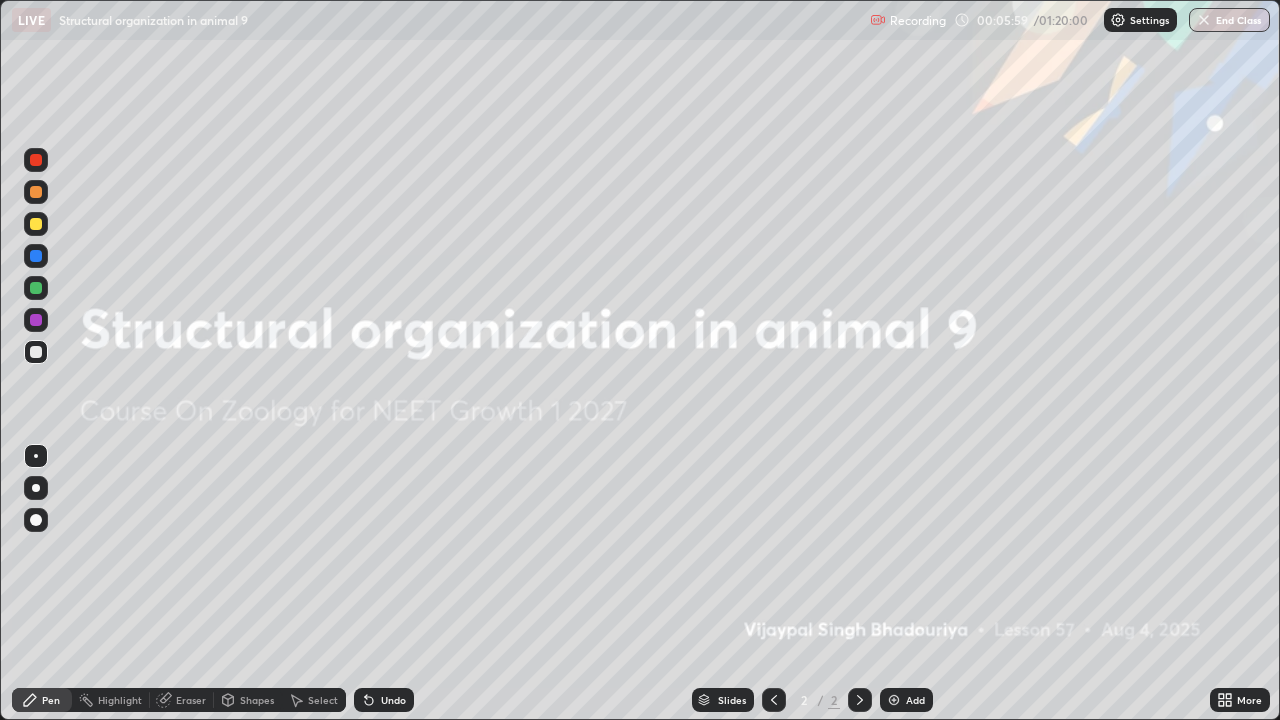 click on "Pen" at bounding box center (42, 700) 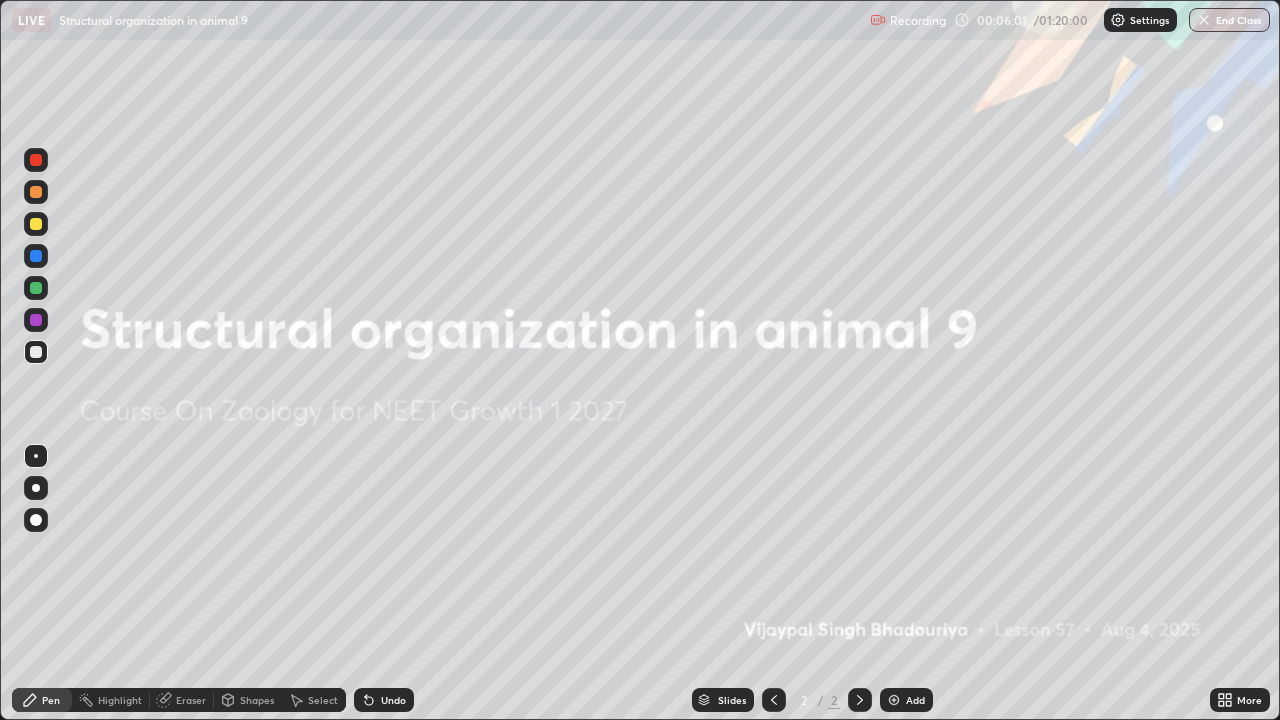 click on "Add" at bounding box center (915, 700) 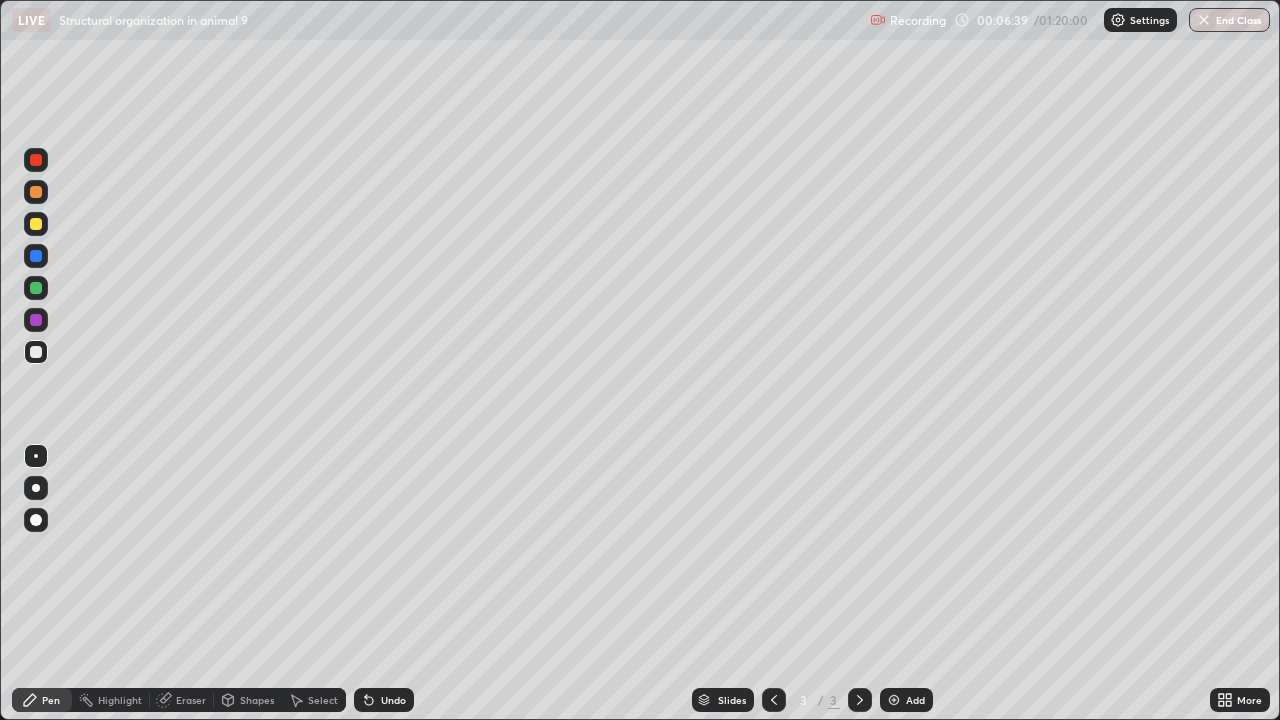 click at bounding box center (36, 352) 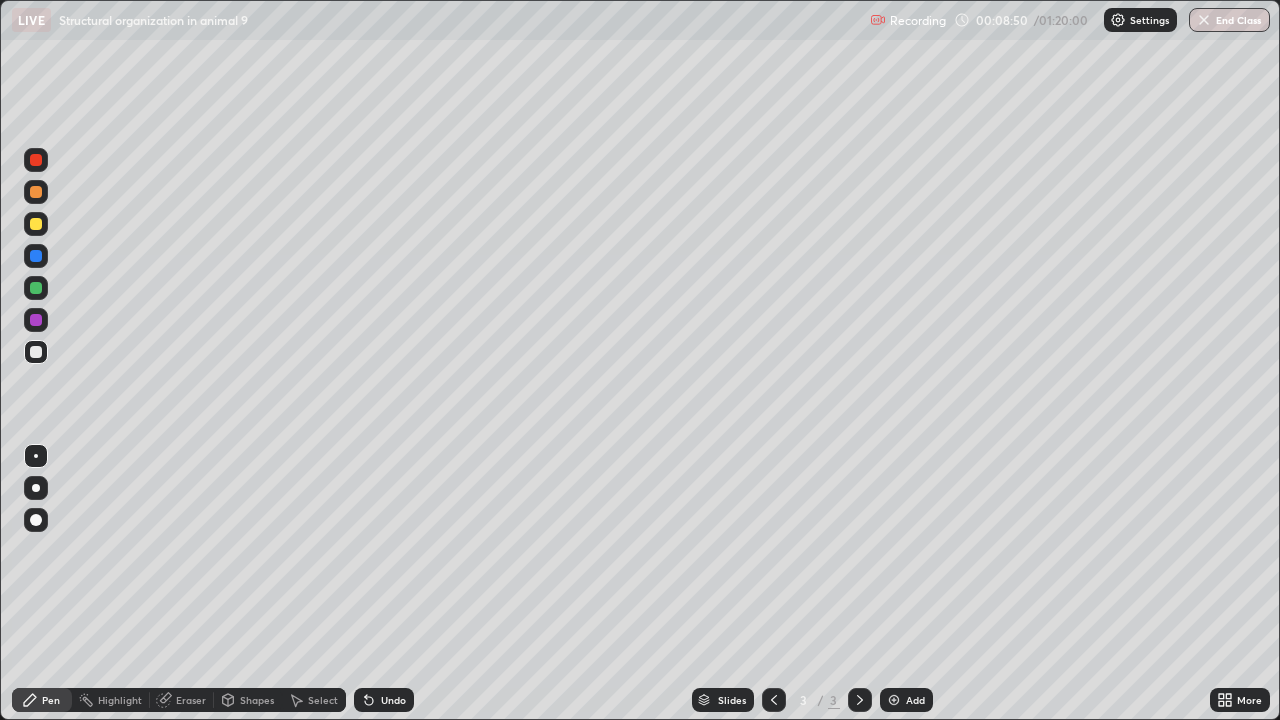 click at bounding box center [36, 160] 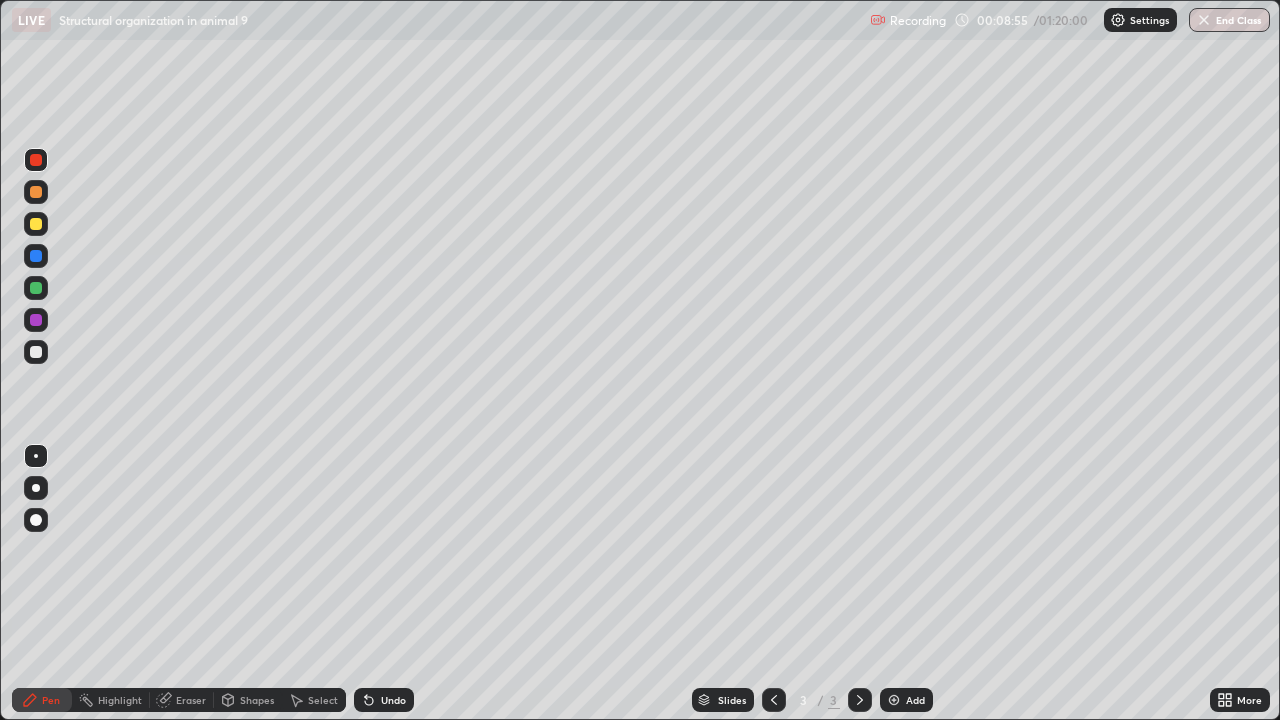 click at bounding box center [36, 352] 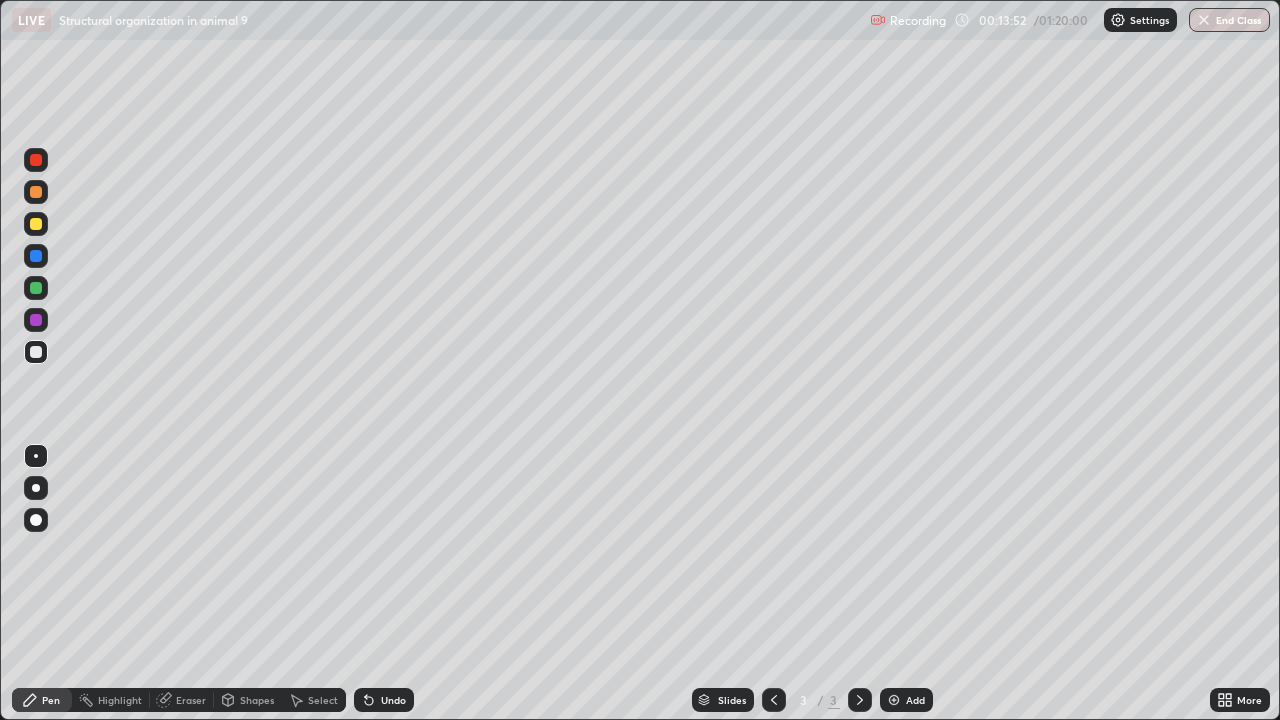 click at bounding box center [36, 160] 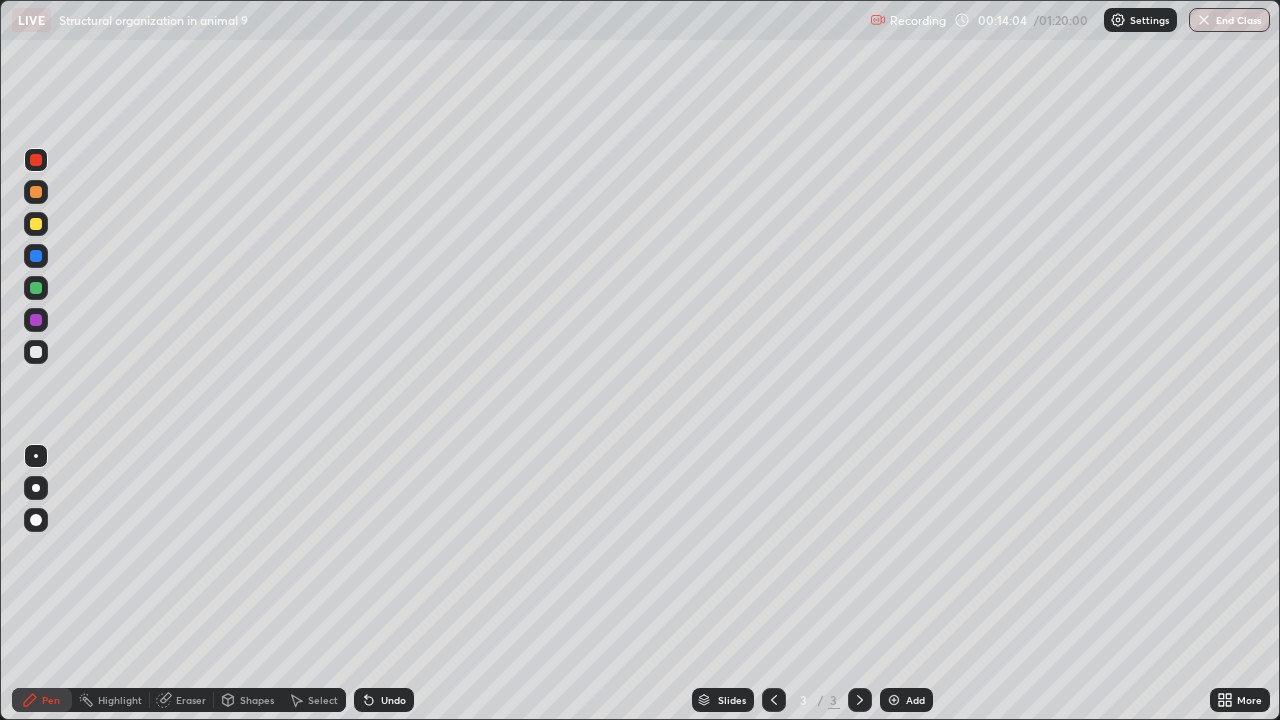 click on "Eraser" at bounding box center (191, 700) 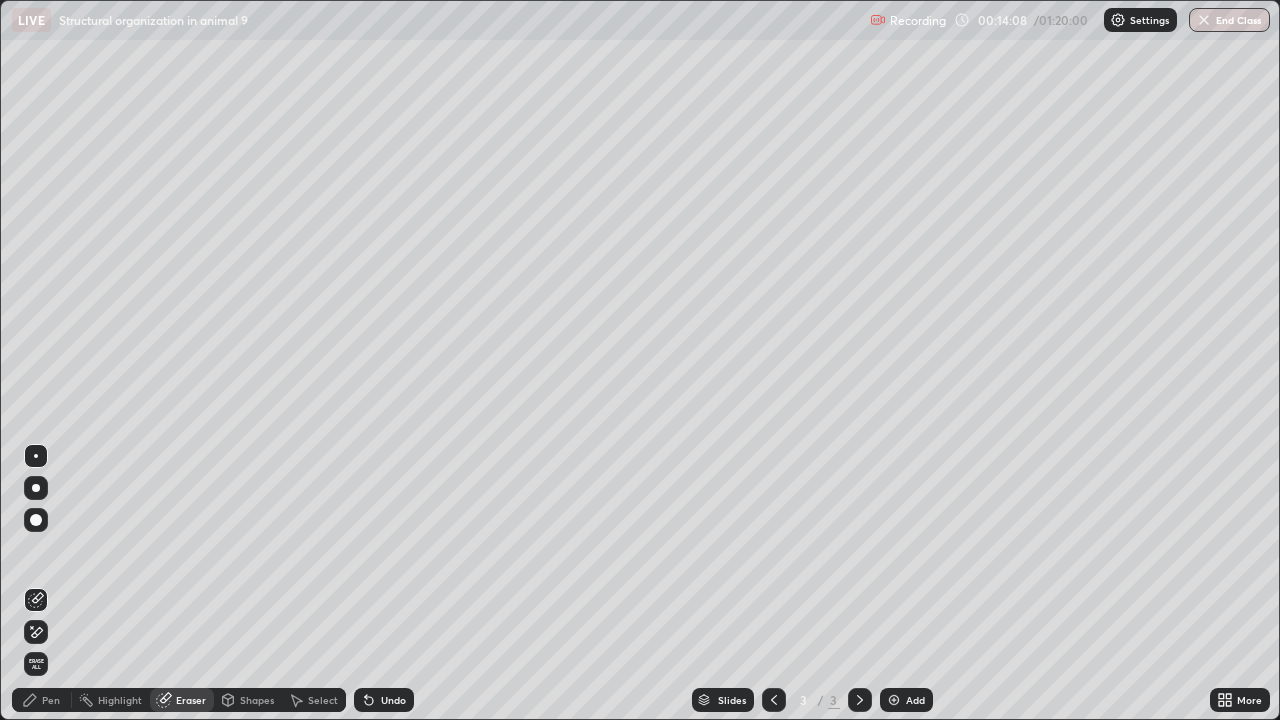click on "Pen" at bounding box center (51, 700) 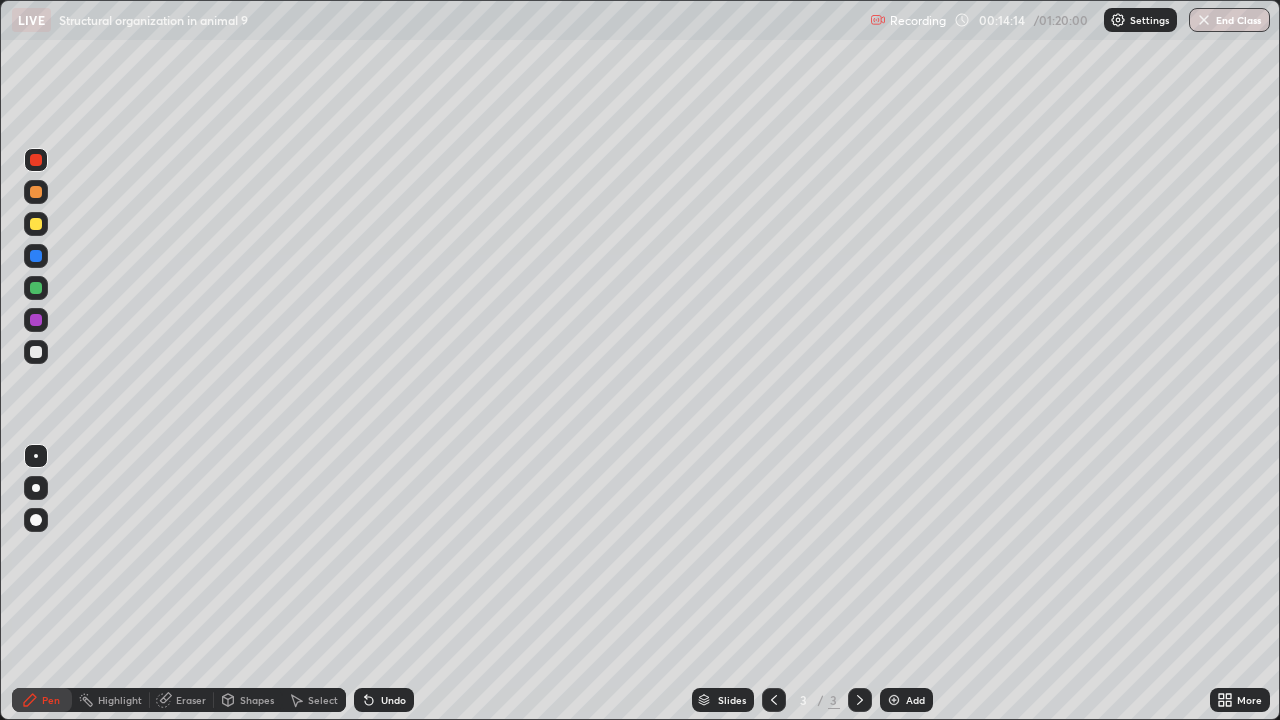 click at bounding box center (36, 224) 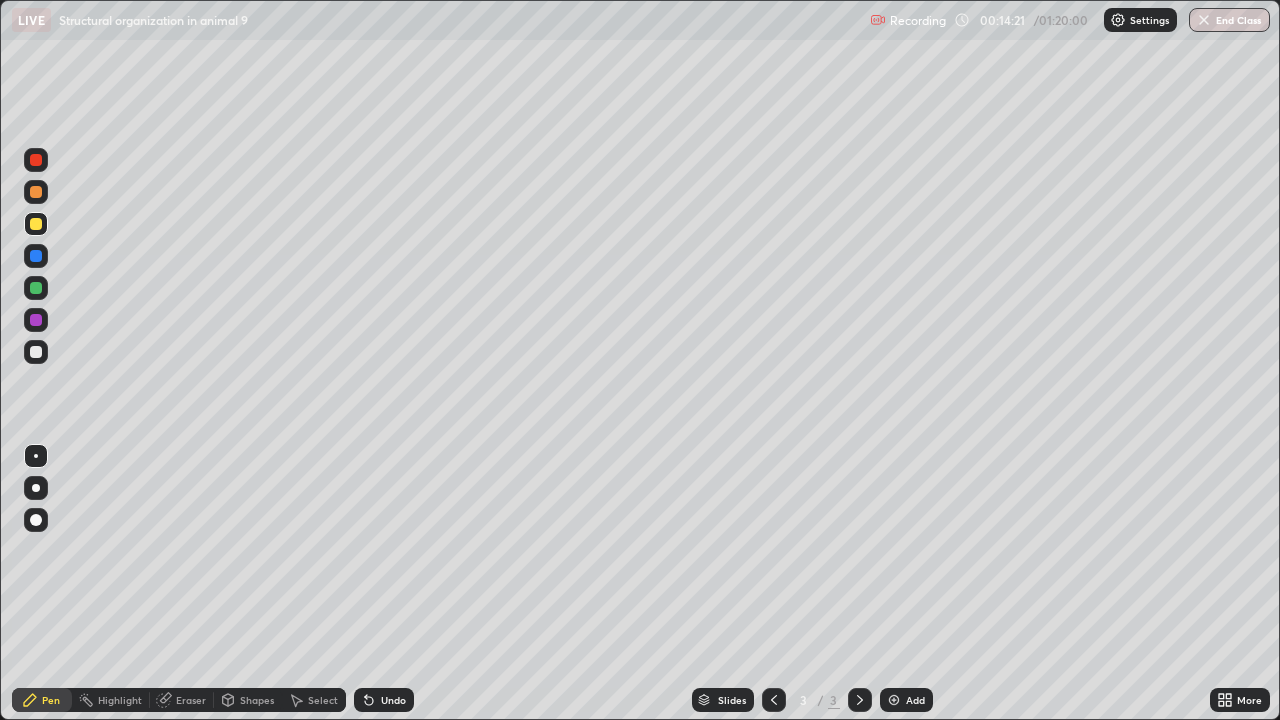 click at bounding box center (36, 256) 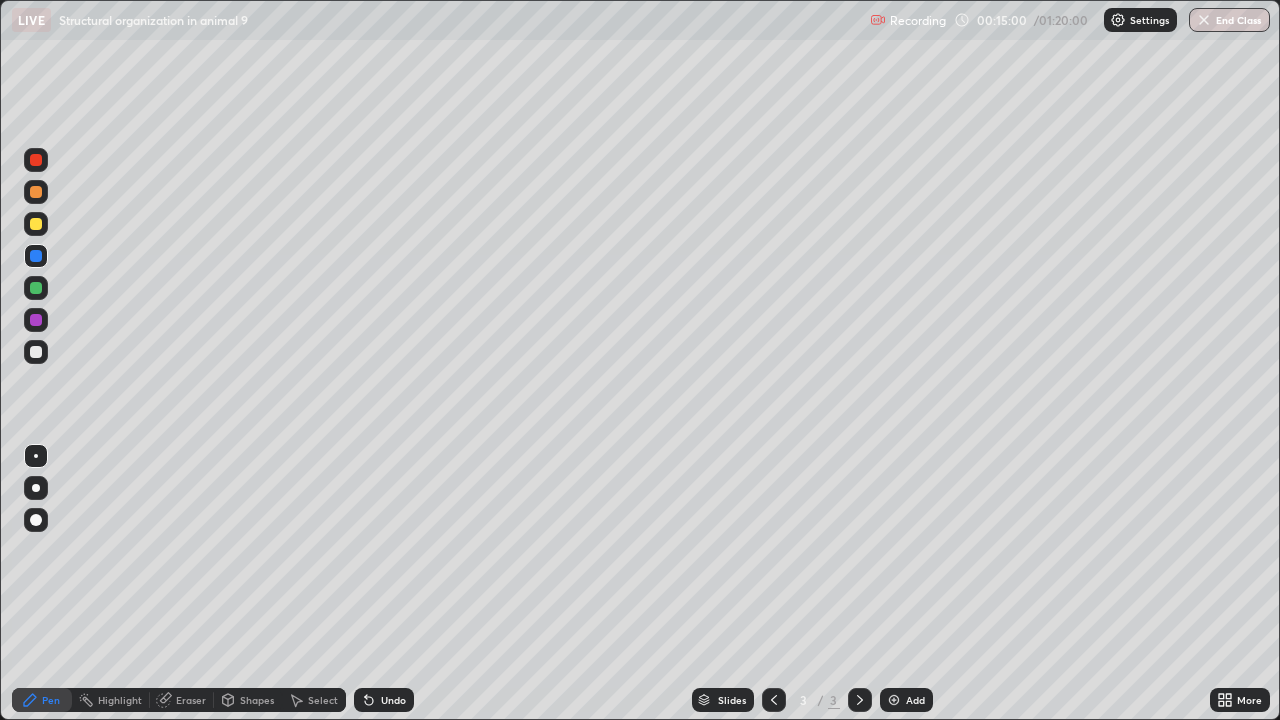 click on "Eraser" at bounding box center [191, 700] 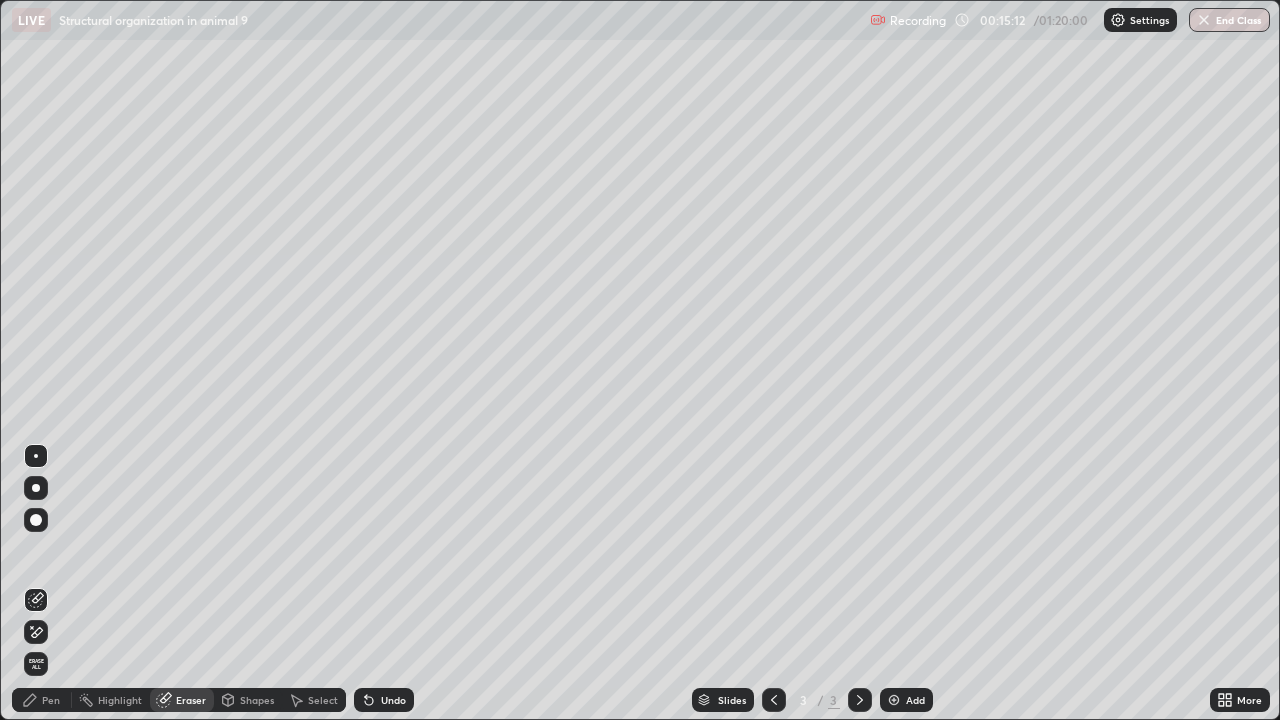 click 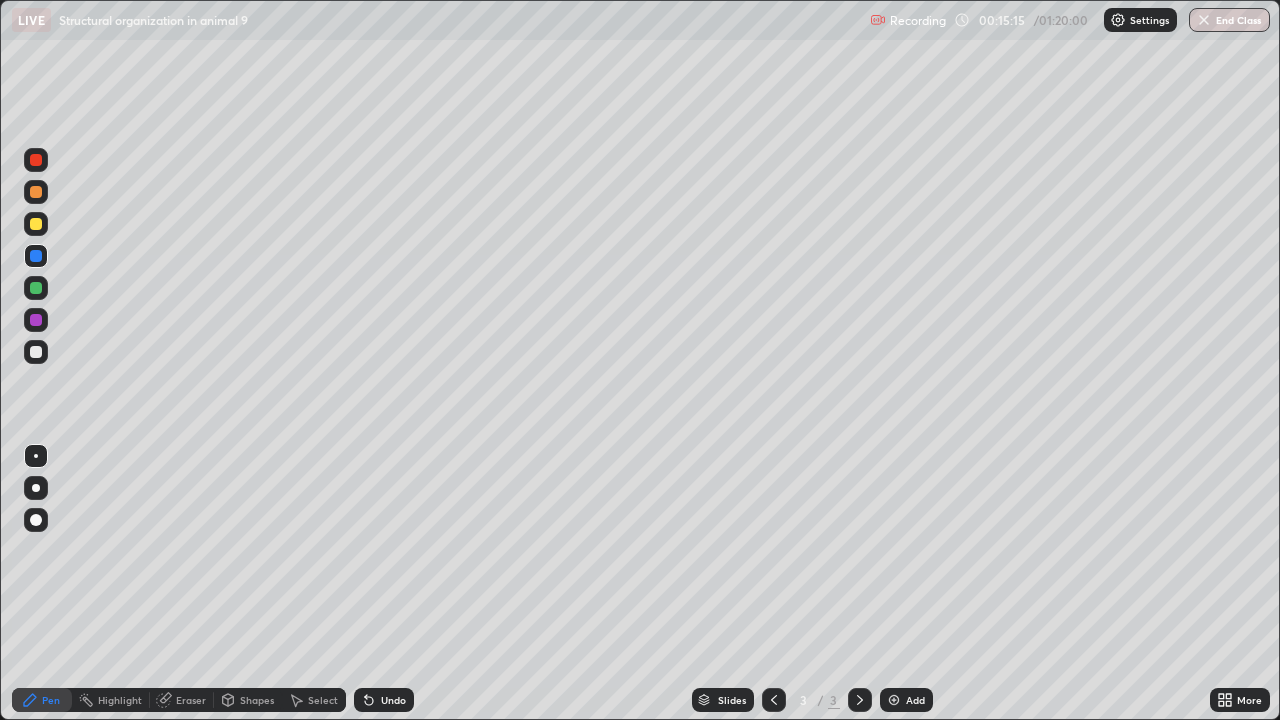 click on "Undo" at bounding box center [393, 700] 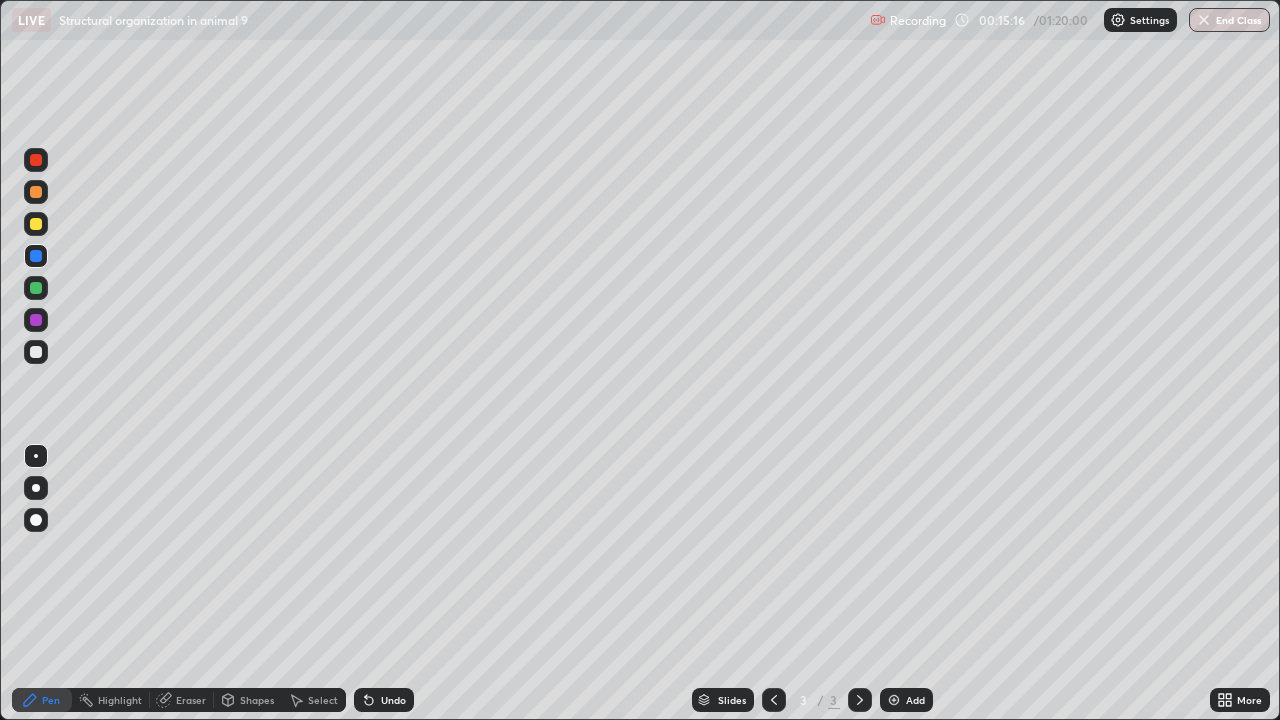 click at bounding box center (36, 352) 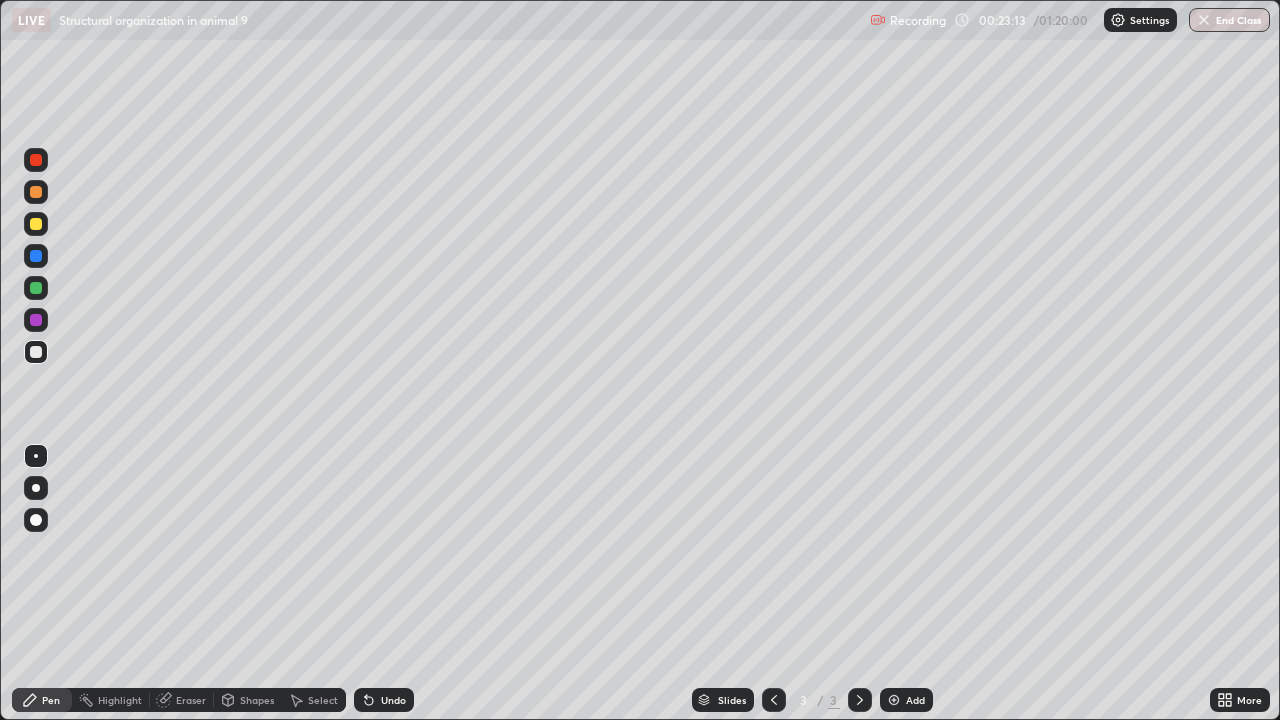 click on "More" at bounding box center (1240, 700) 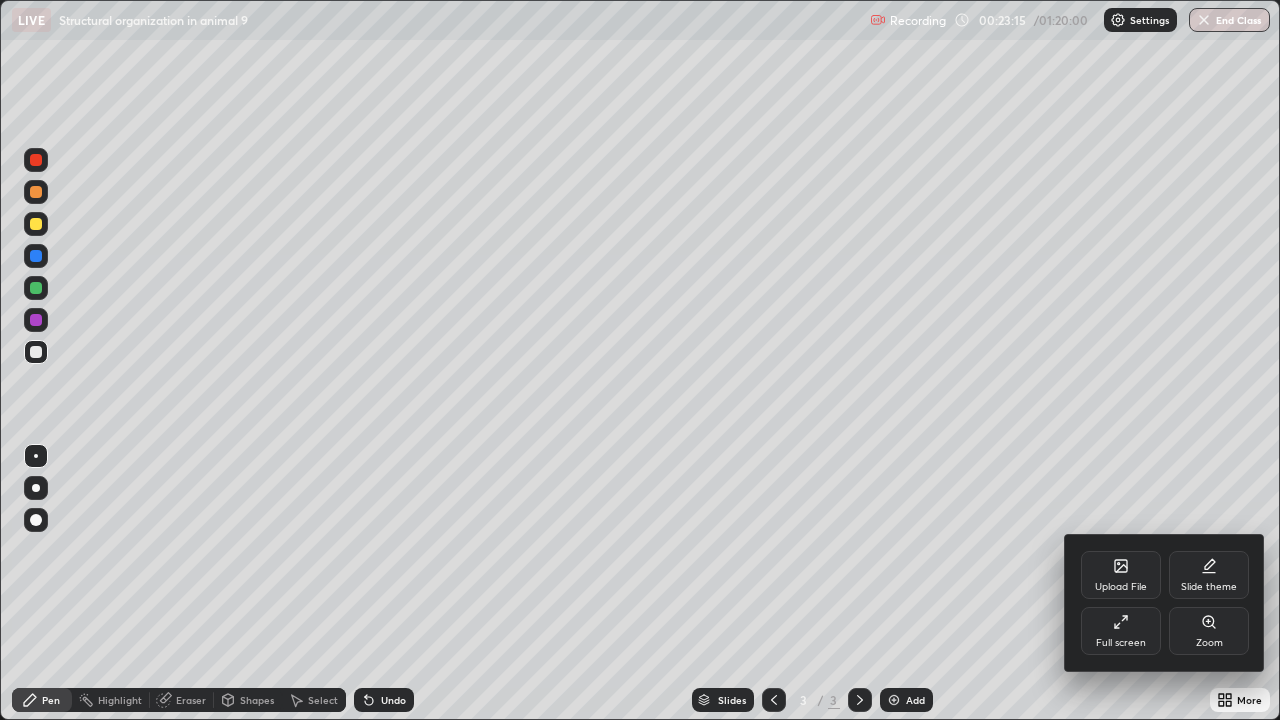 click on "Upload File" at bounding box center (1121, 575) 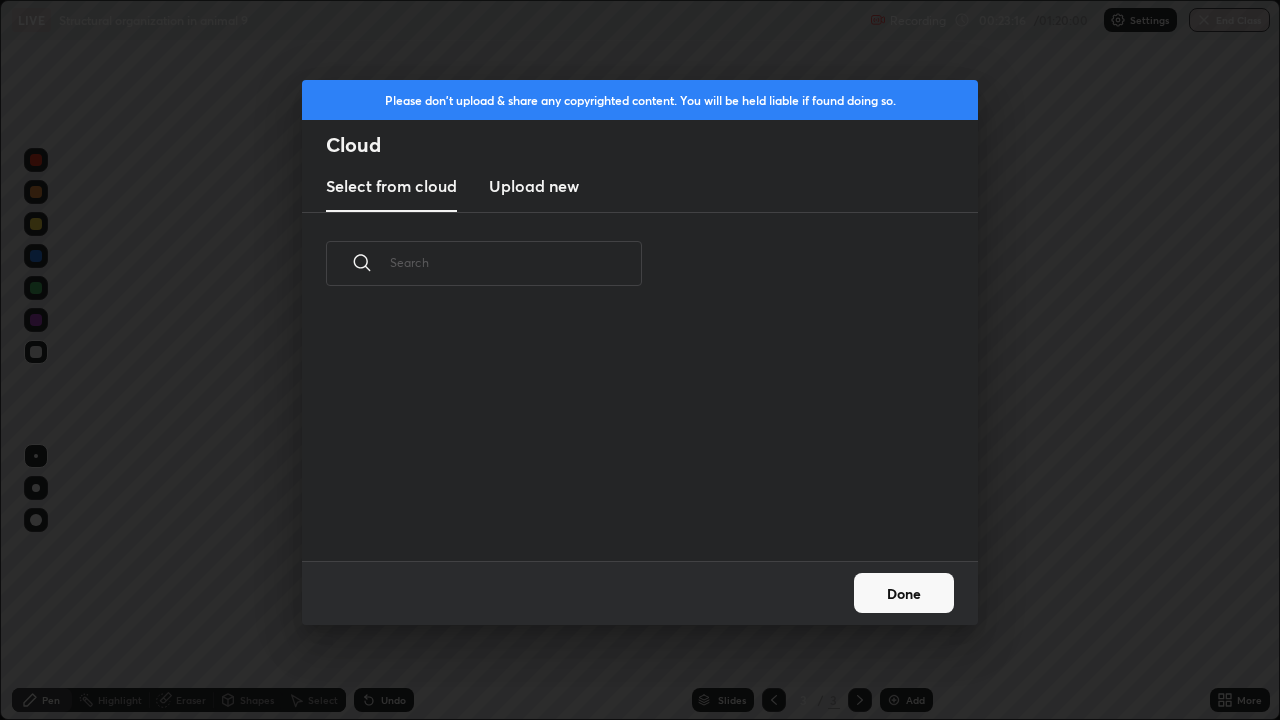 scroll, scrollTop: 150, scrollLeft: 642, axis: both 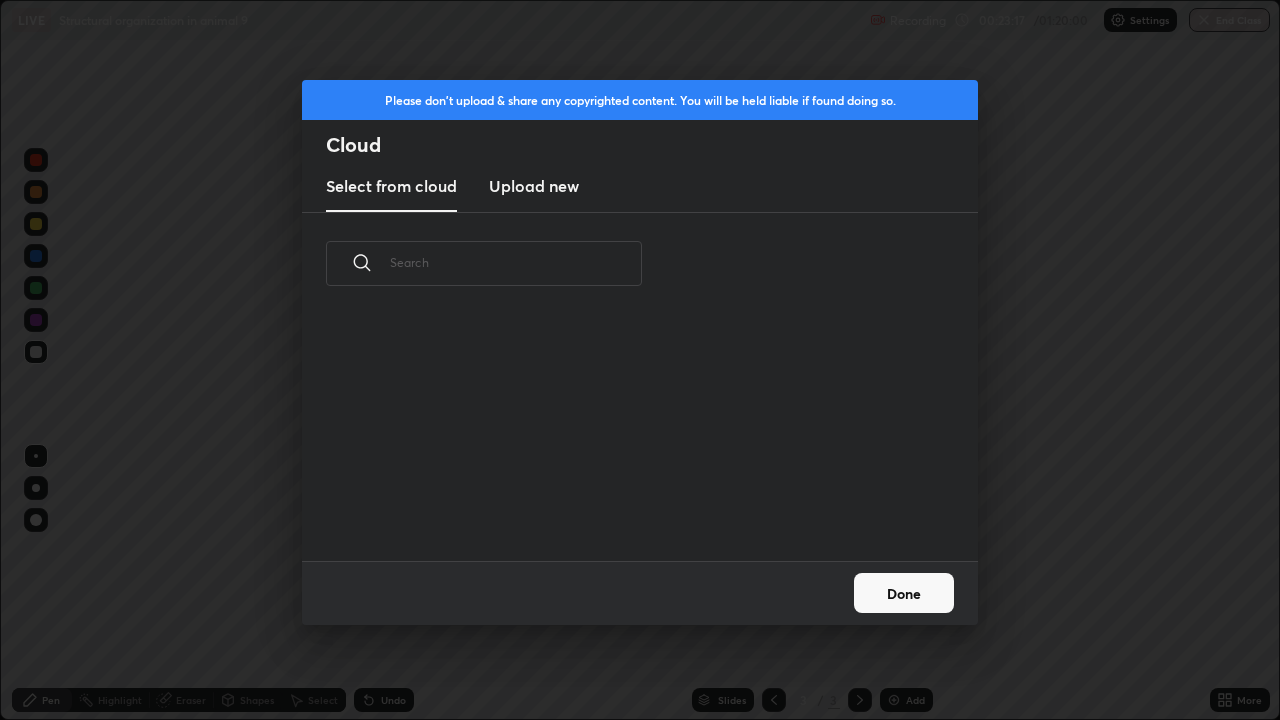 click on "Upload new" at bounding box center [534, 186] 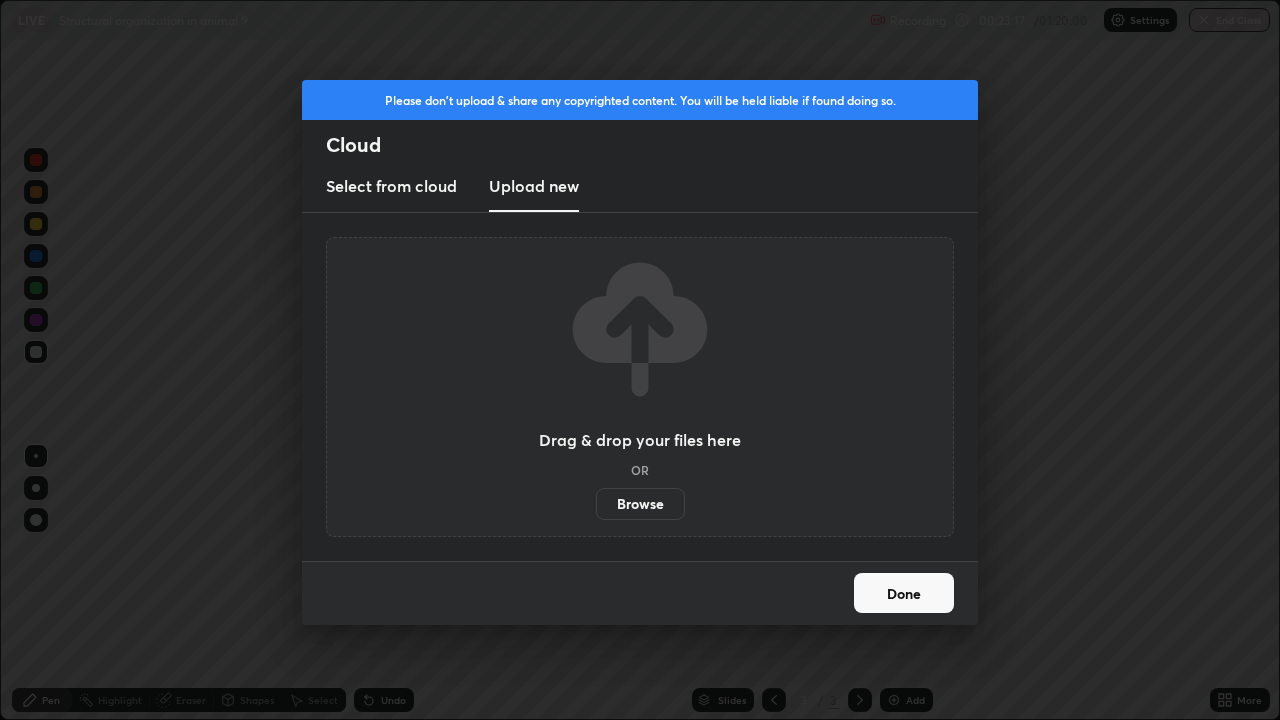 click on "Browse" at bounding box center (640, 504) 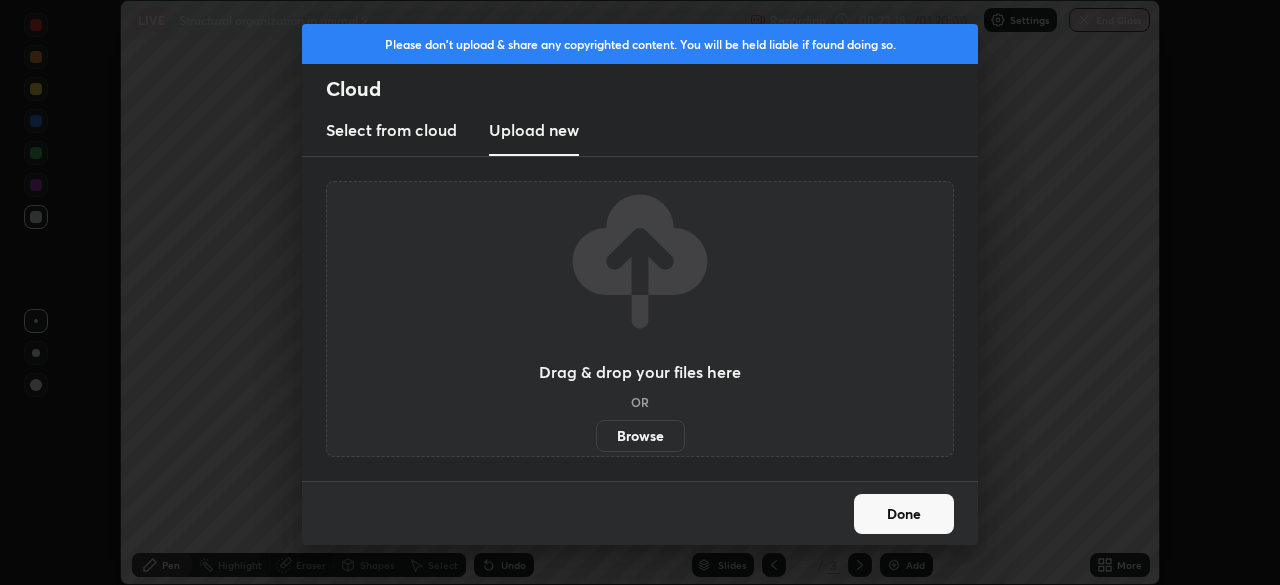 scroll, scrollTop: 585, scrollLeft: 1280, axis: both 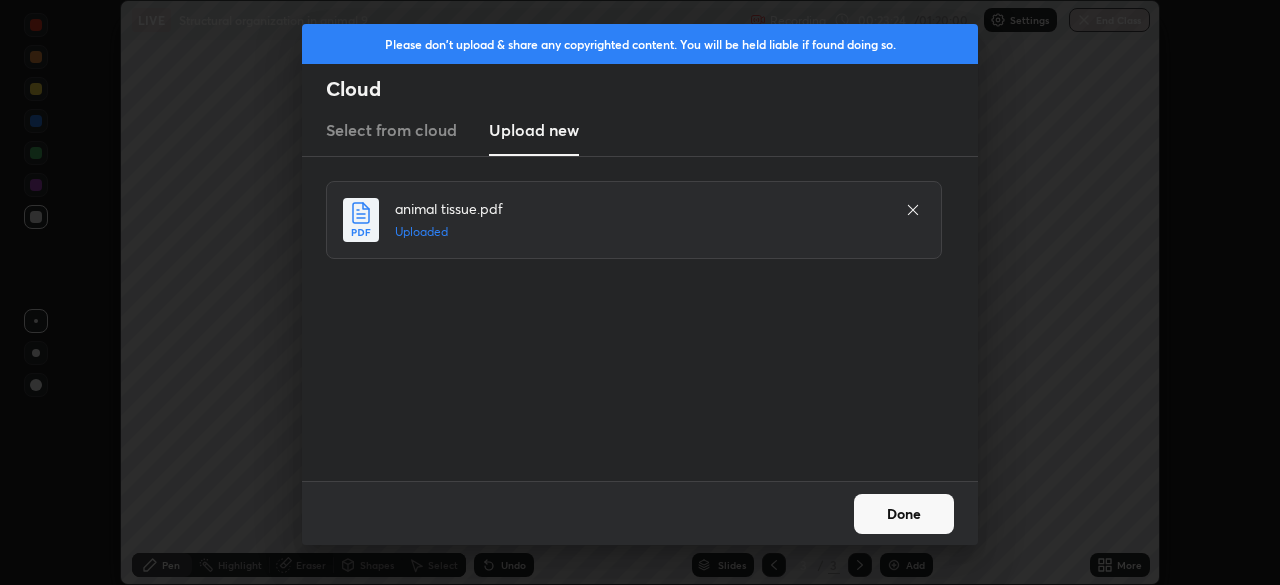 click on "Done" at bounding box center (904, 514) 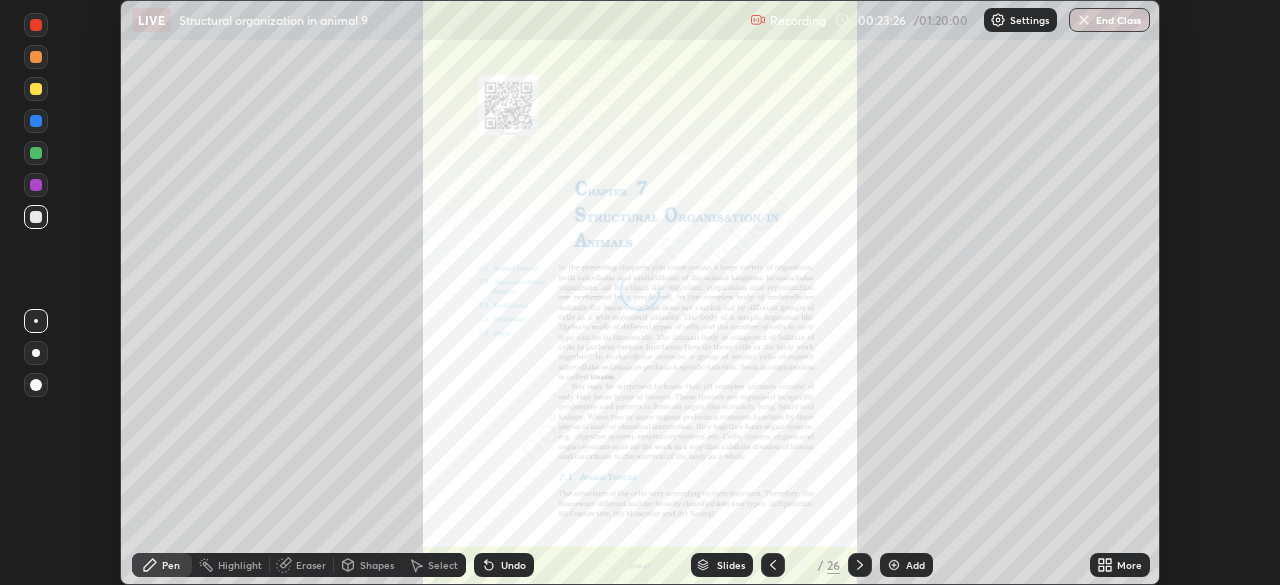 click 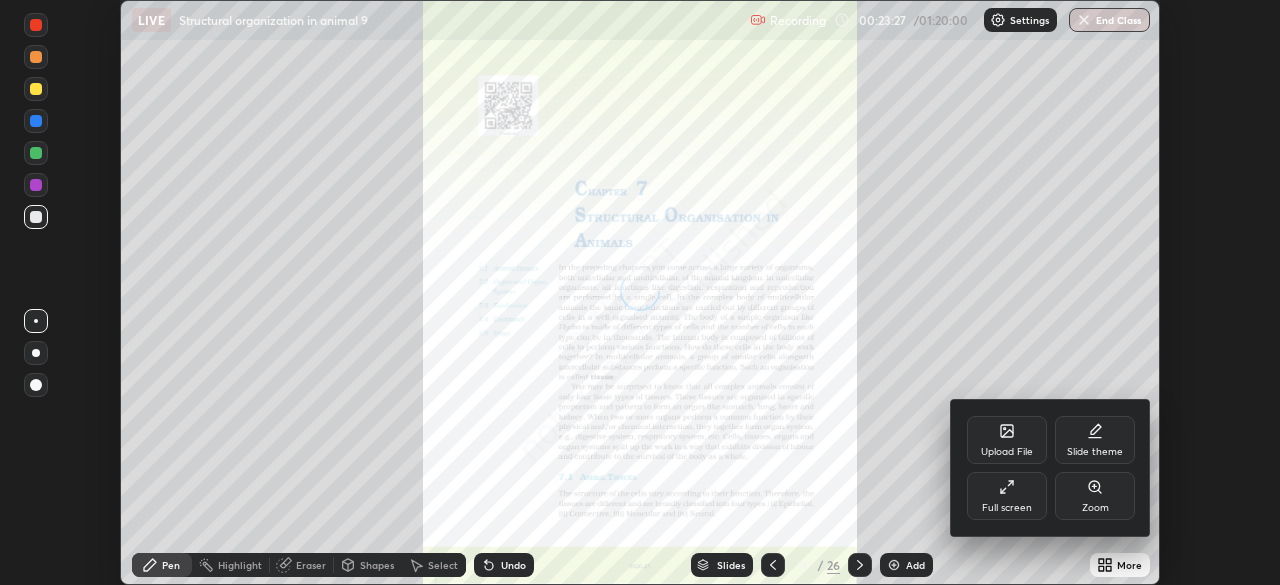 click 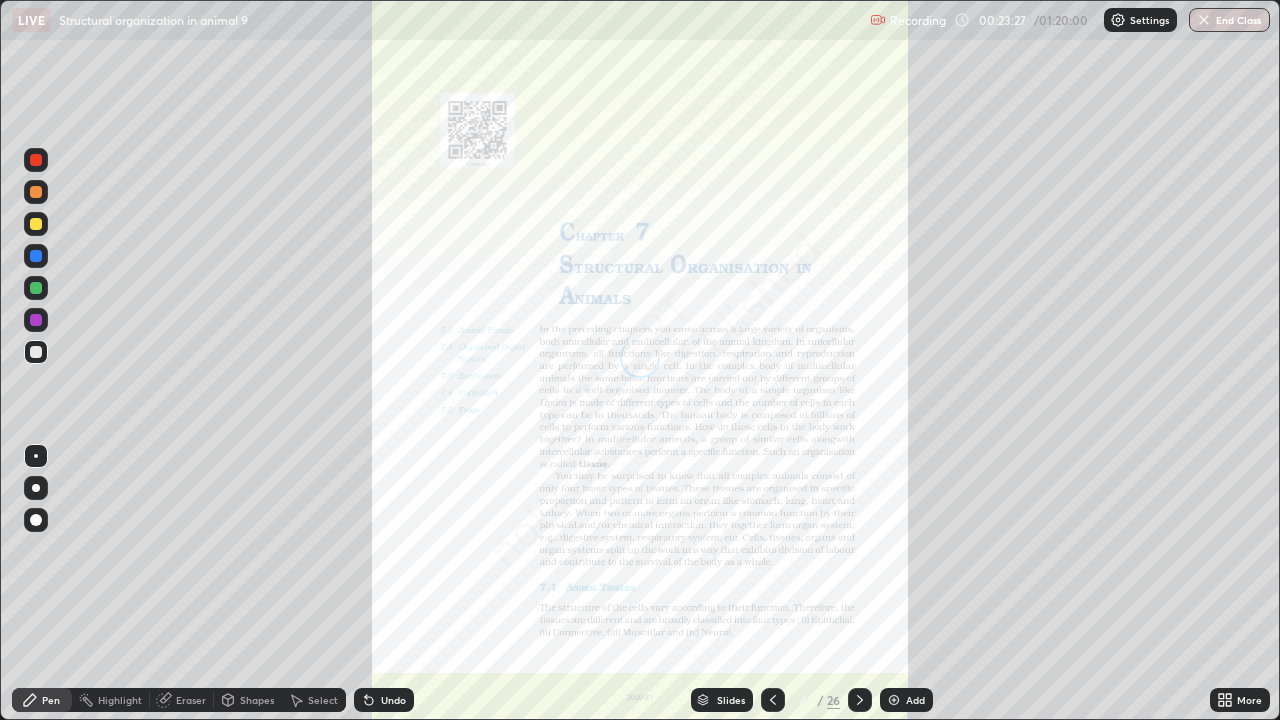 scroll, scrollTop: 99280, scrollLeft: 98720, axis: both 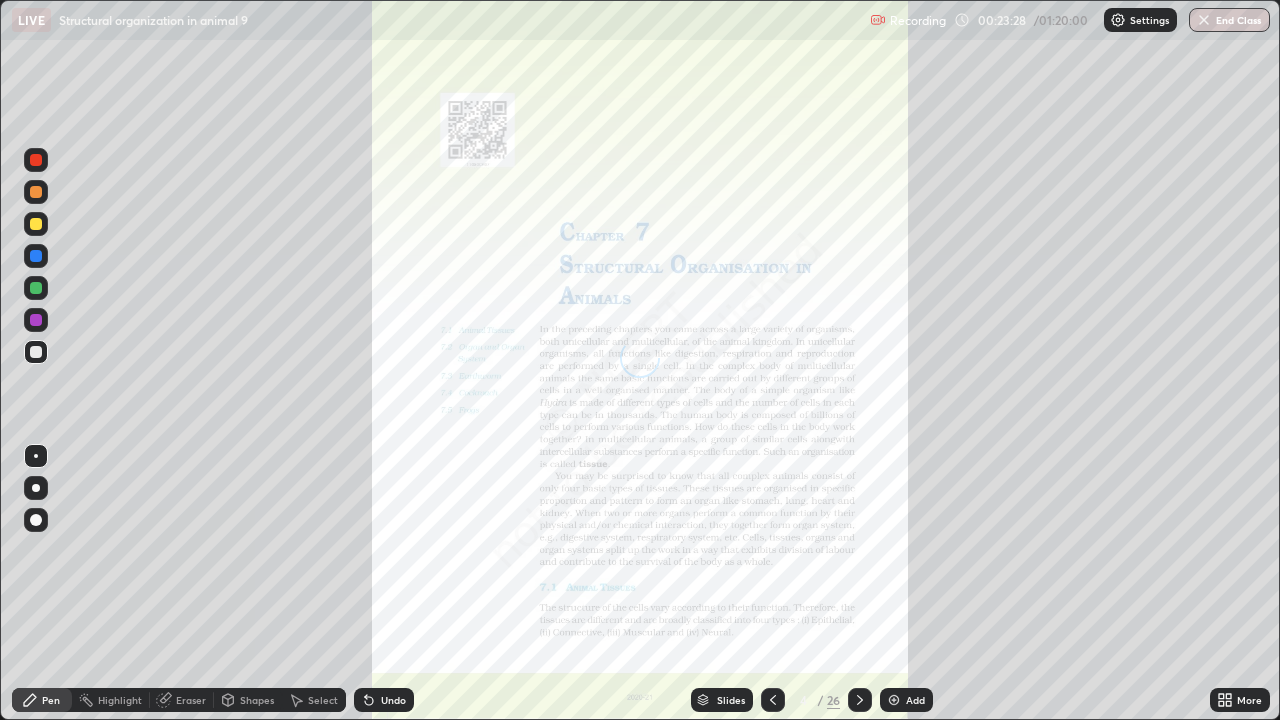 click on "/" at bounding box center [820, 700] 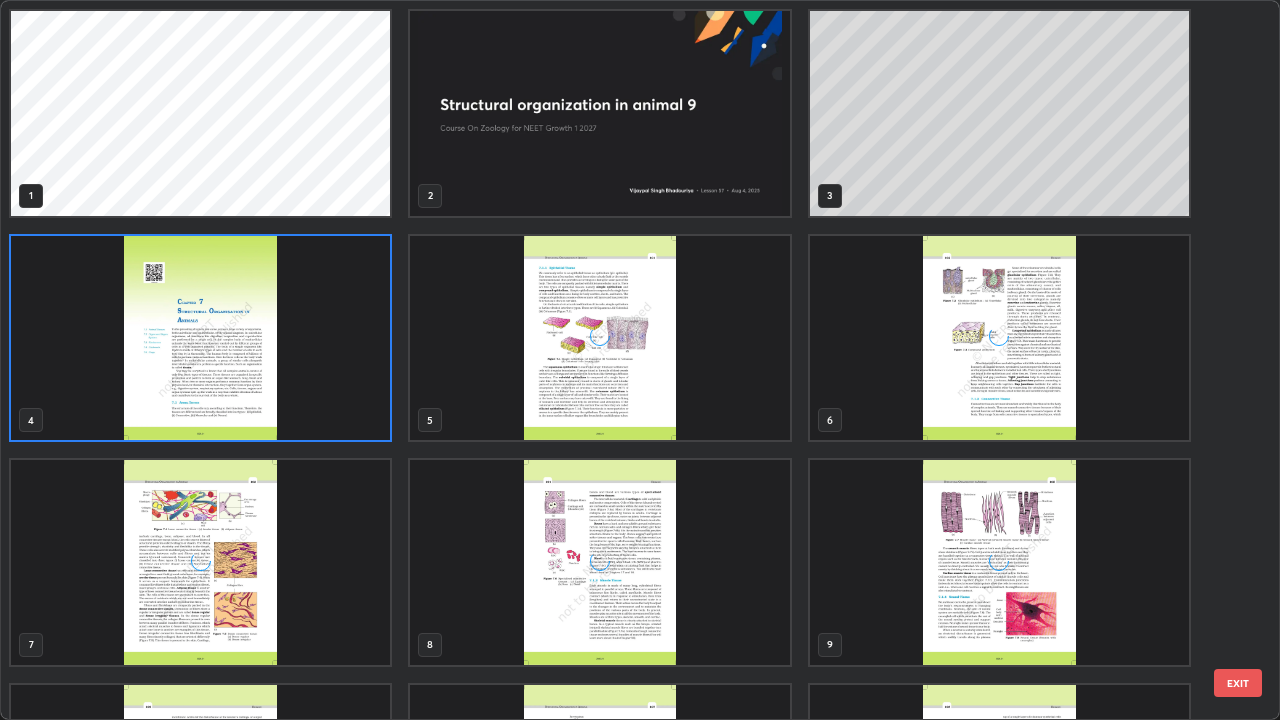 scroll, scrollTop: 7, scrollLeft: 11, axis: both 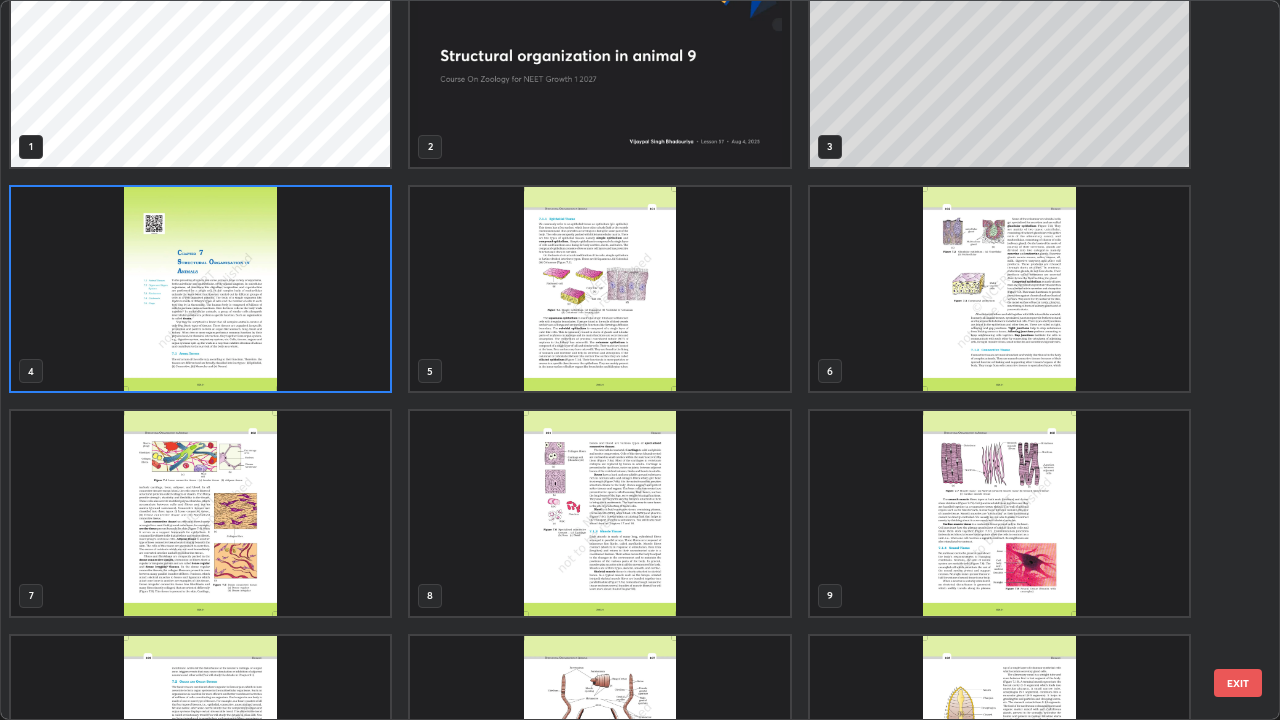 click at bounding box center [599, 513] 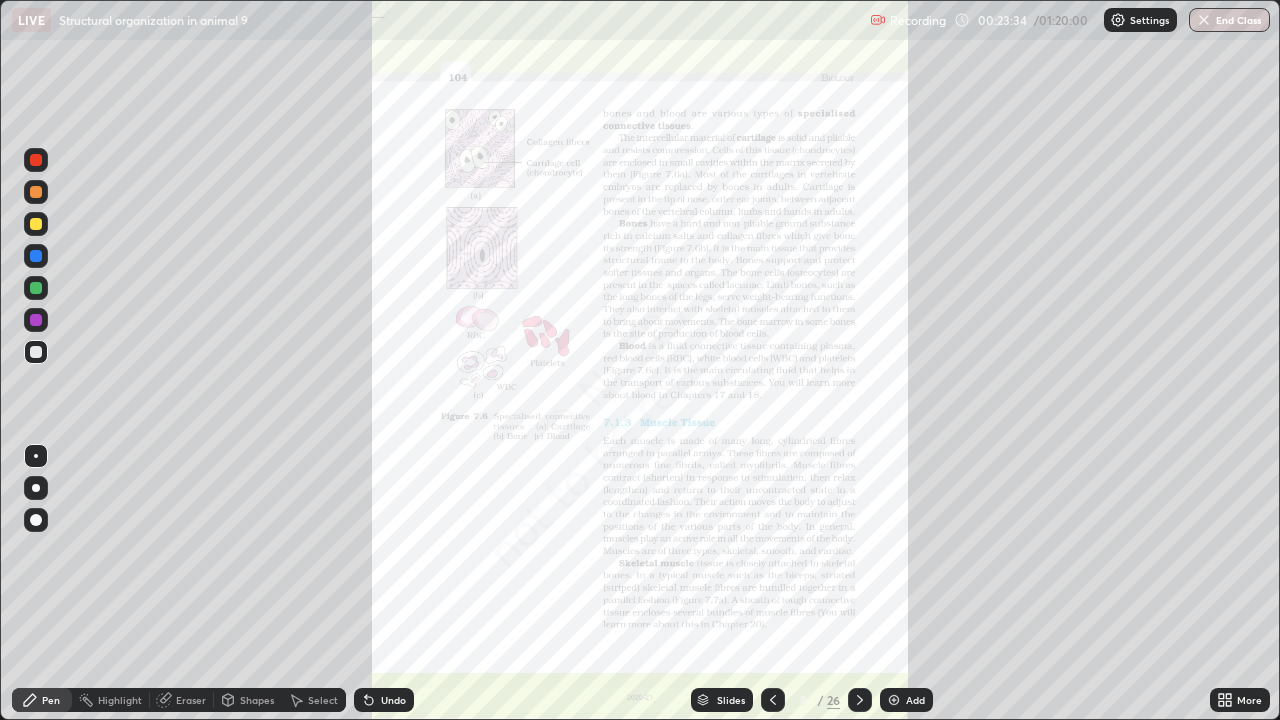 click 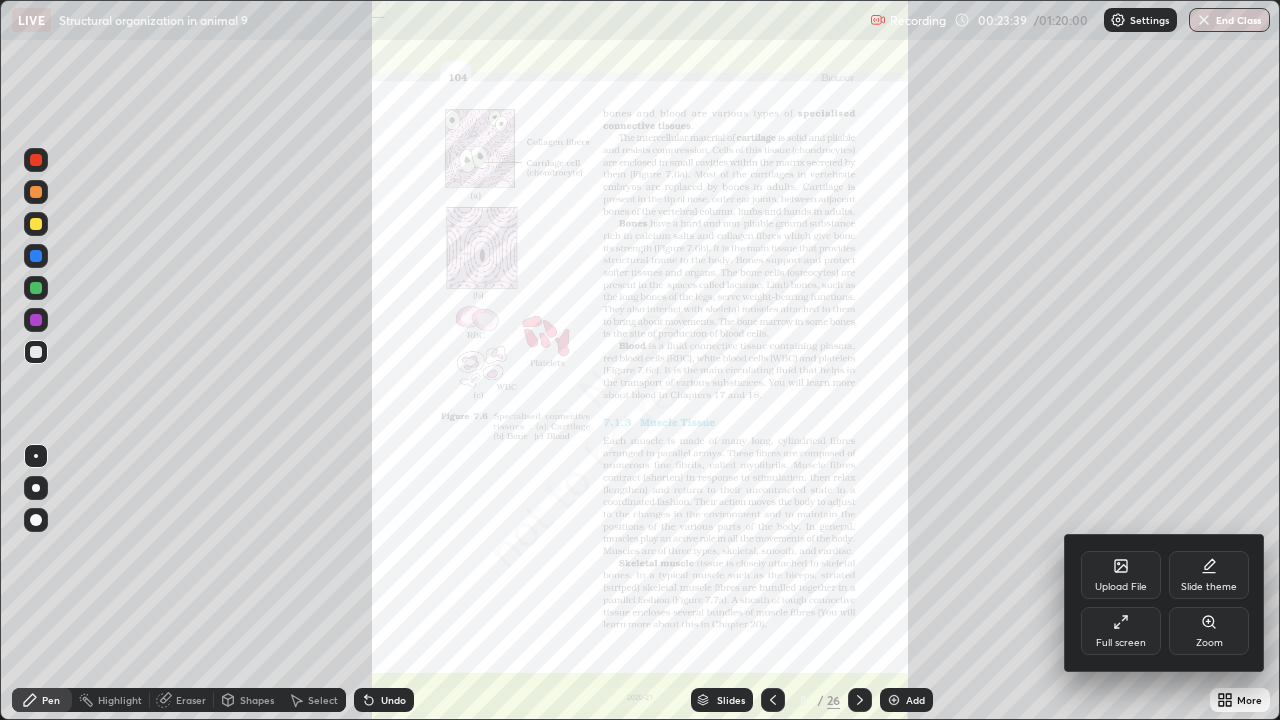 click on "Zoom" at bounding box center (1209, 631) 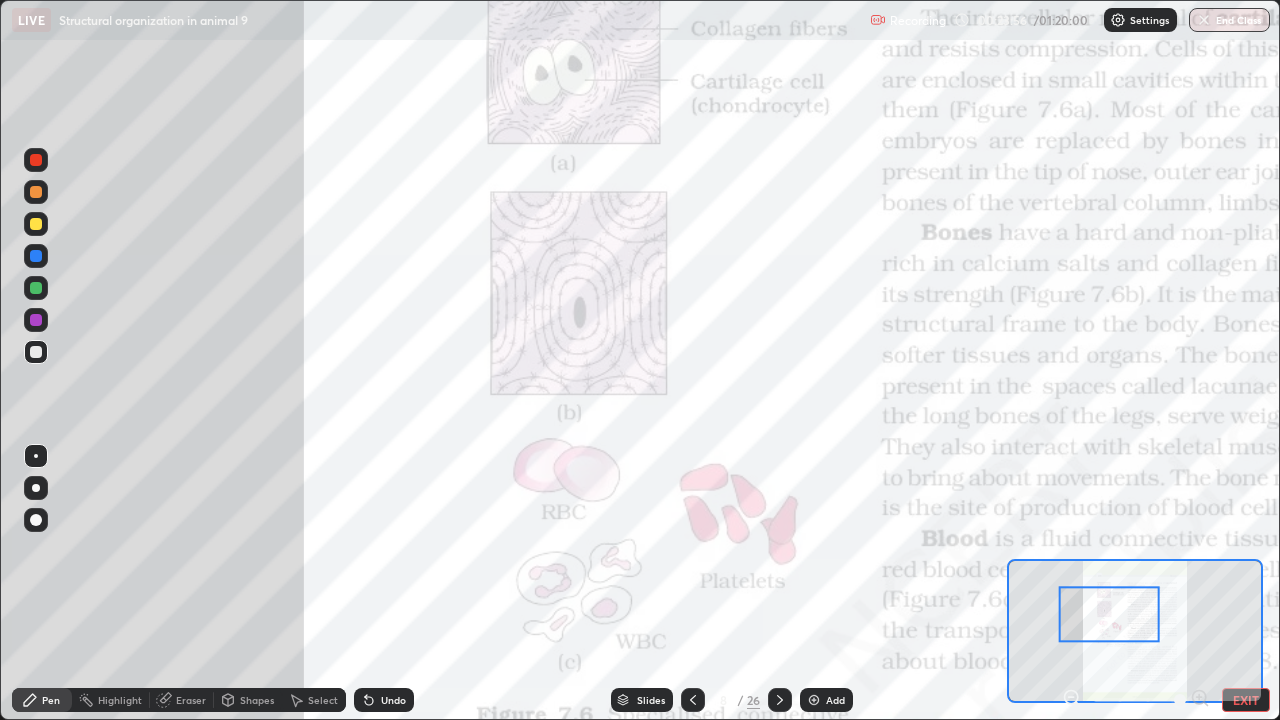click at bounding box center [36, 320] 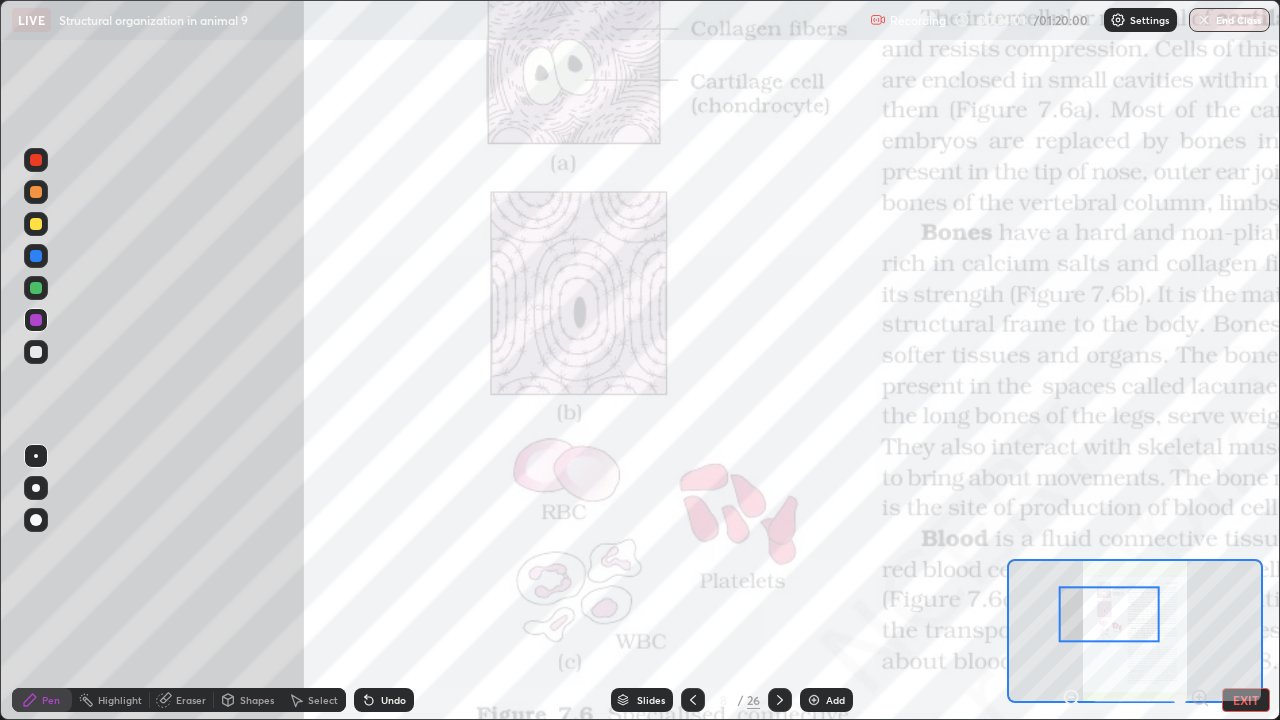 click at bounding box center (36, 288) 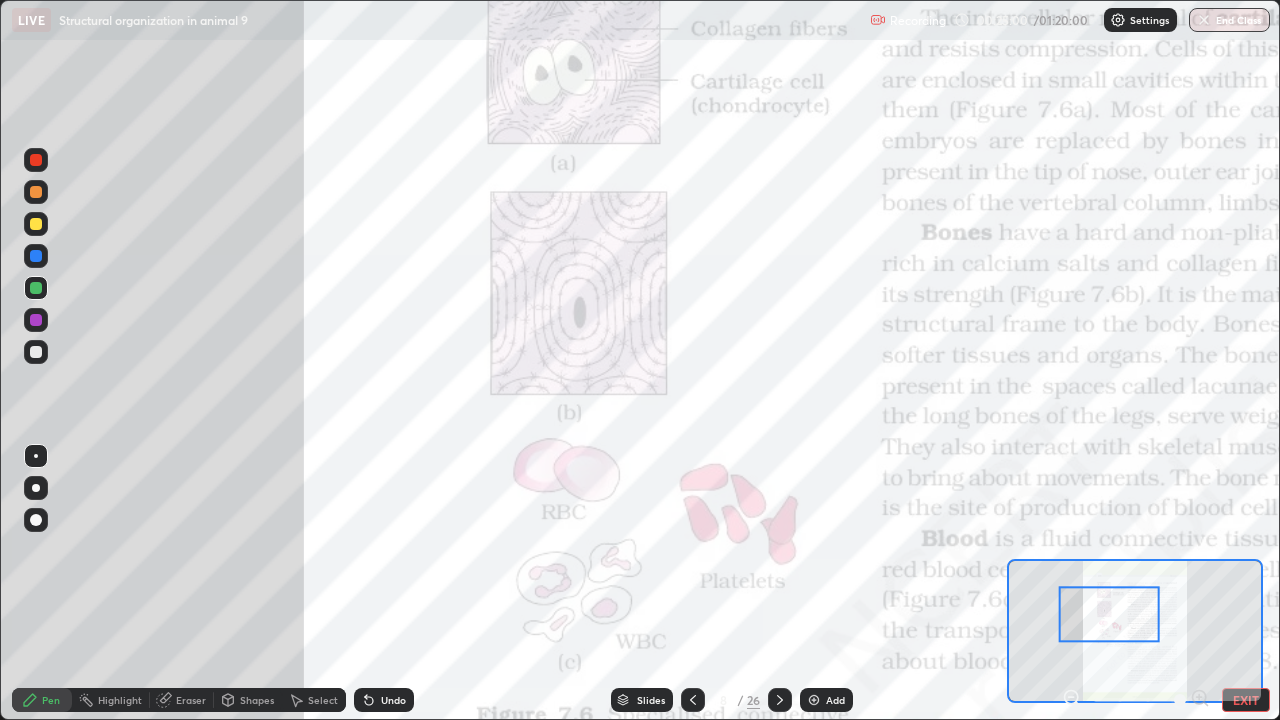 click 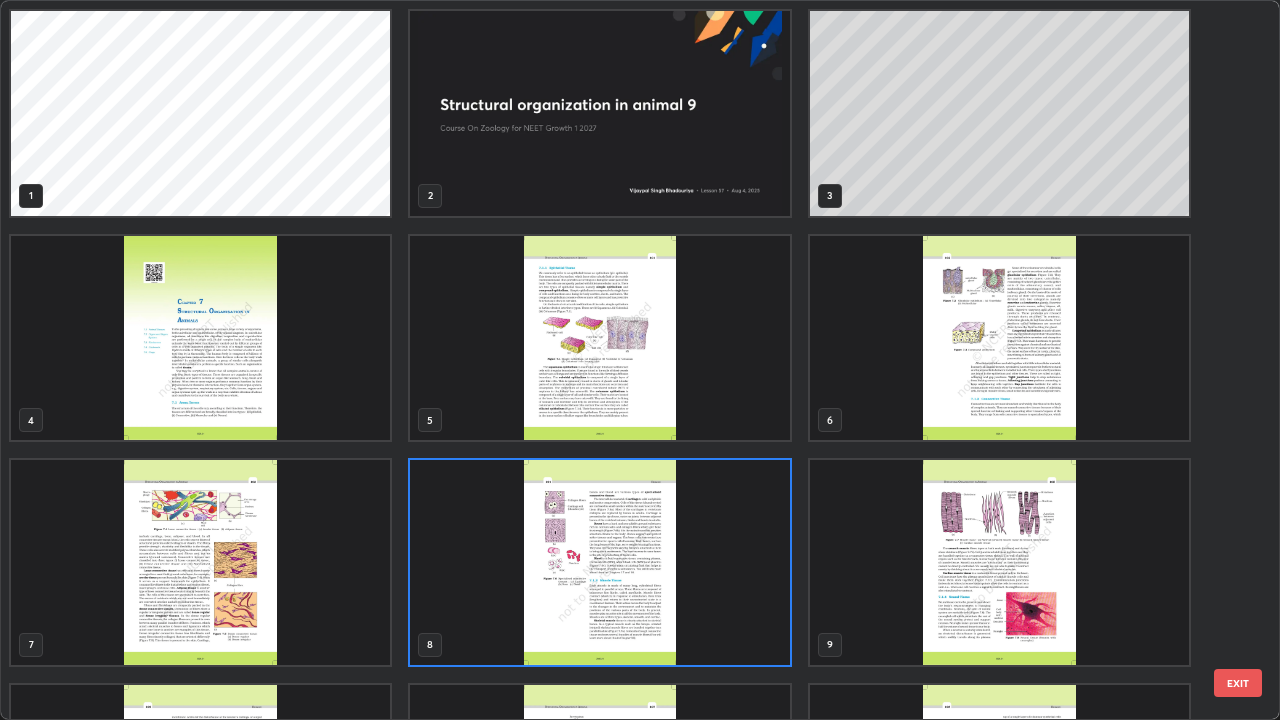 scroll, scrollTop: 7, scrollLeft: 11, axis: both 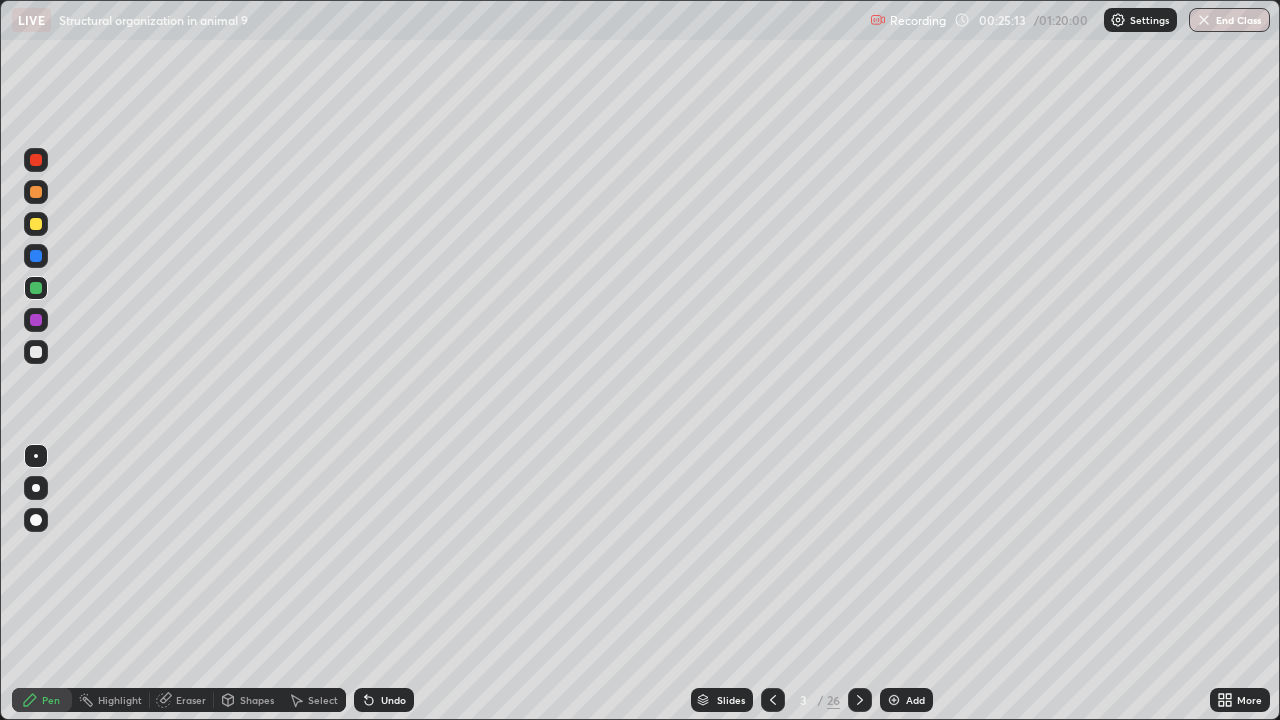 click at bounding box center [894, 700] 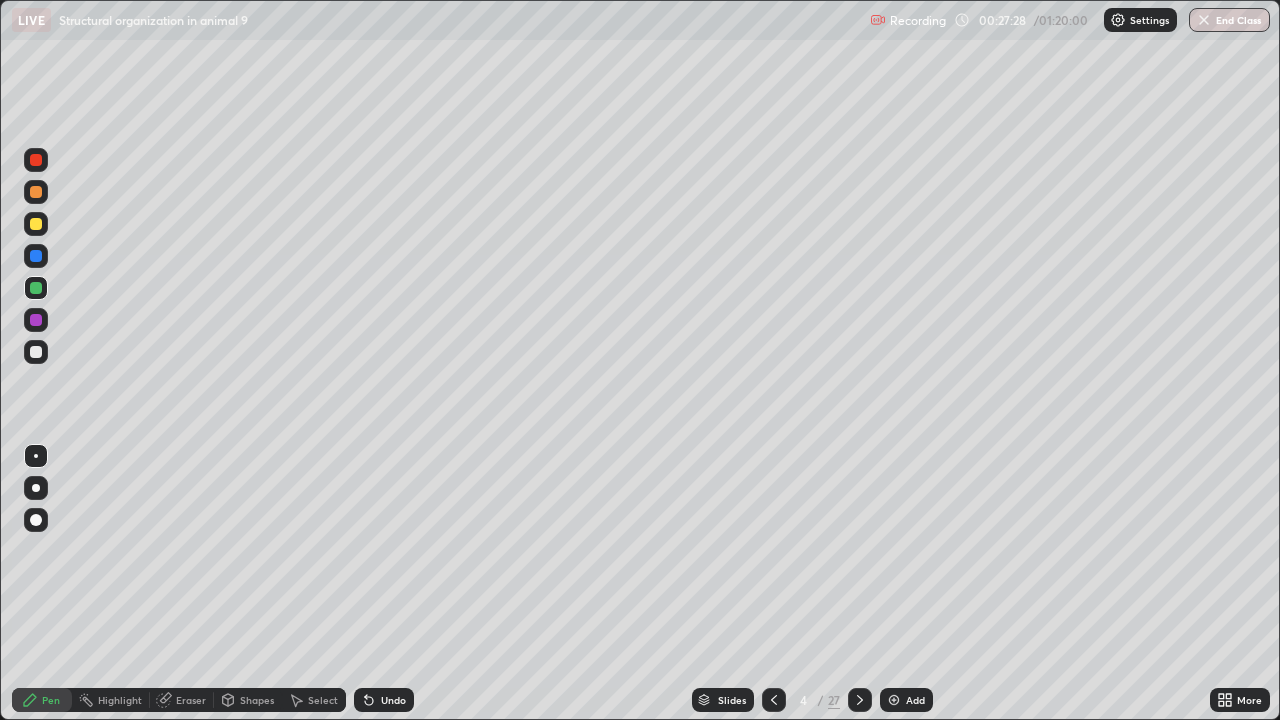 click at bounding box center (36, 352) 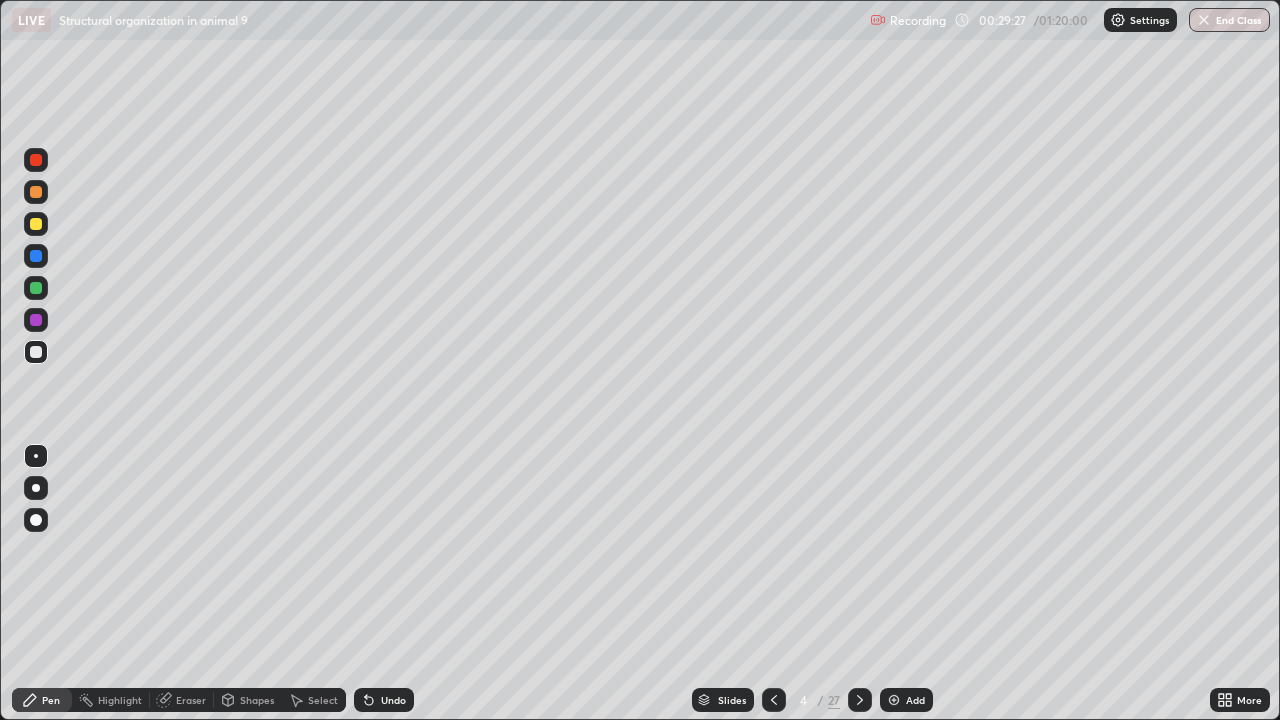 click at bounding box center (894, 700) 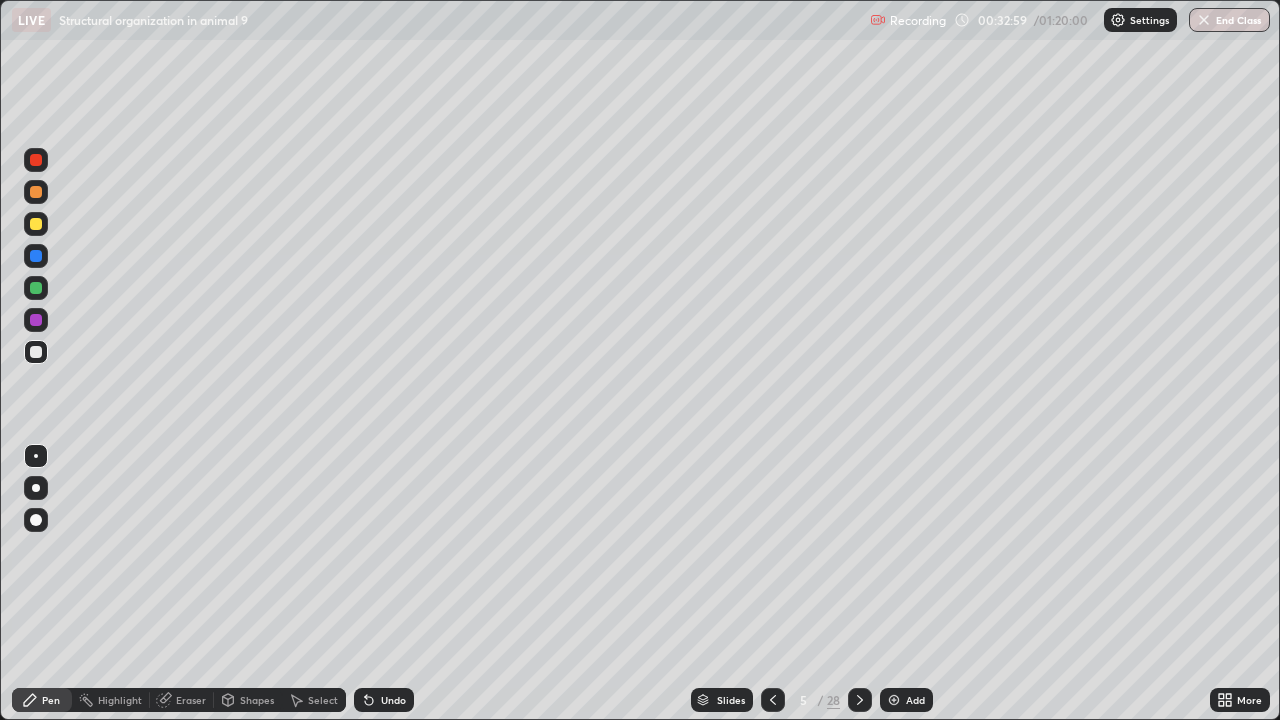click at bounding box center [894, 700] 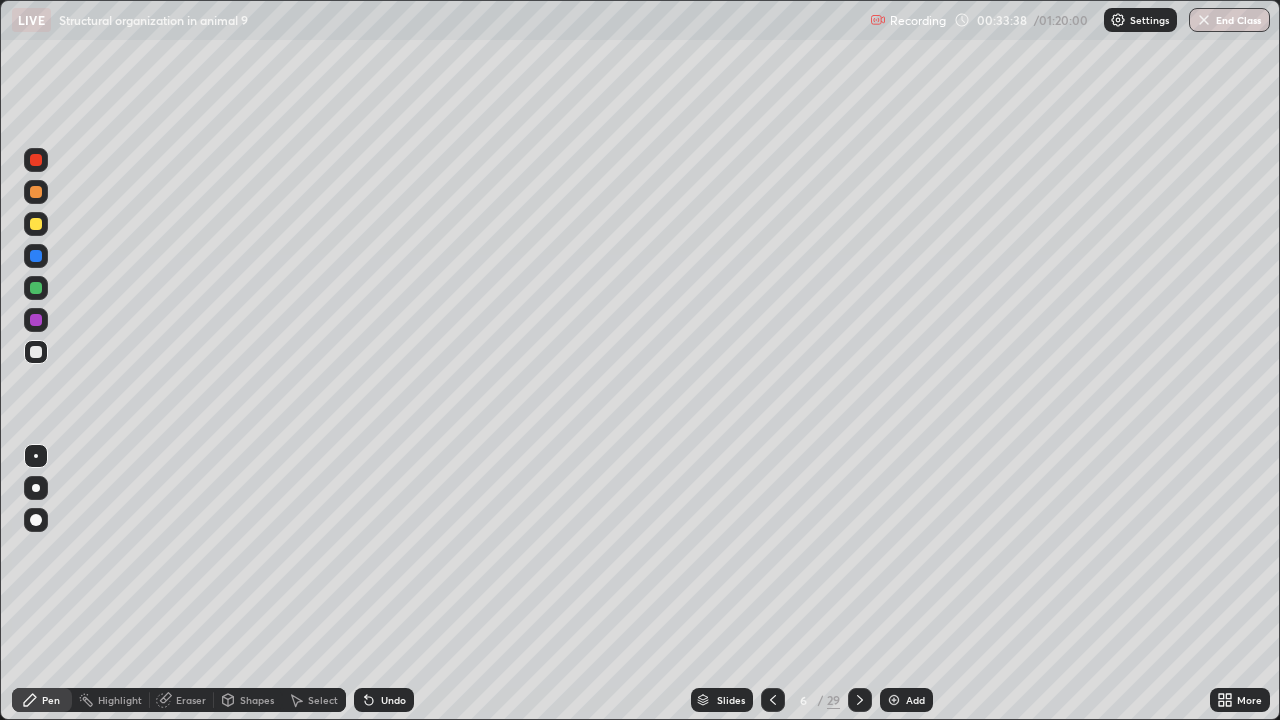 click 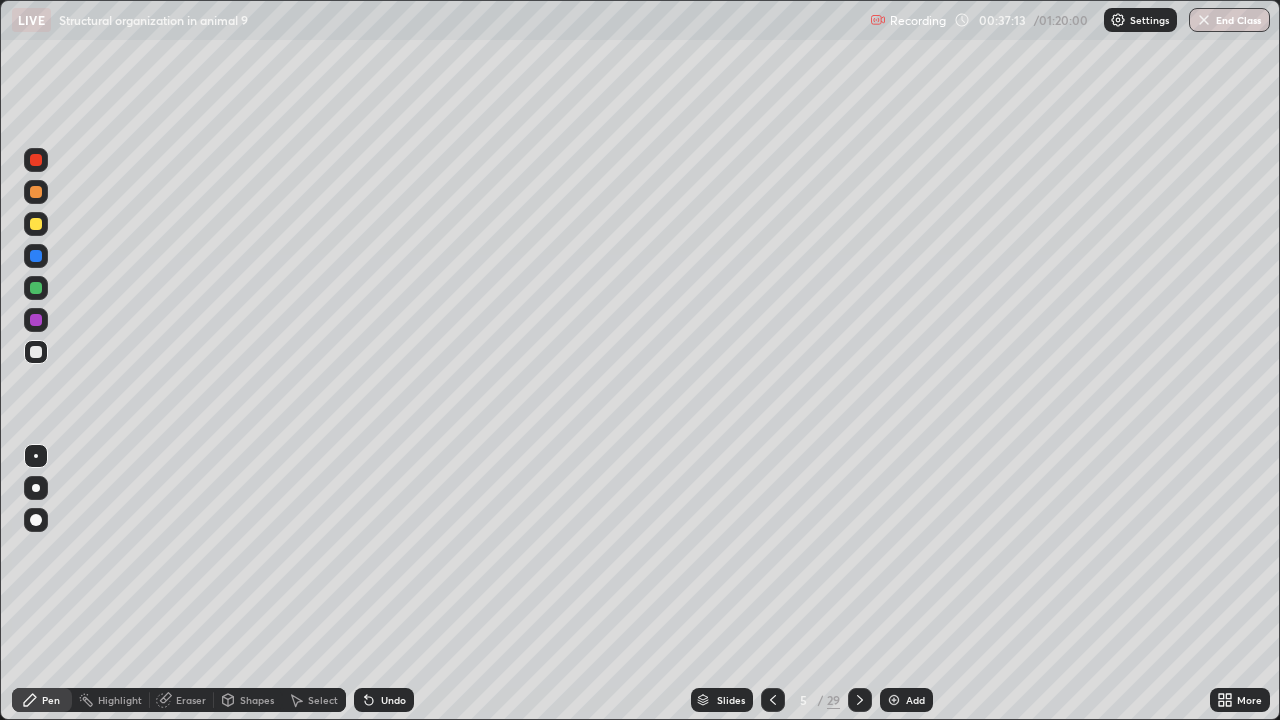 click on "Add" at bounding box center [906, 700] 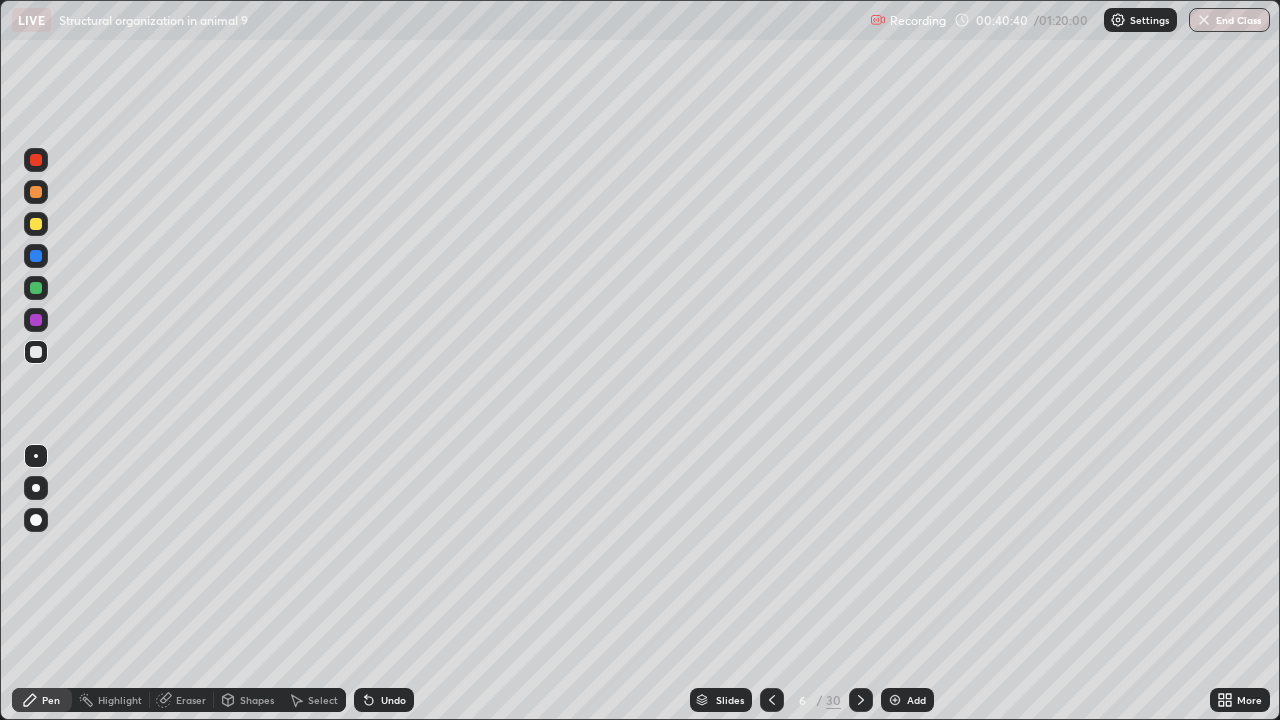 click at bounding box center (895, 700) 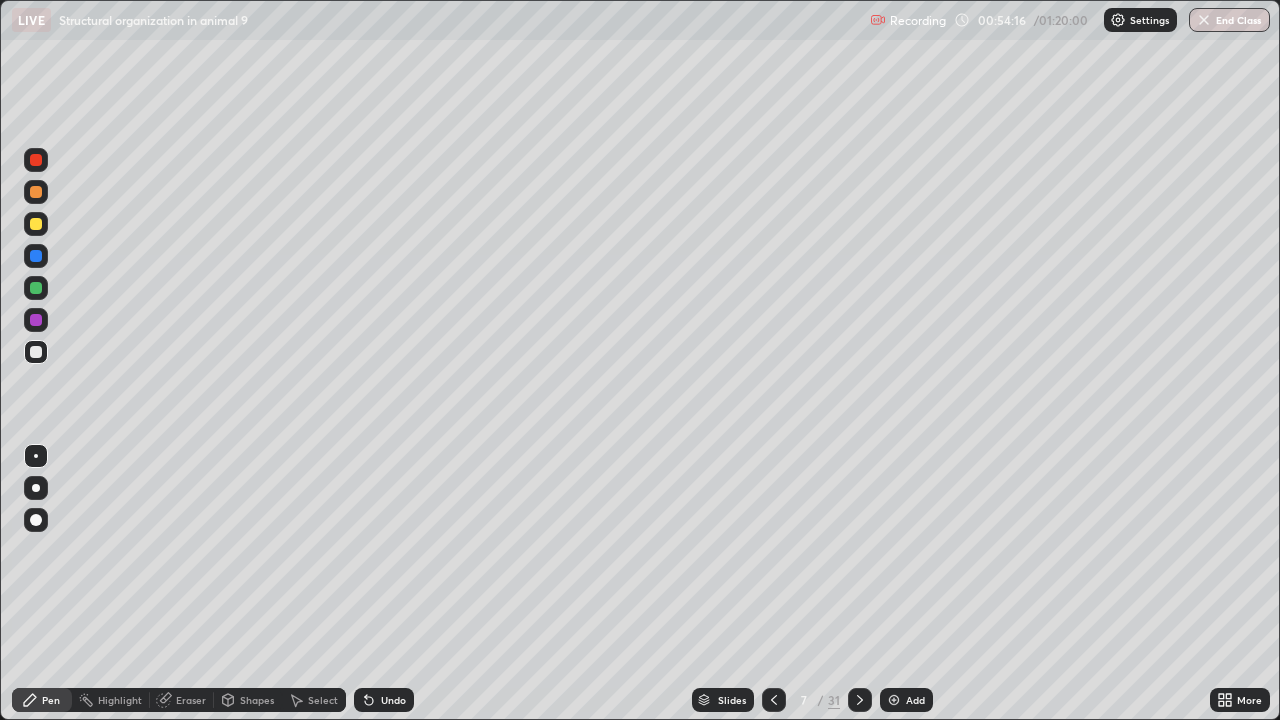 click at bounding box center (894, 700) 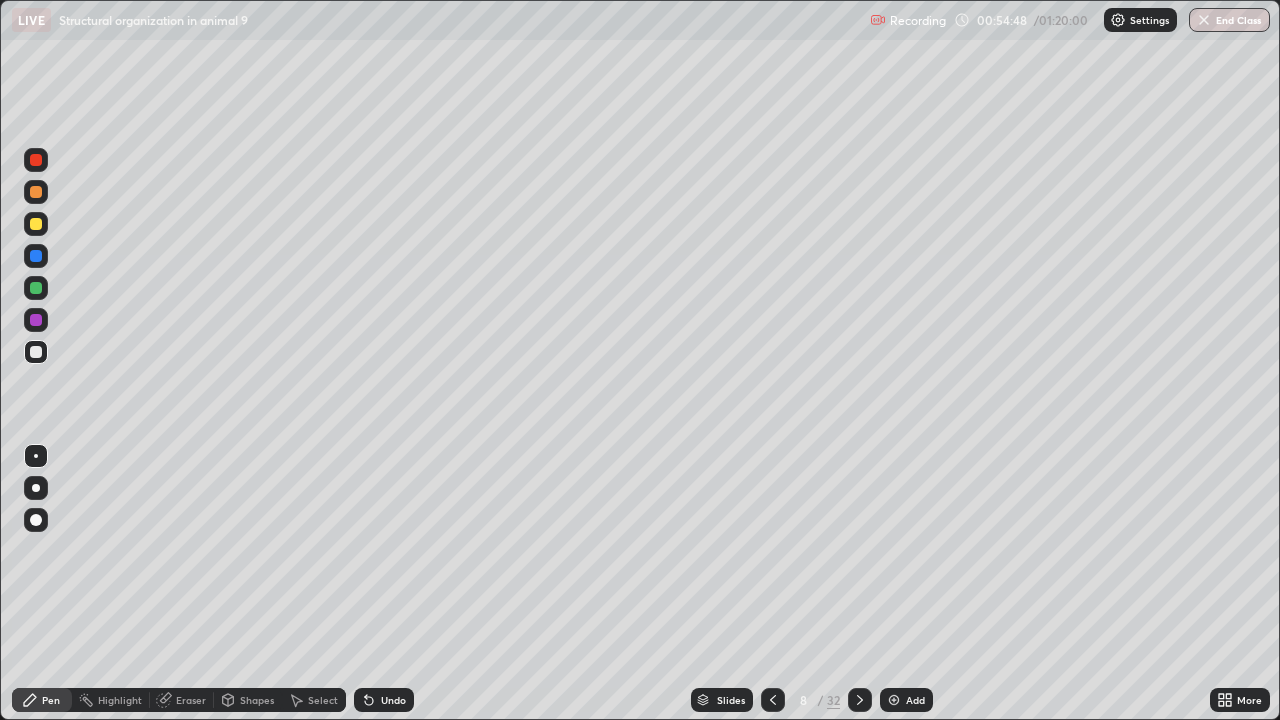 click on "Undo" at bounding box center [384, 700] 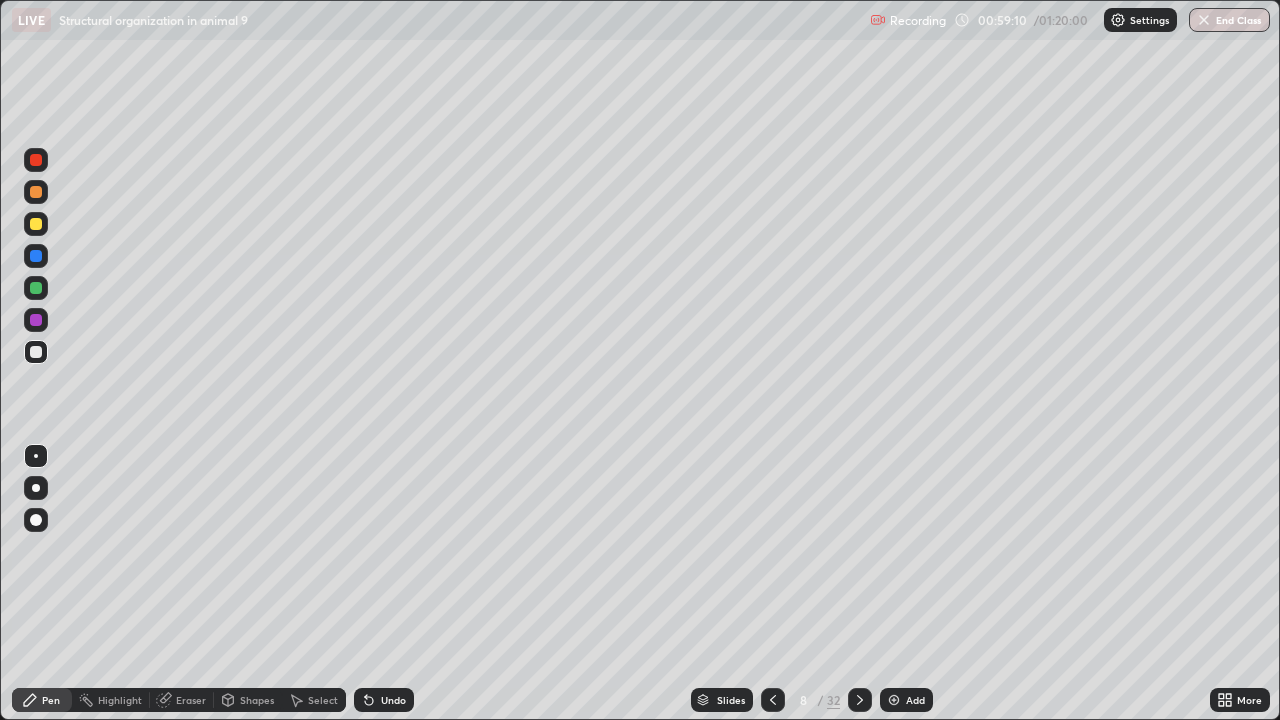 click at bounding box center [894, 700] 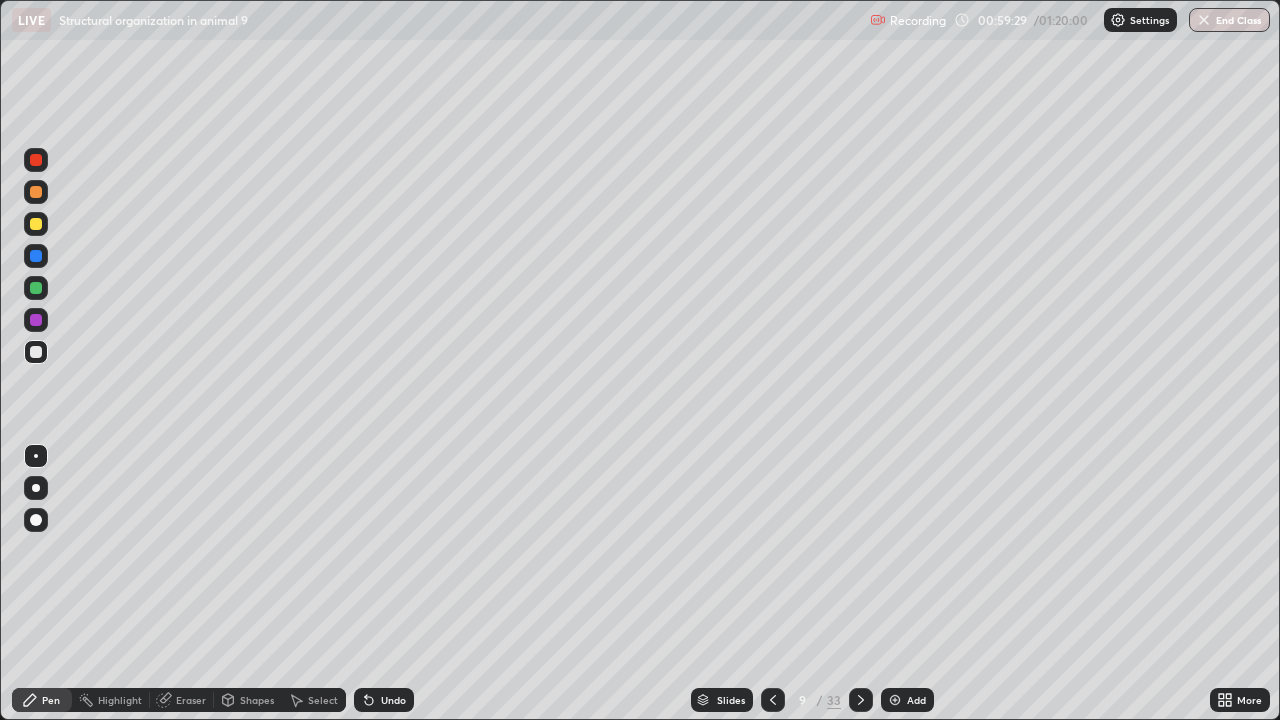 click at bounding box center [36, 352] 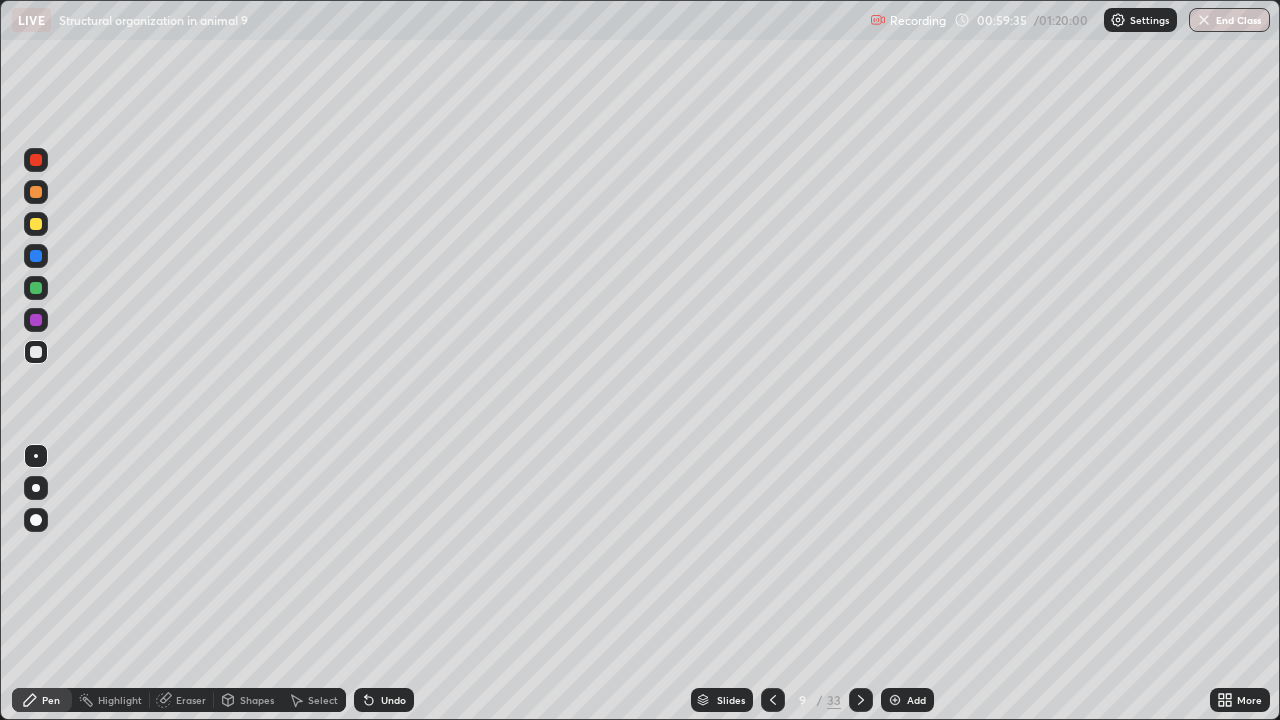 click on "Undo" at bounding box center [393, 700] 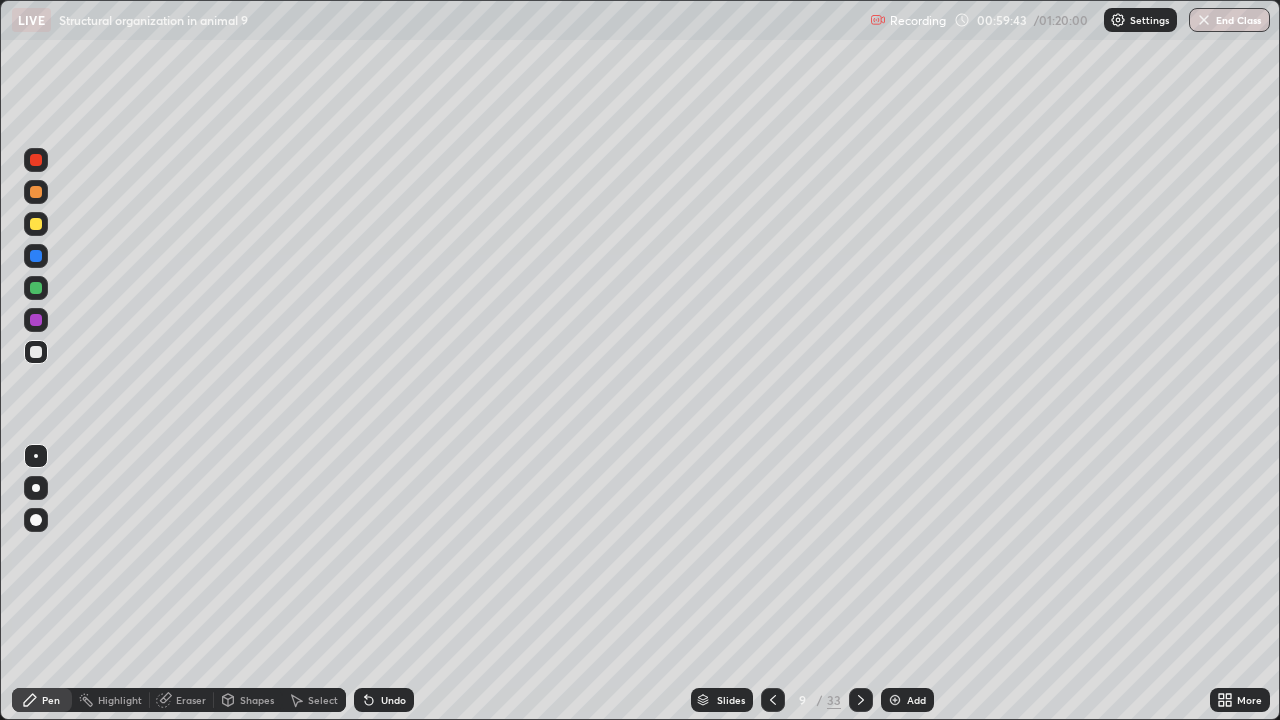 click on "Eraser" at bounding box center [191, 700] 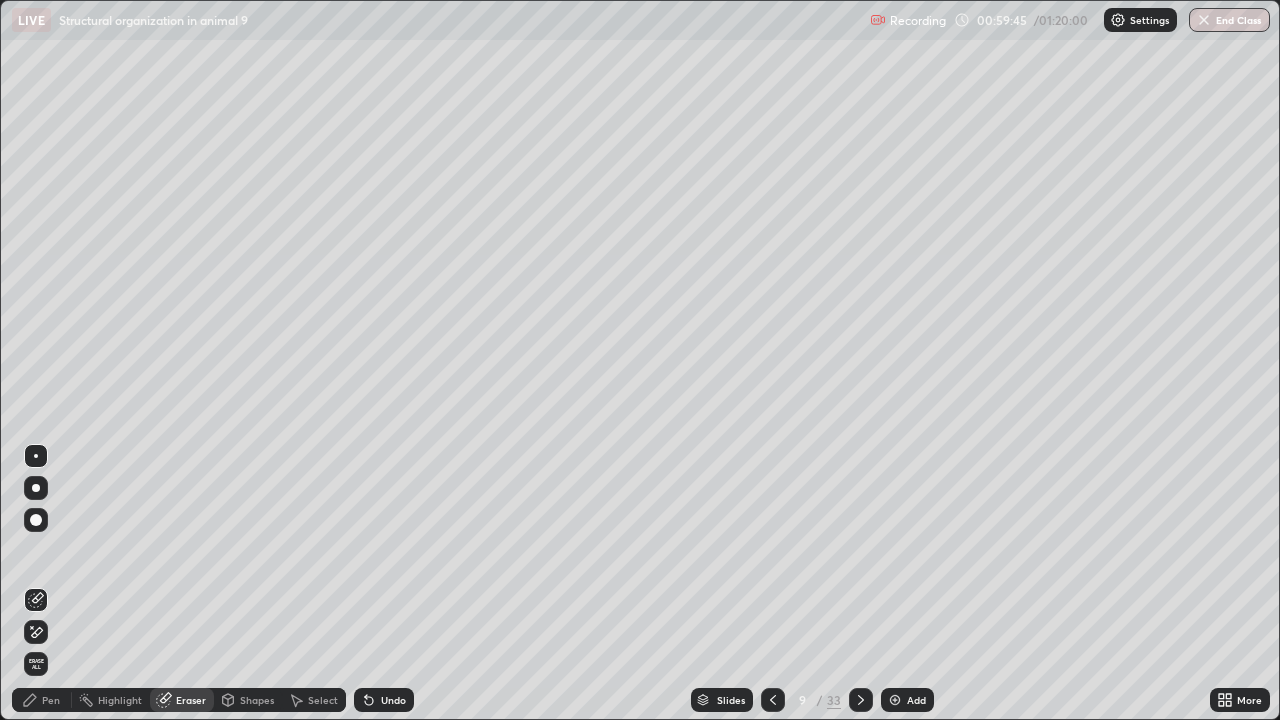 click on "Pen" at bounding box center [42, 700] 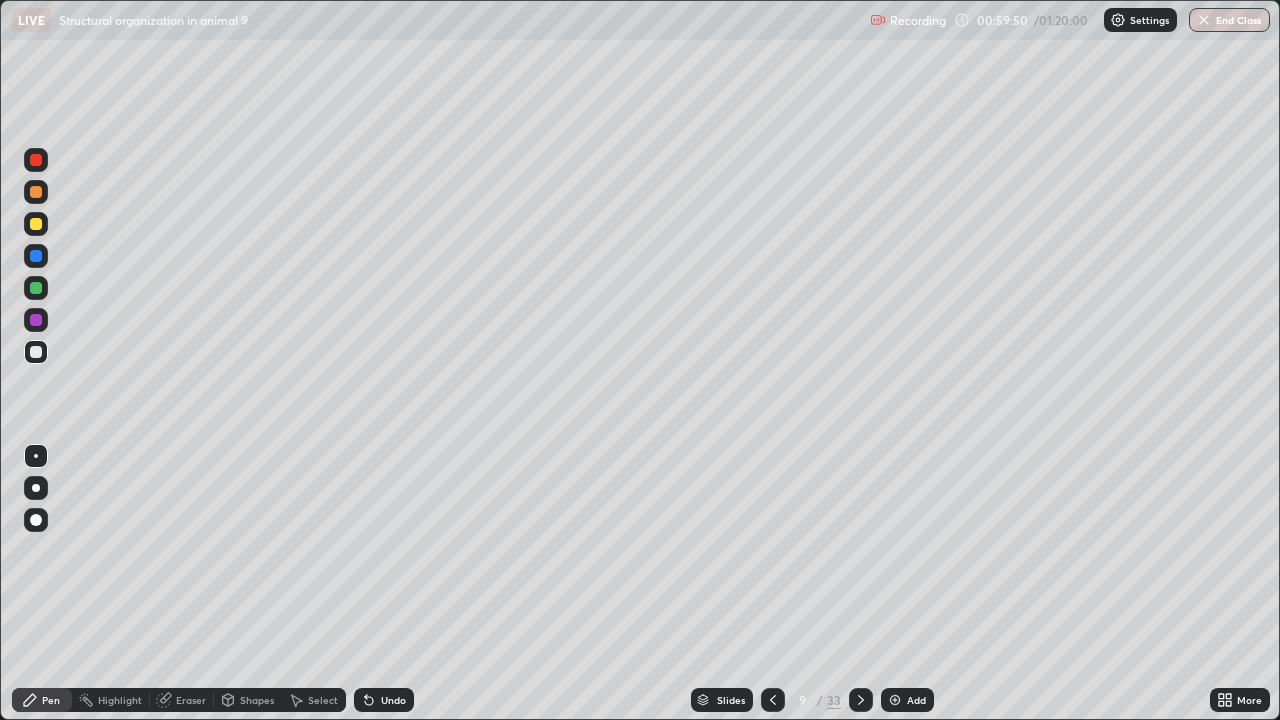 click on "Eraser" at bounding box center [191, 700] 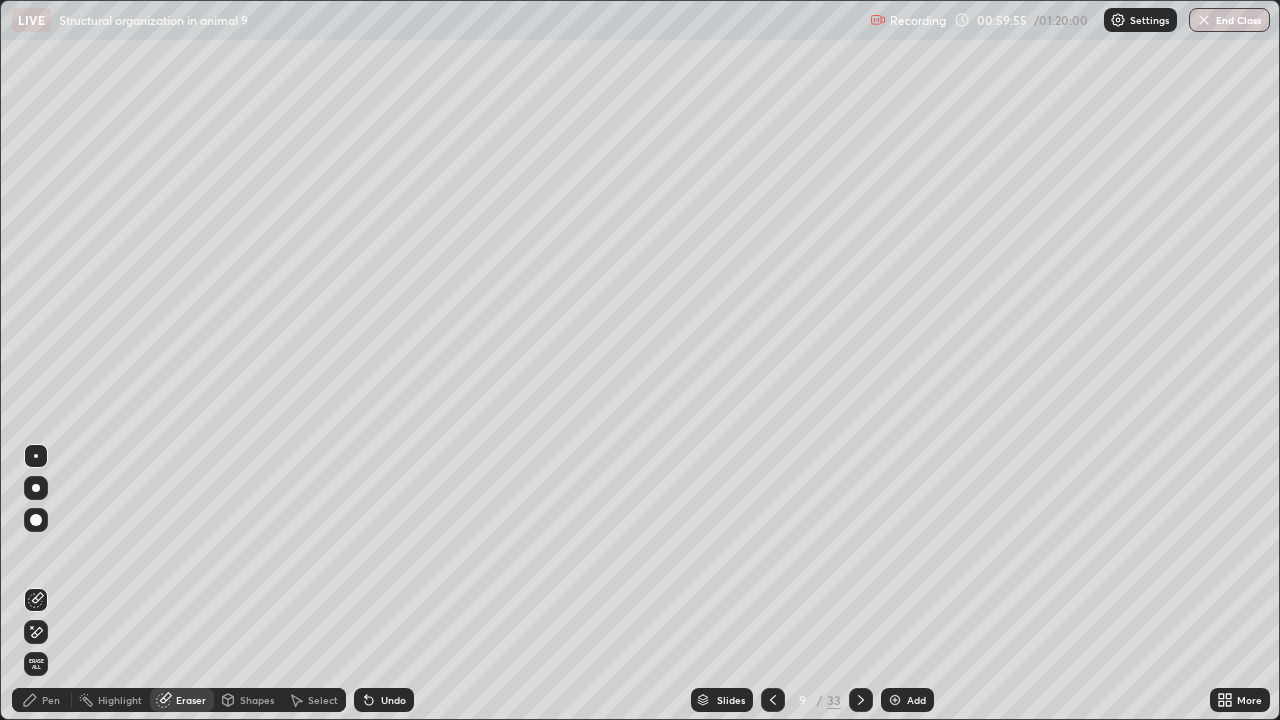 click on "Pen" at bounding box center (51, 700) 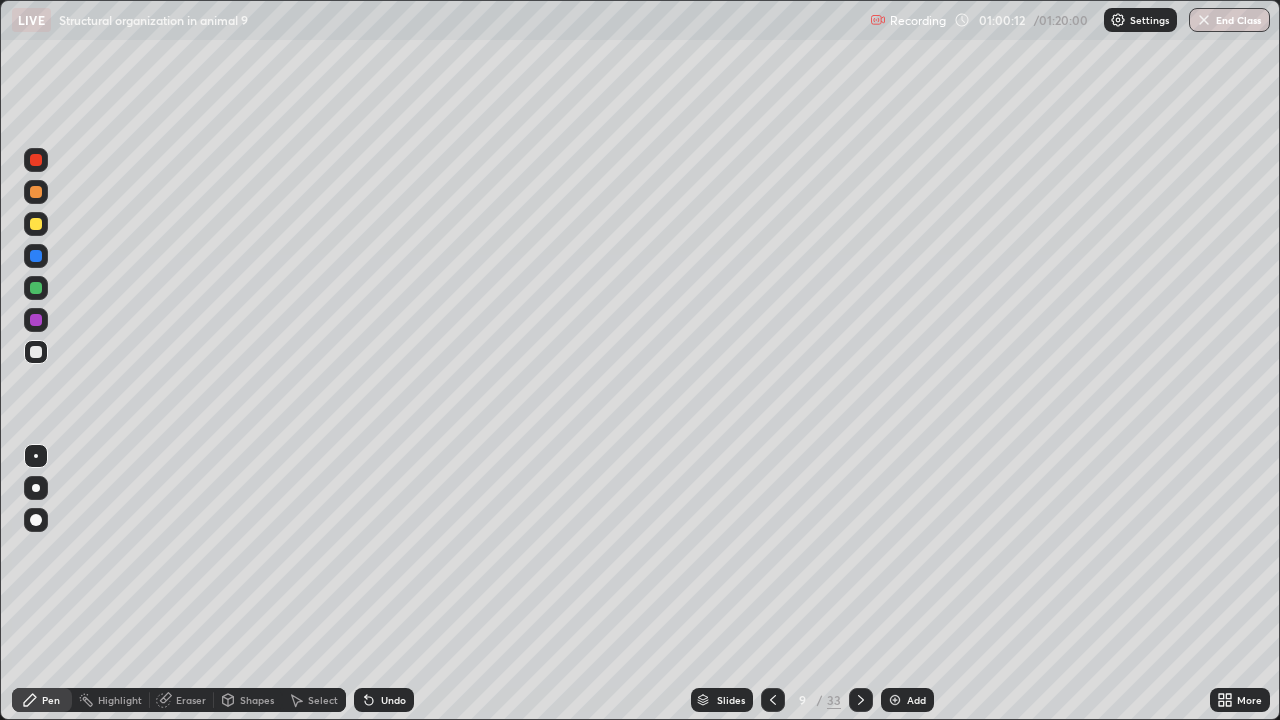 click on "Undo" at bounding box center (393, 700) 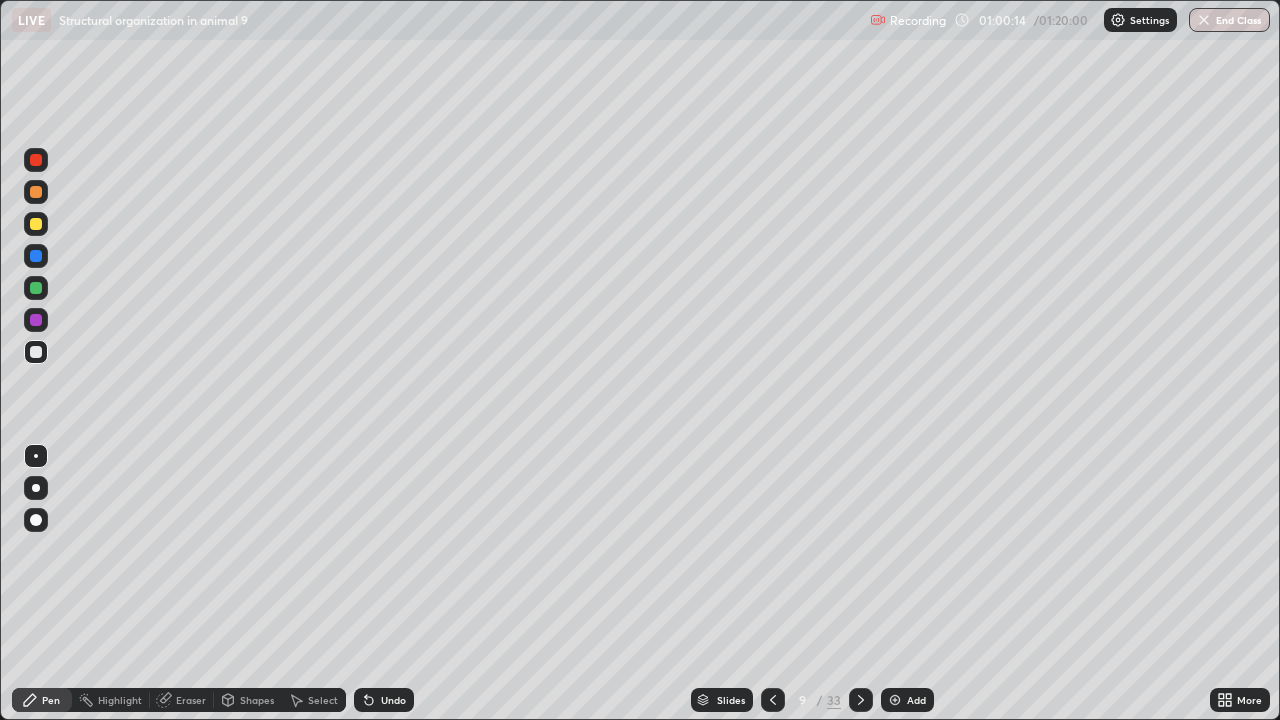 click on "Undo" at bounding box center [384, 700] 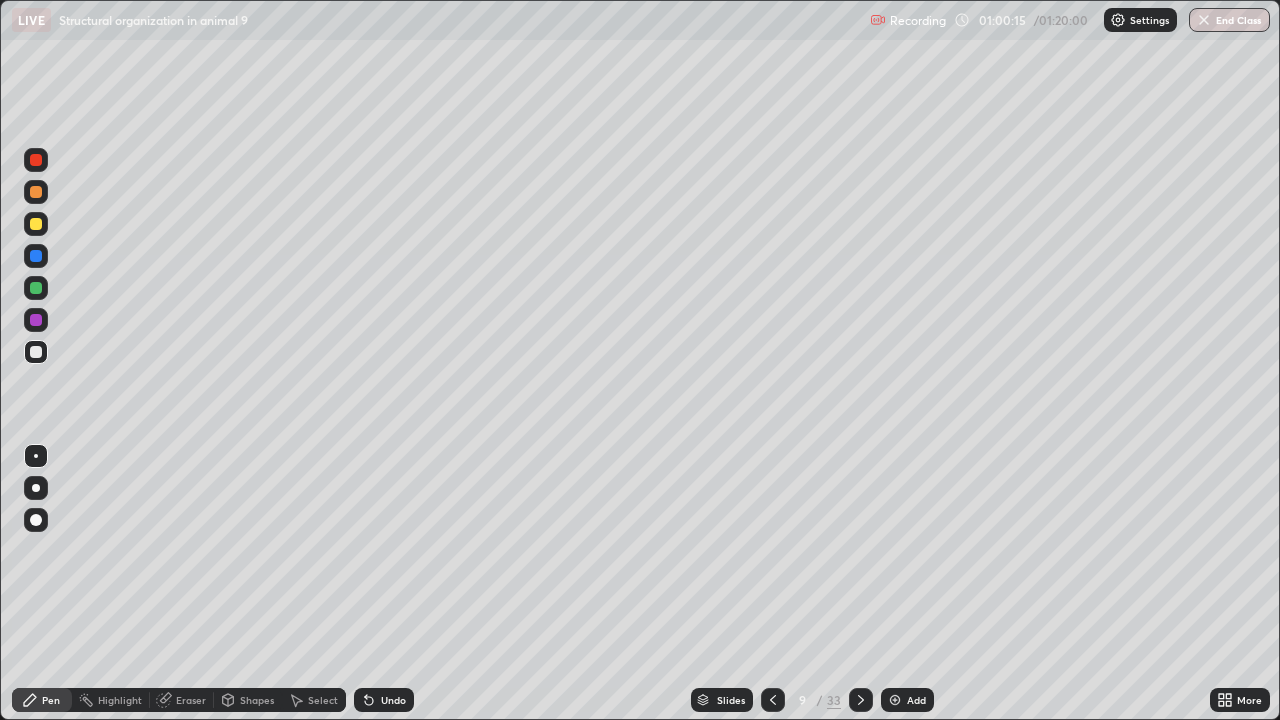 click on "Undo" at bounding box center (384, 700) 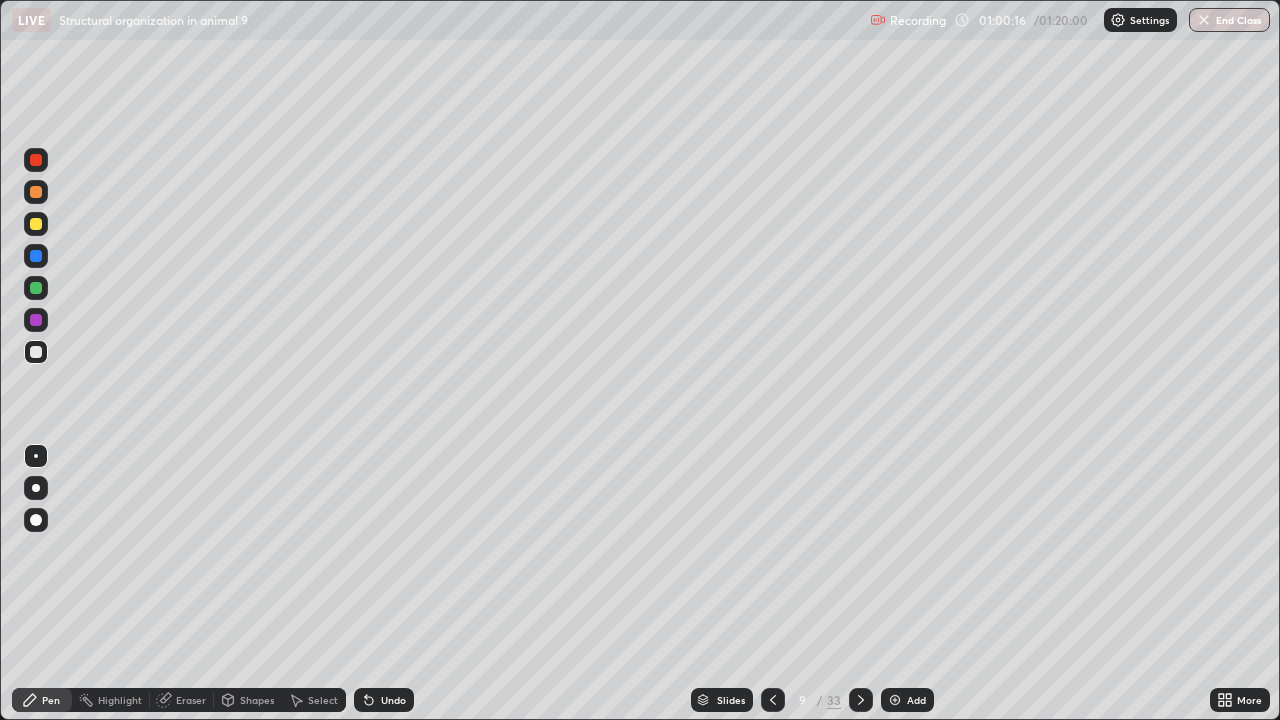 click on "Undo" at bounding box center [384, 700] 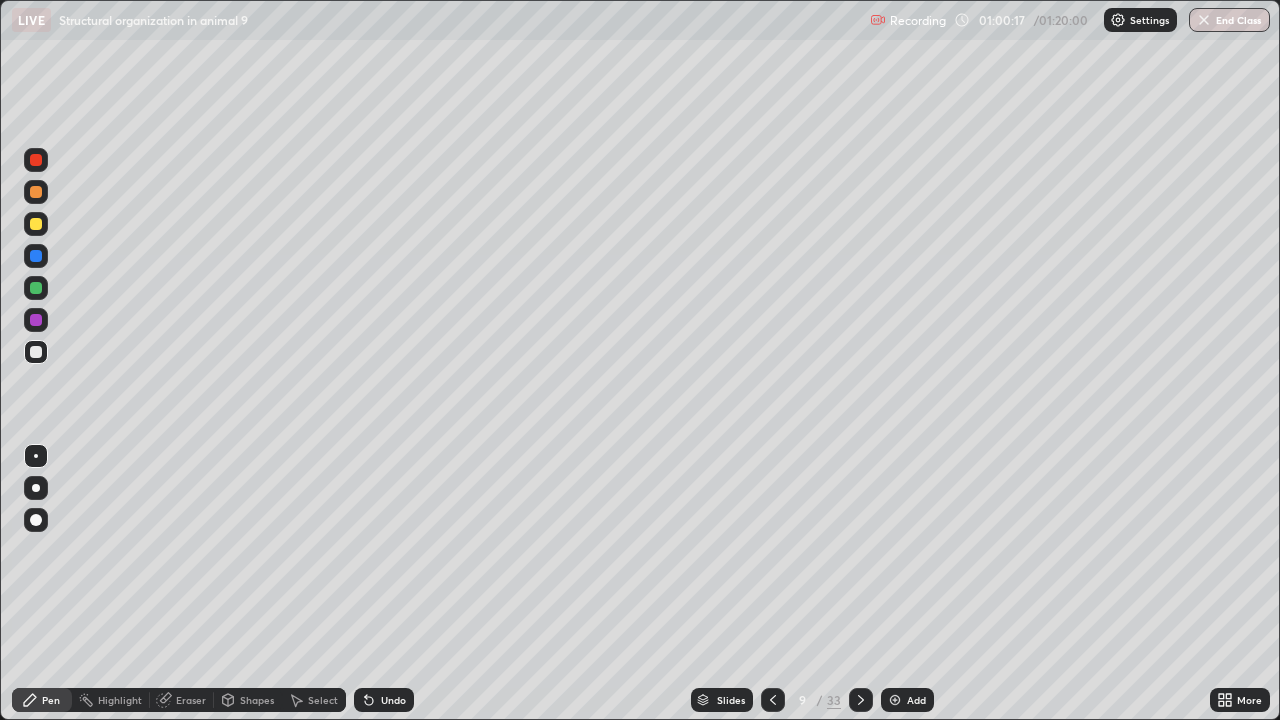click on "Undo" at bounding box center (384, 700) 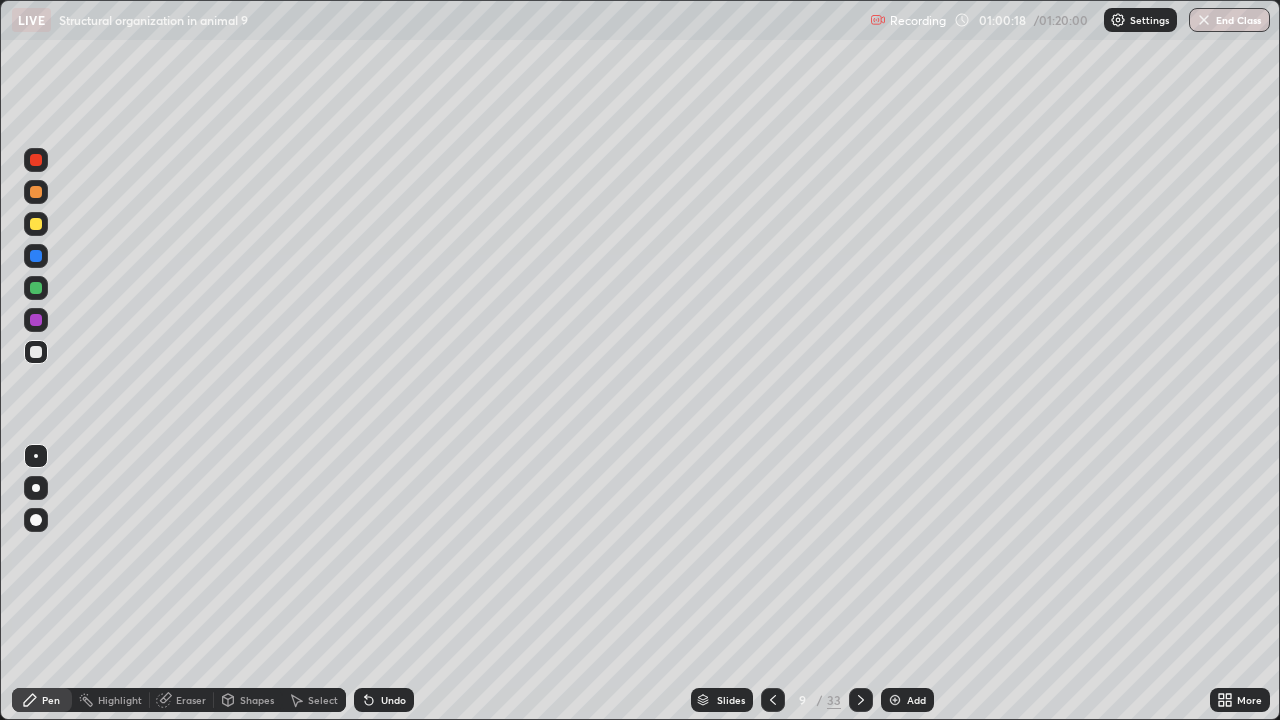 click 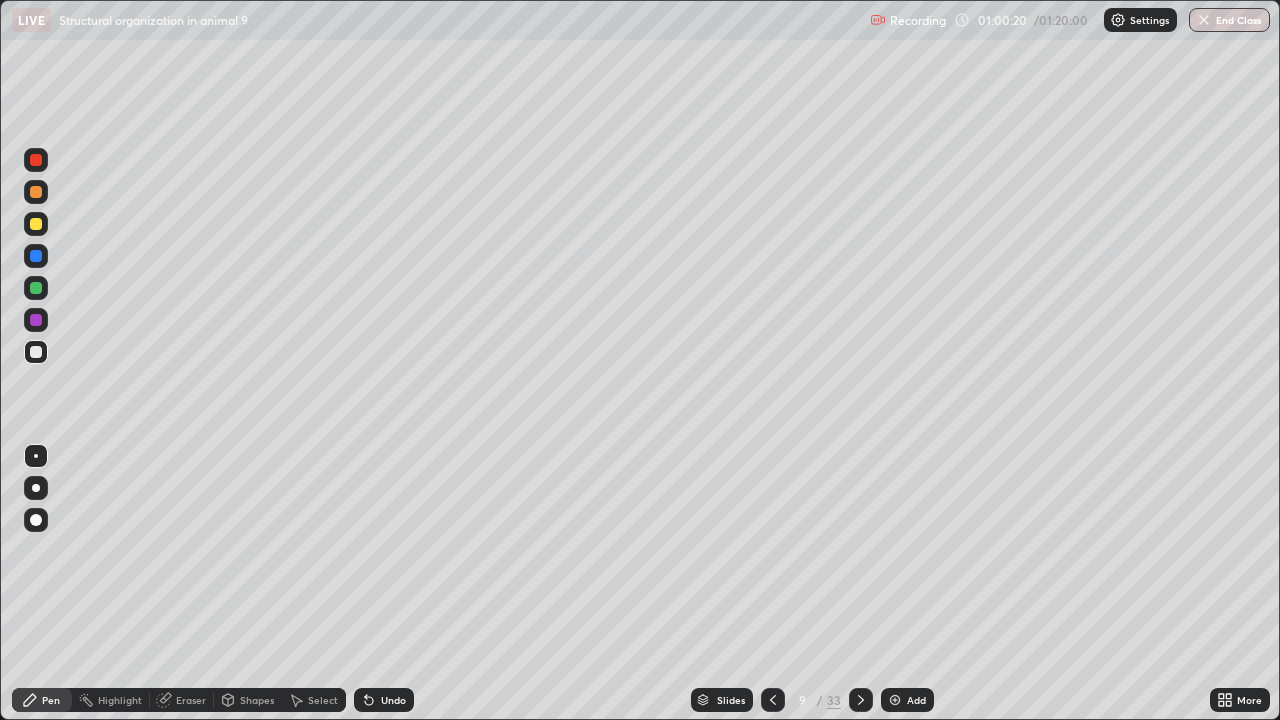click on "Shapes" at bounding box center [248, 700] 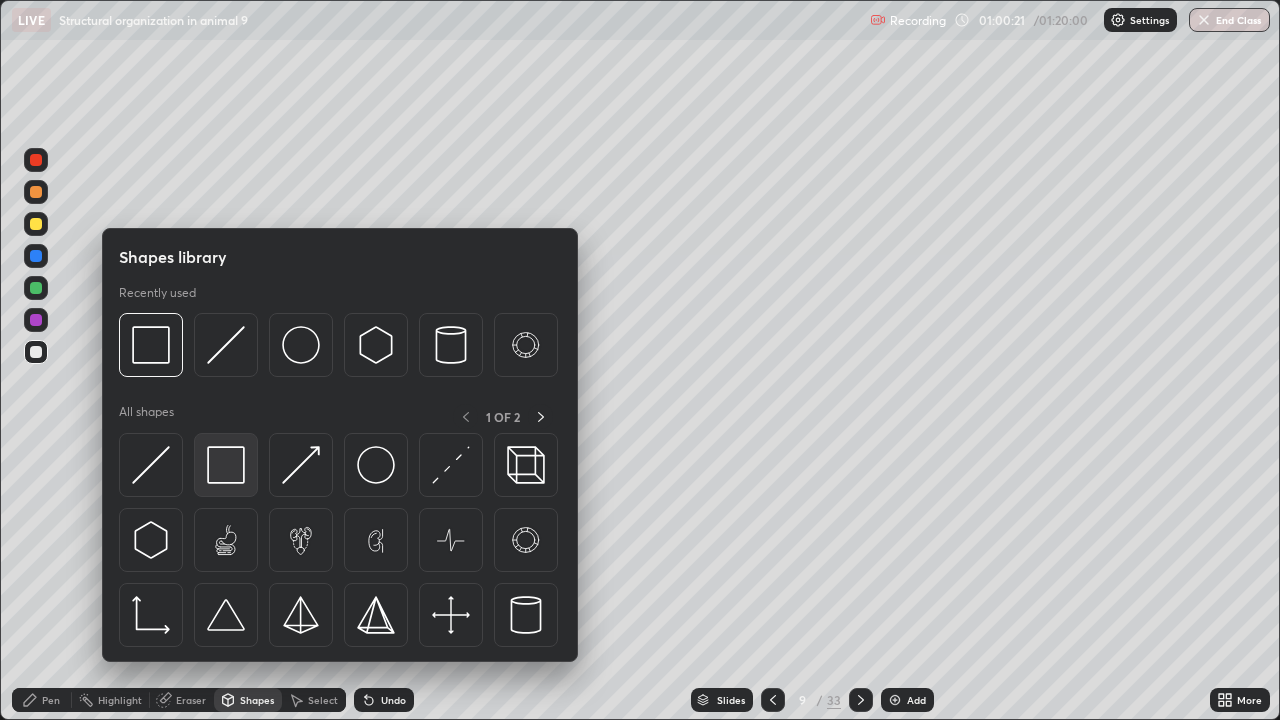 click at bounding box center [226, 465] 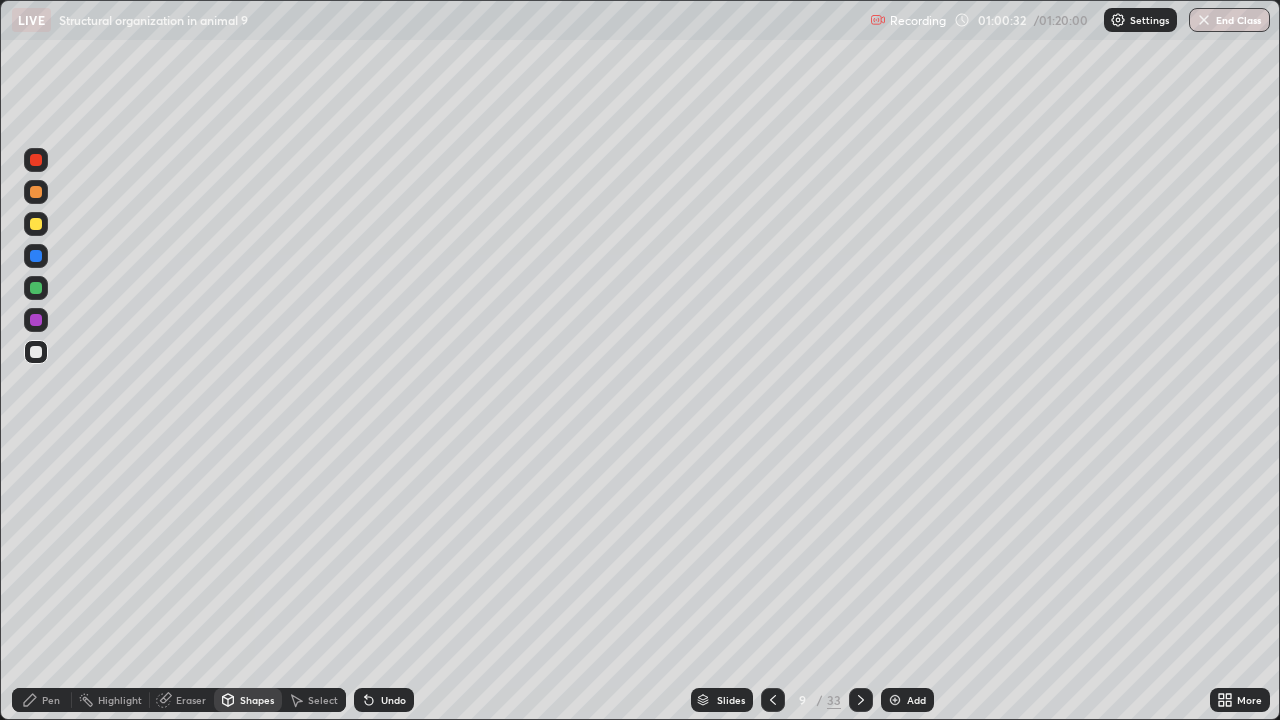 click on "Eraser" at bounding box center (191, 700) 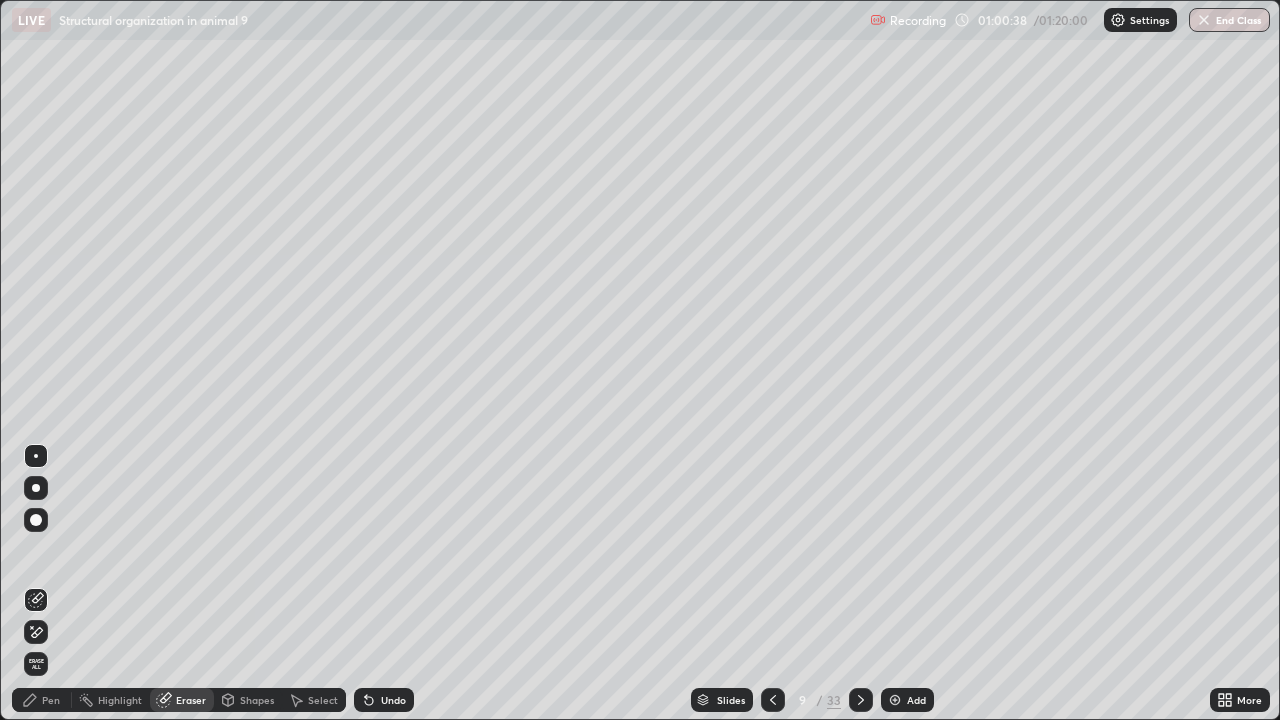 click on "Pen" at bounding box center [51, 700] 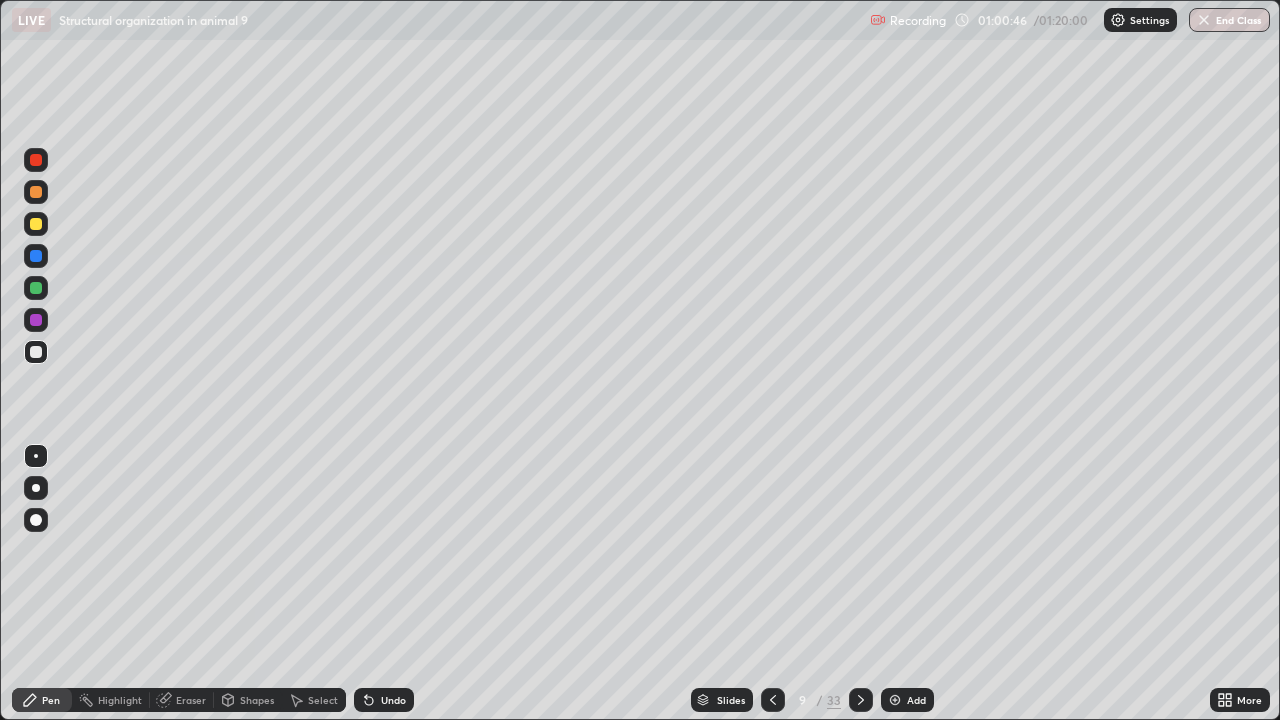 click on "Eraser" at bounding box center (191, 700) 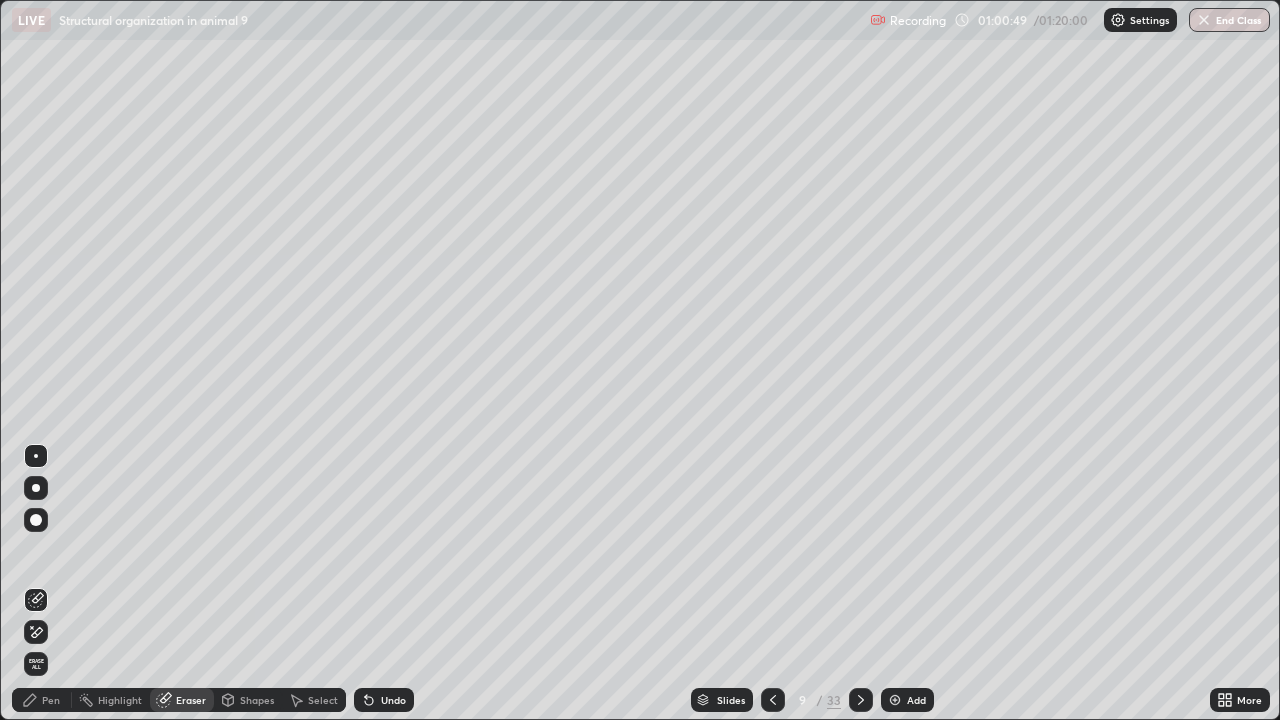 click on "Pen" at bounding box center [51, 700] 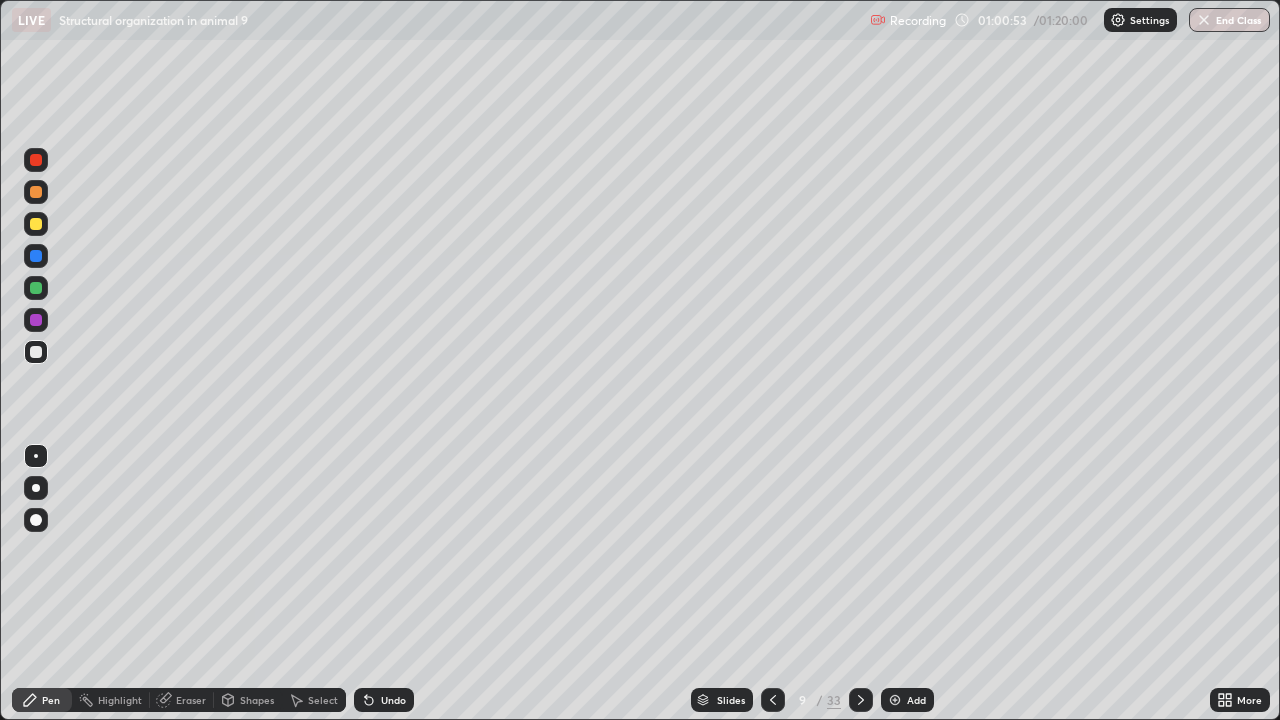 click on "Shapes" at bounding box center [257, 700] 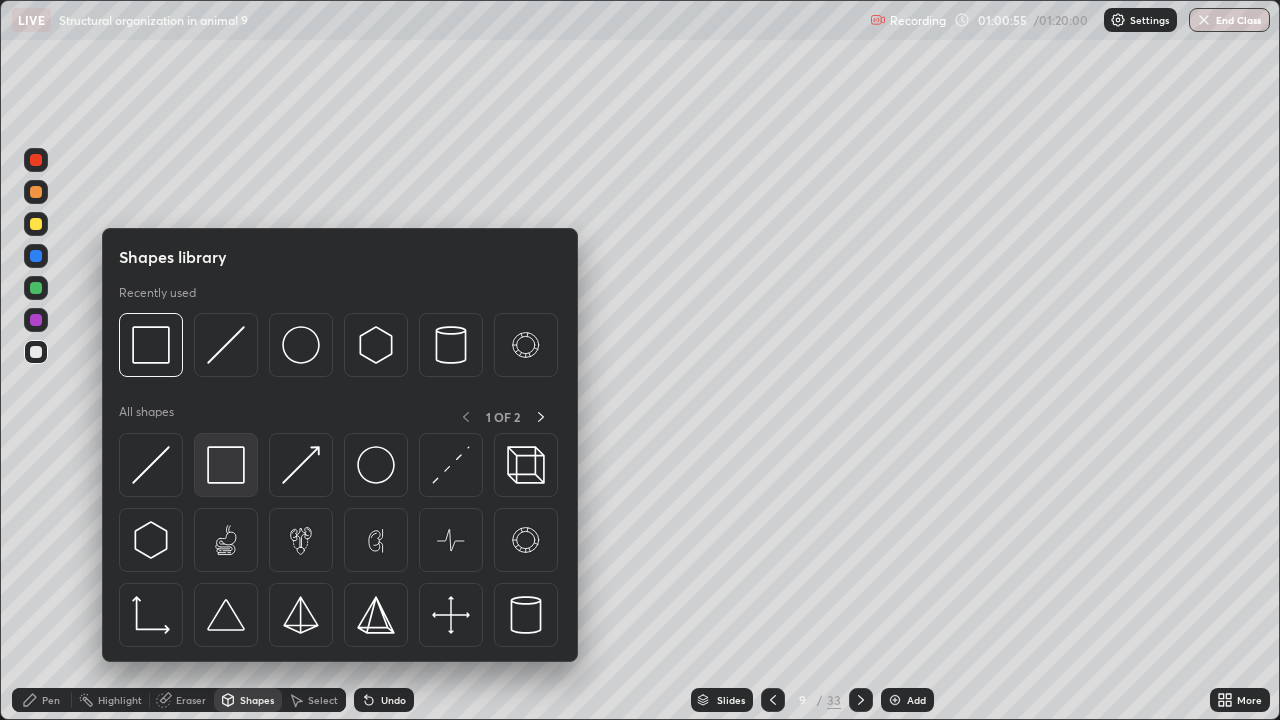 click at bounding box center [226, 465] 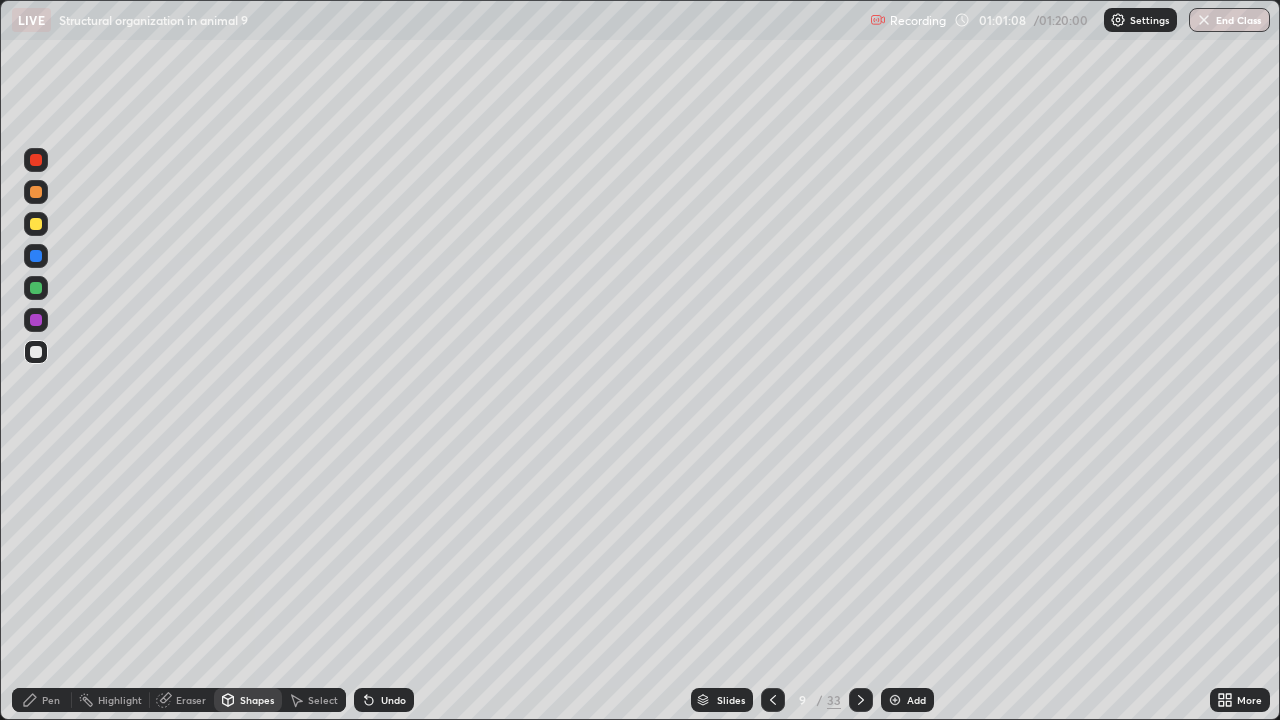 click on "Select" at bounding box center [323, 700] 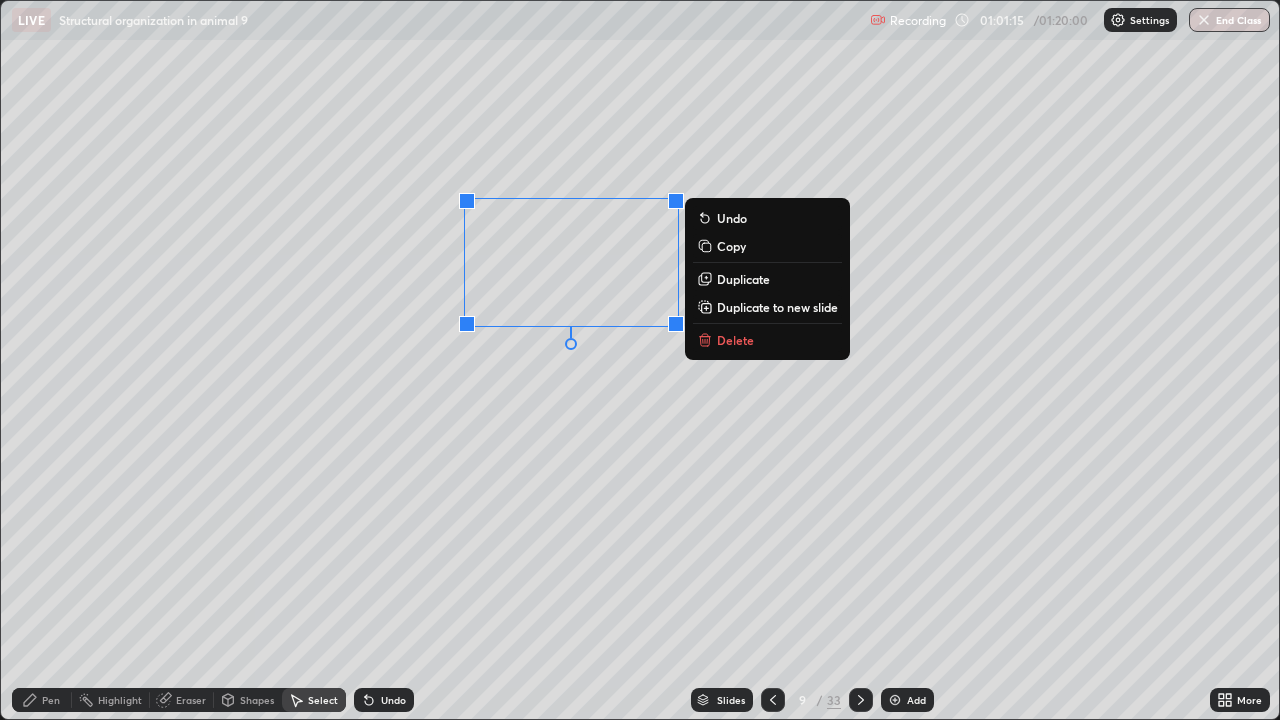 click on "0 ° Undo Copy Duplicate Duplicate to new slide Delete" at bounding box center (640, 360) 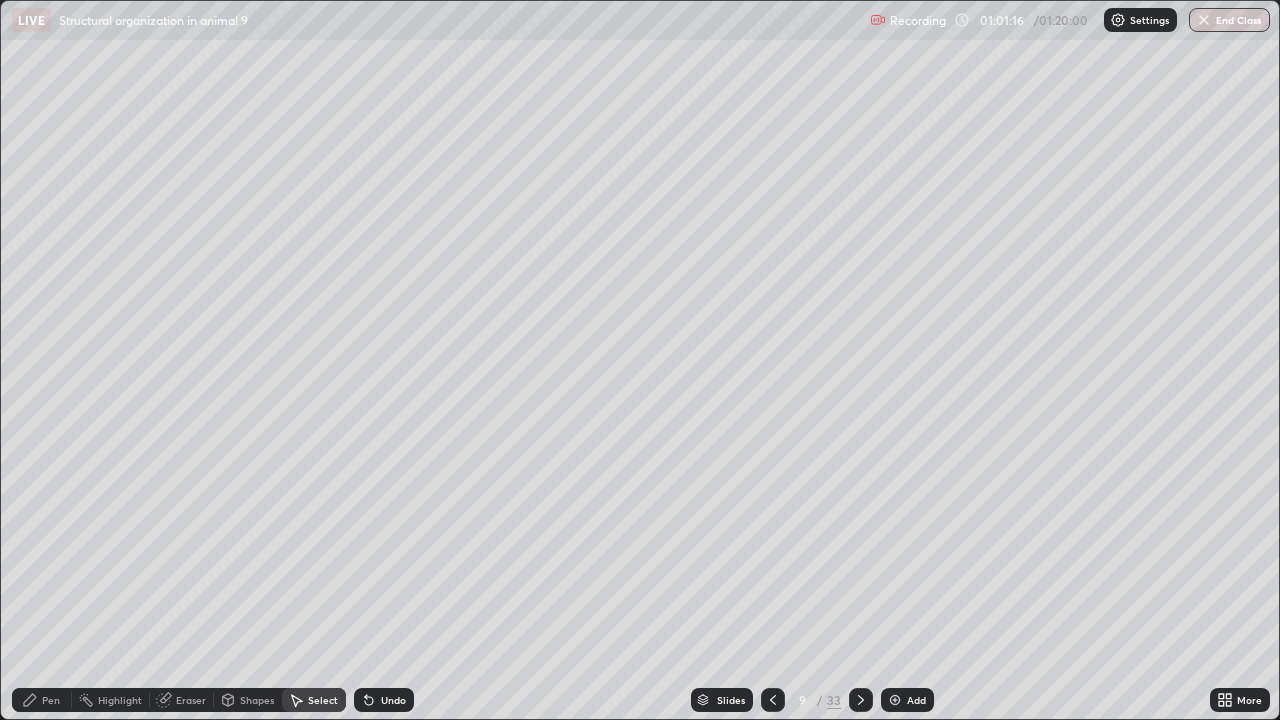 click on "Pen" at bounding box center (51, 700) 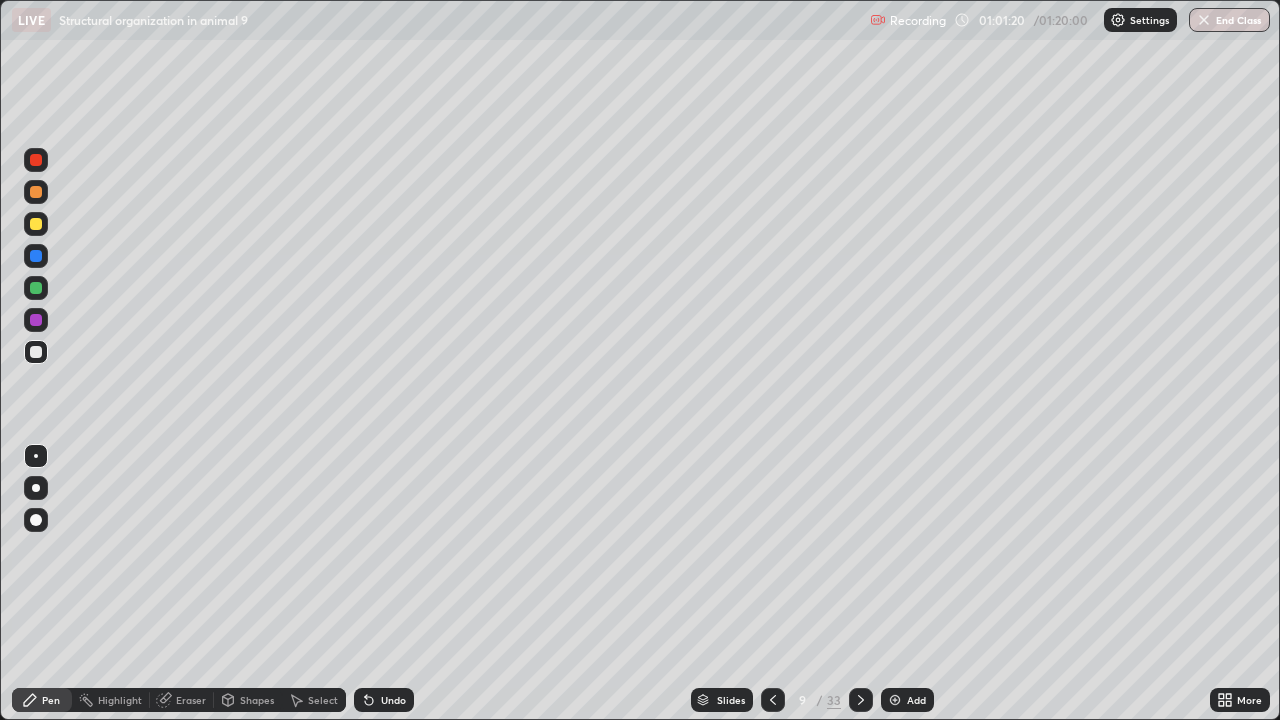 click on "Eraser" at bounding box center [191, 700] 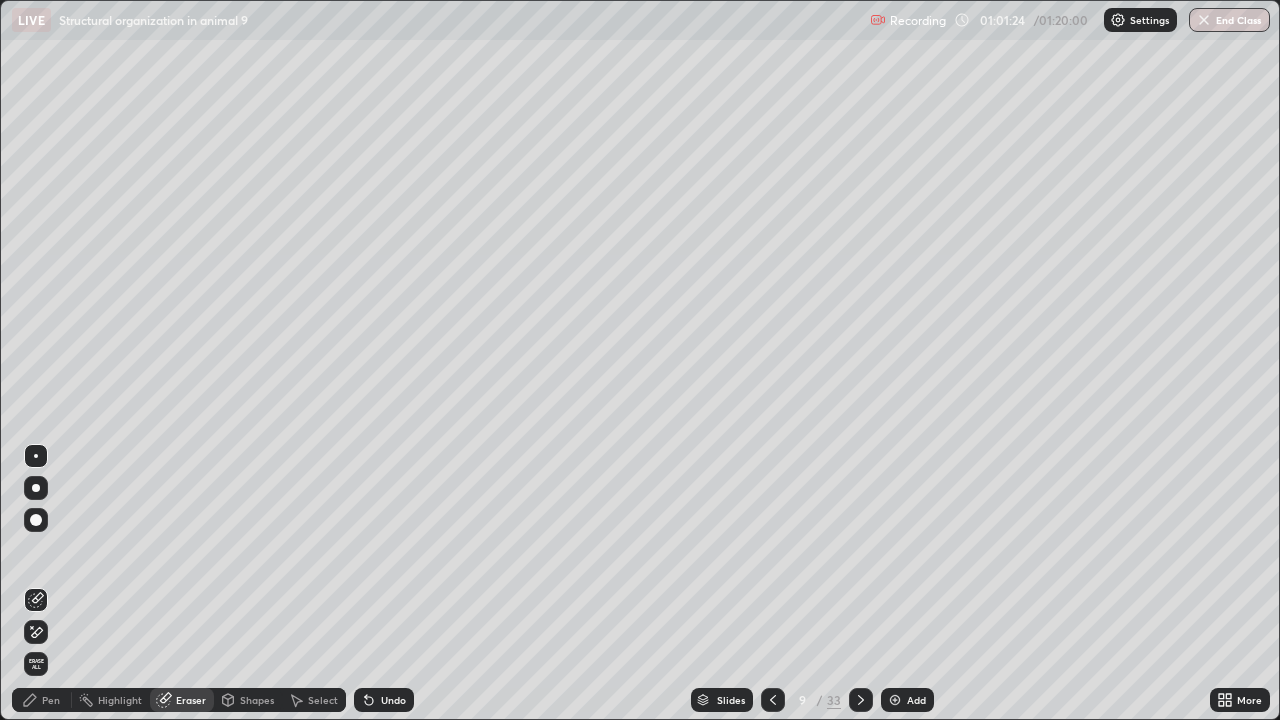 click on "Pen" at bounding box center [51, 700] 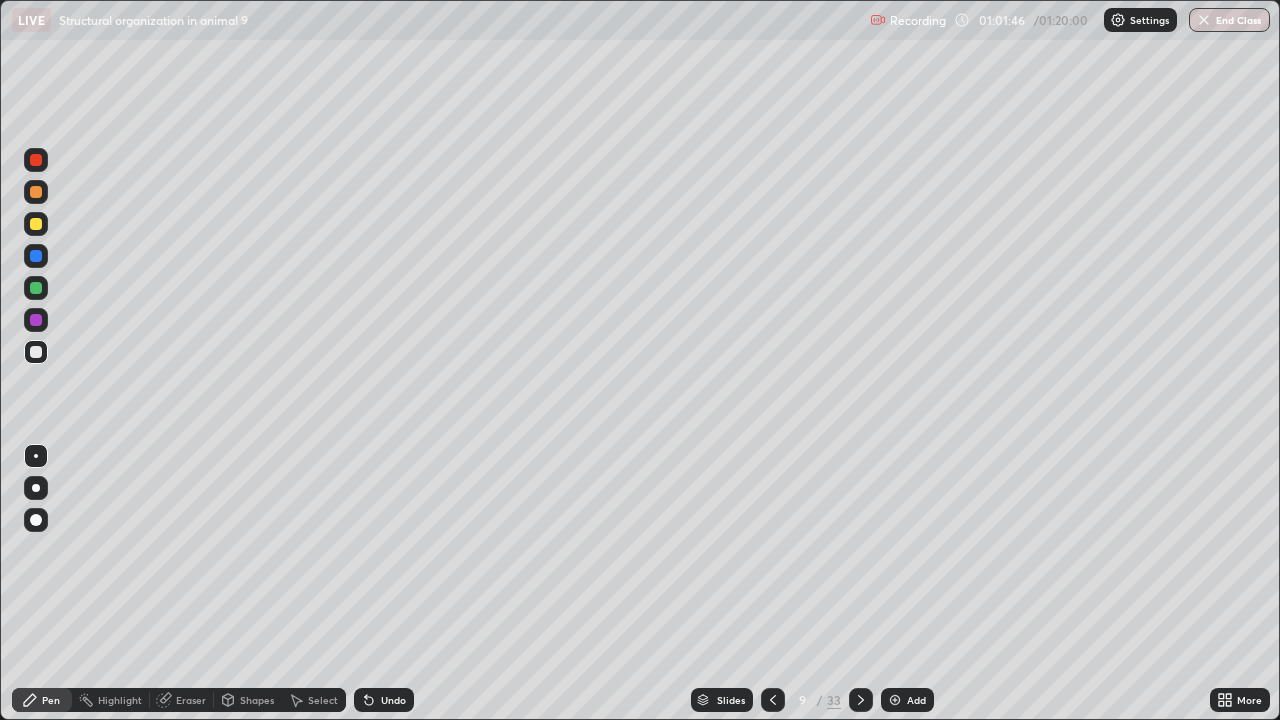 click on "Undo" at bounding box center [384, 700] 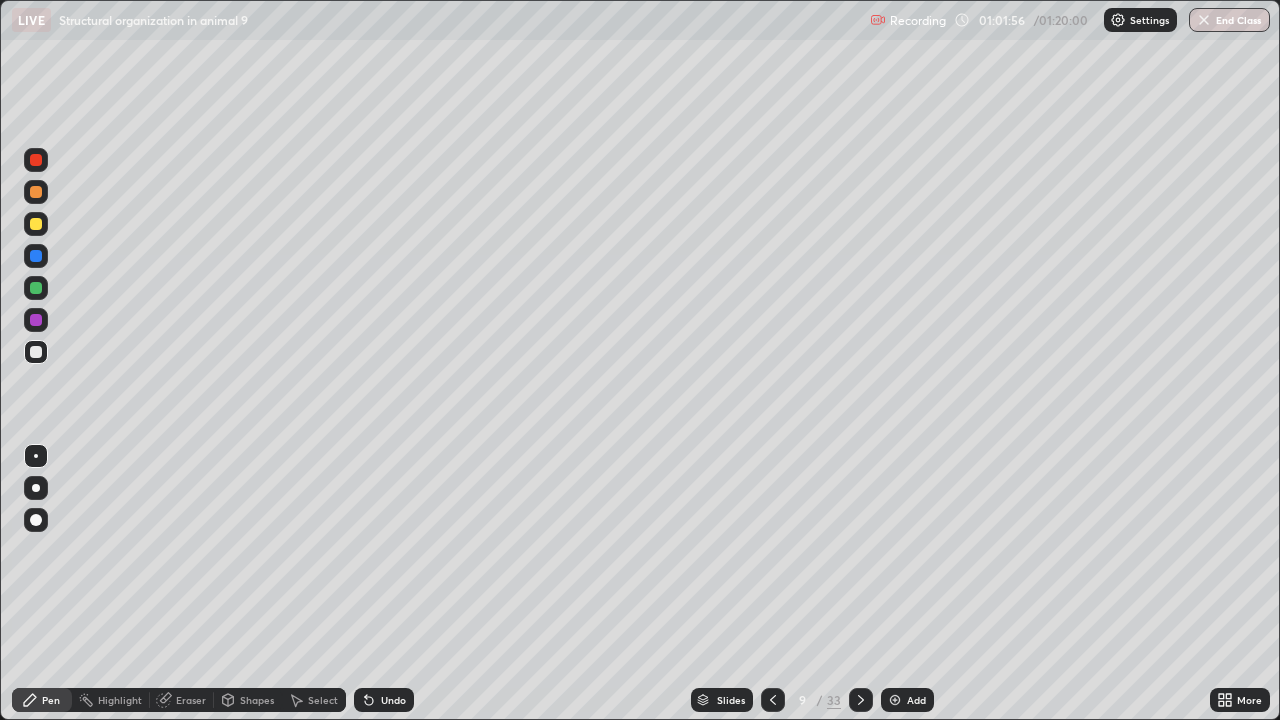 click at bounding box center (36, 256) 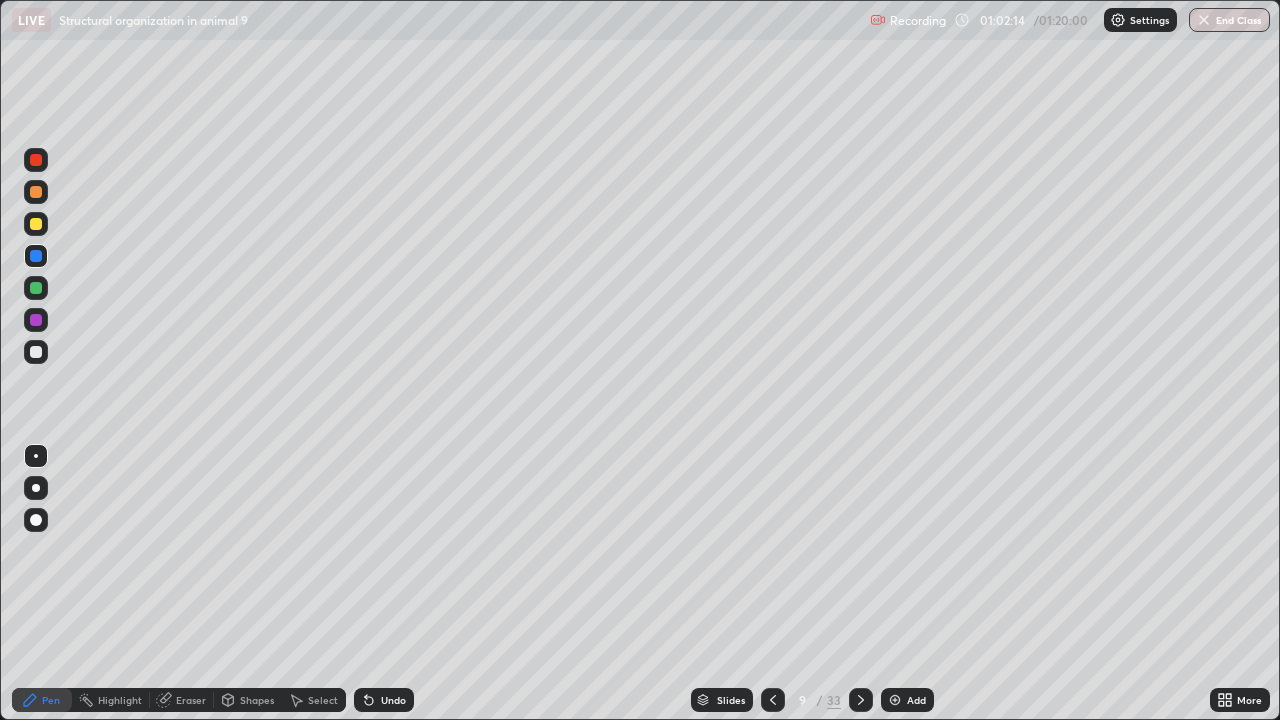 click at bounding box center (36, 320) 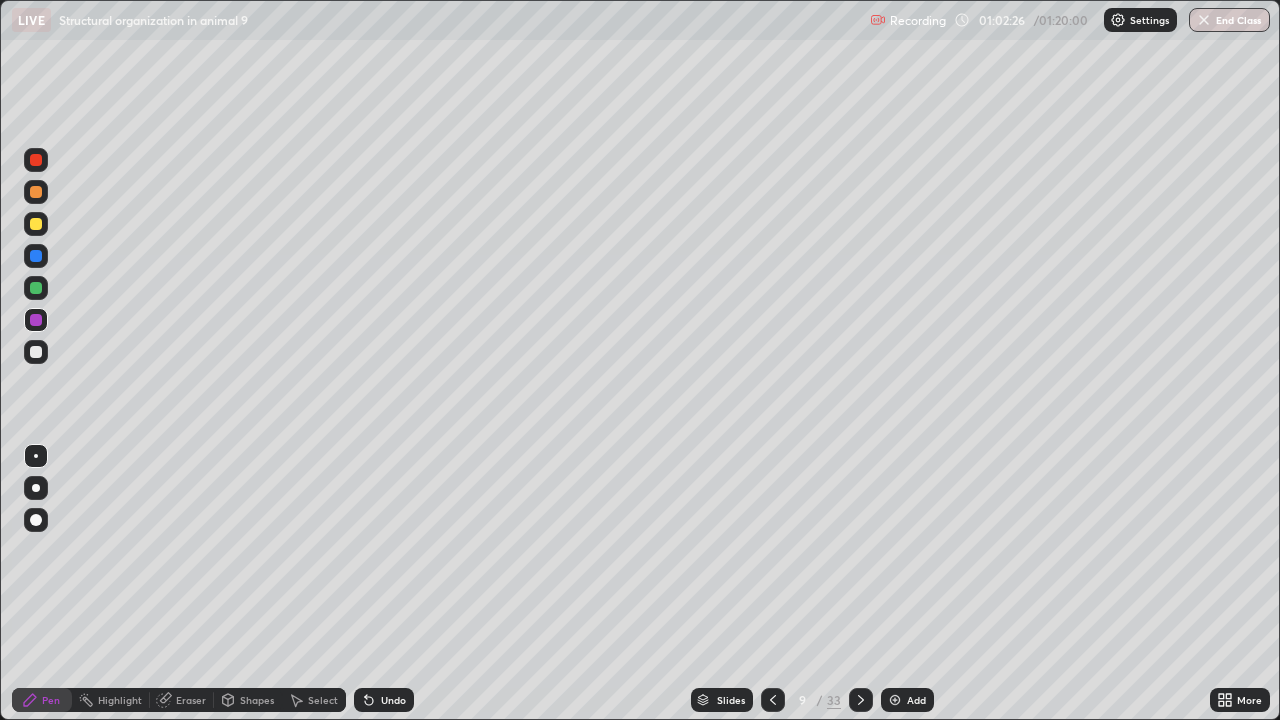 click at bounding box center (36, 224) 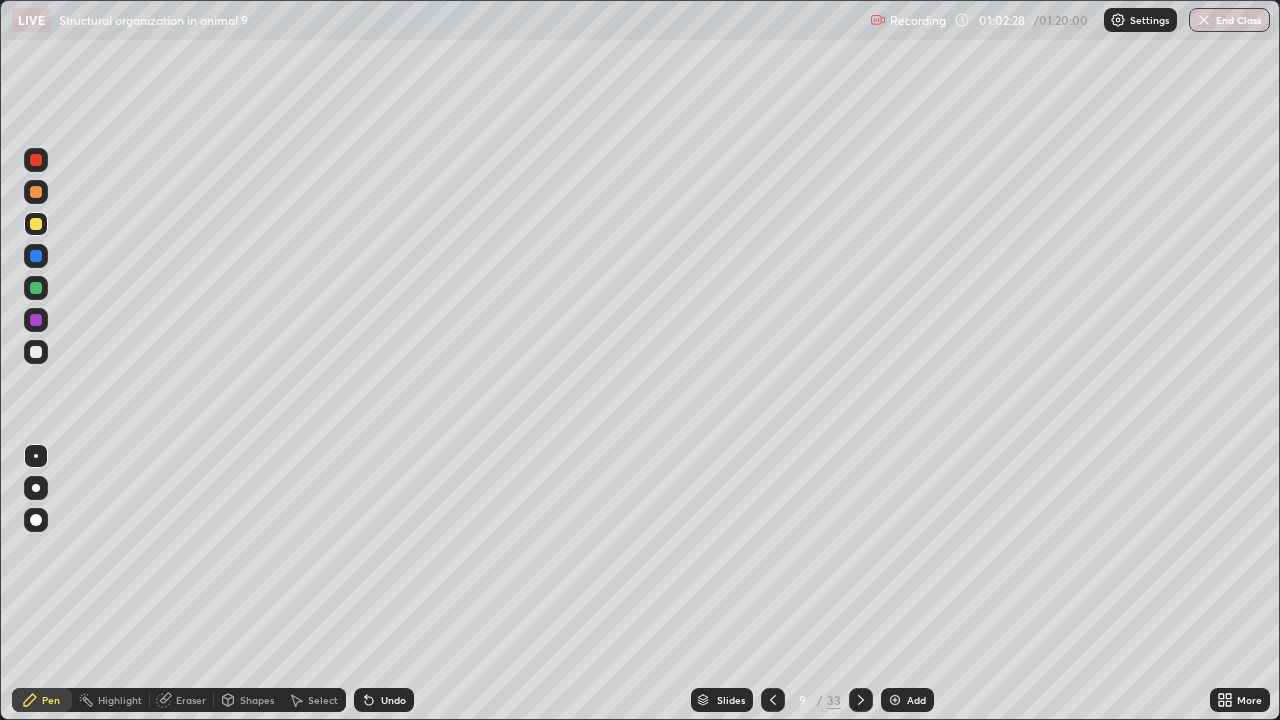 click at bounding box center [36, 288] 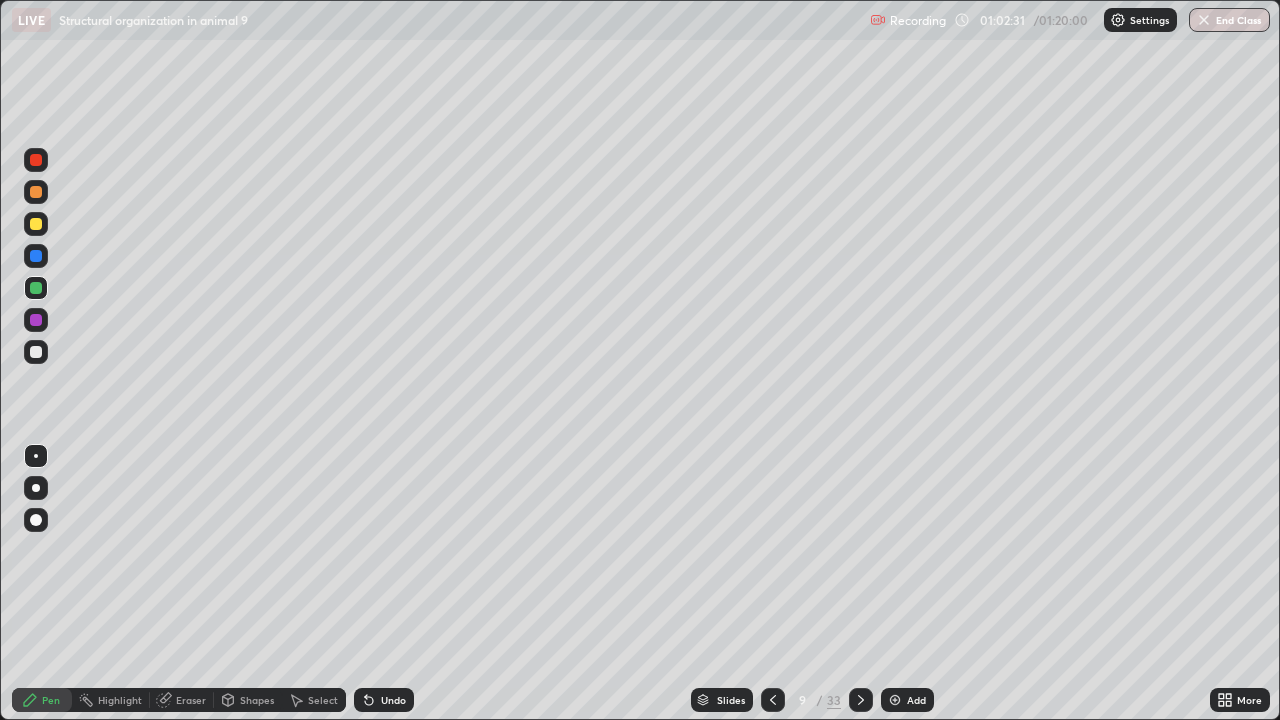 click at bounding box center [36, 520] 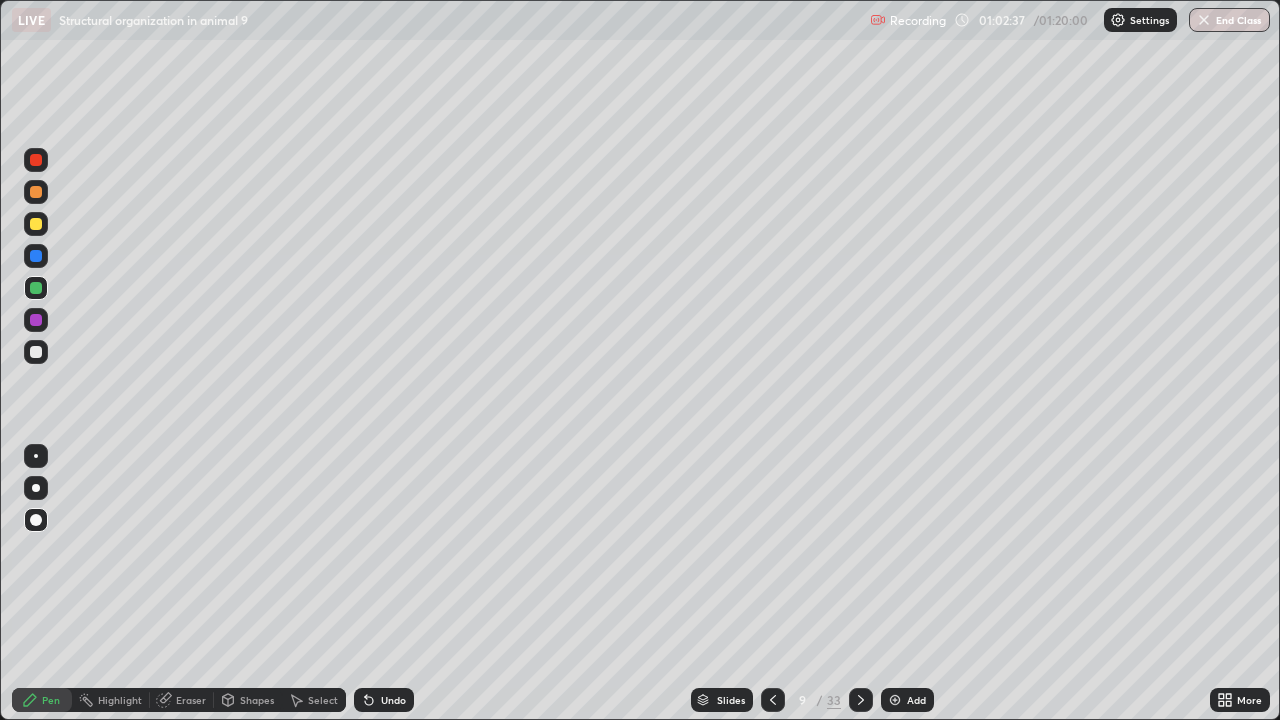 click at bounding box center (36, 160) 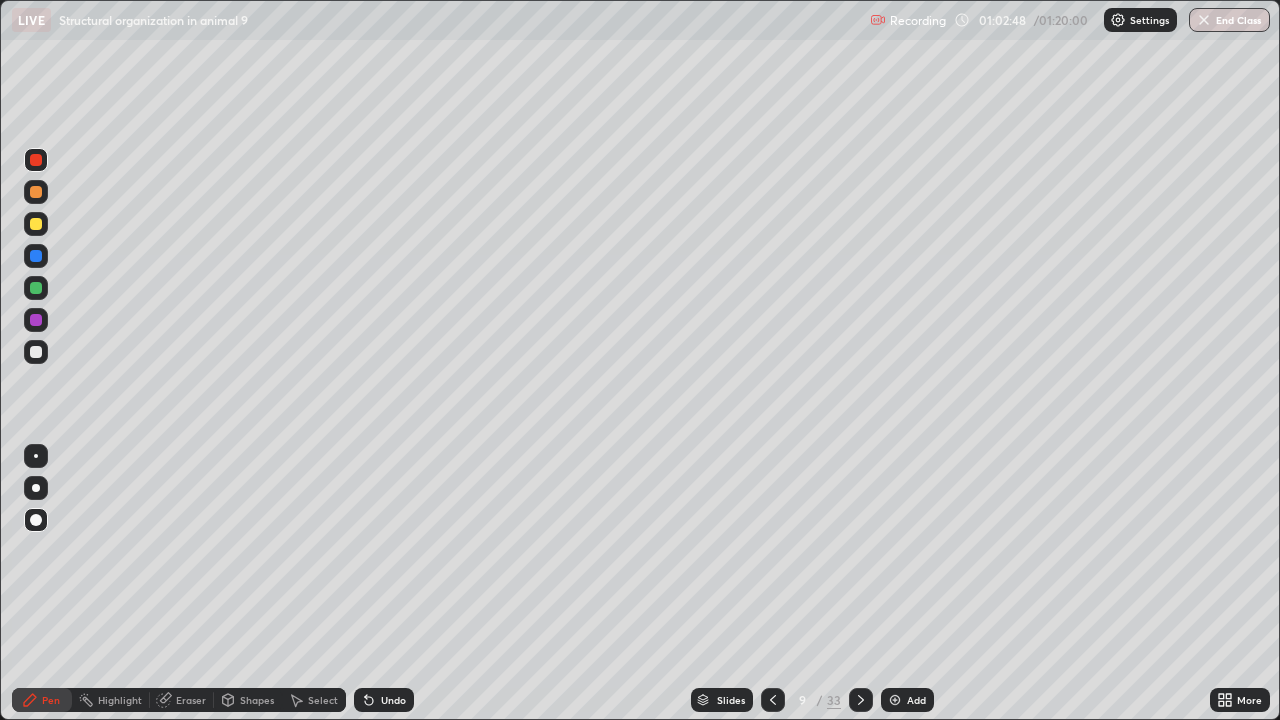 click on "Undo" at bounding box center (393, 700) 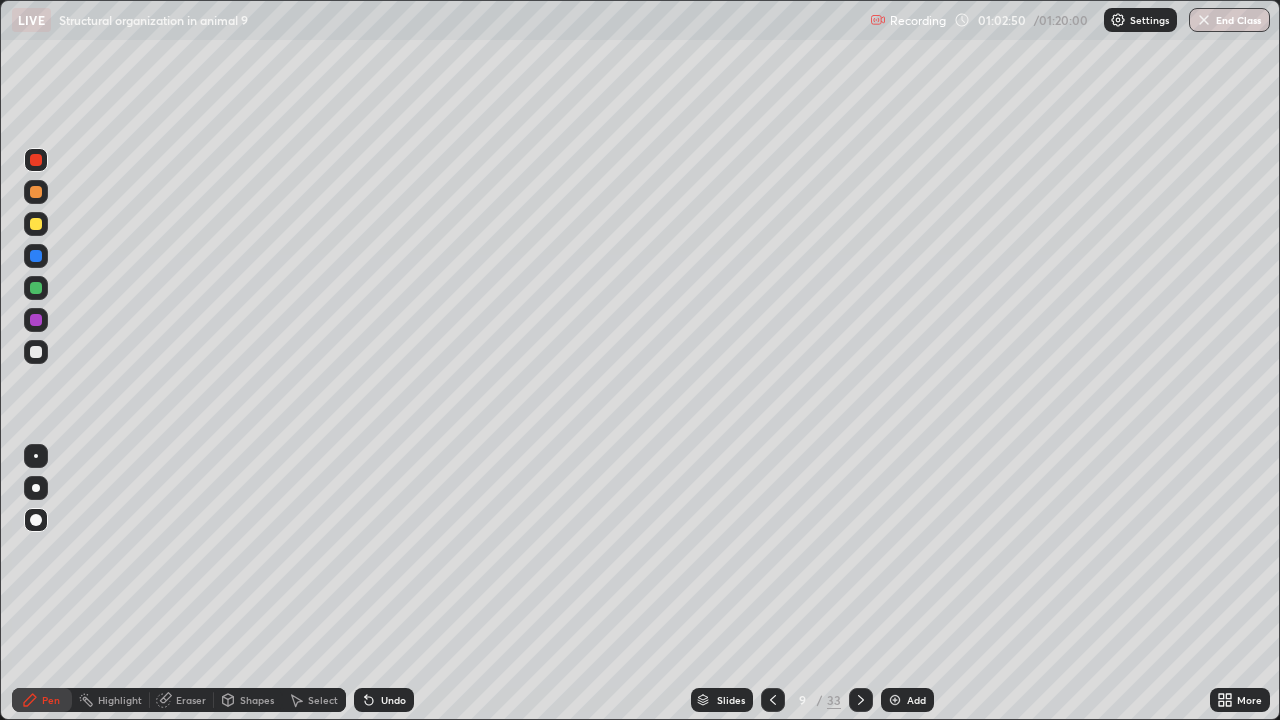 click on "Shapes" at bounding box center [257, 700] 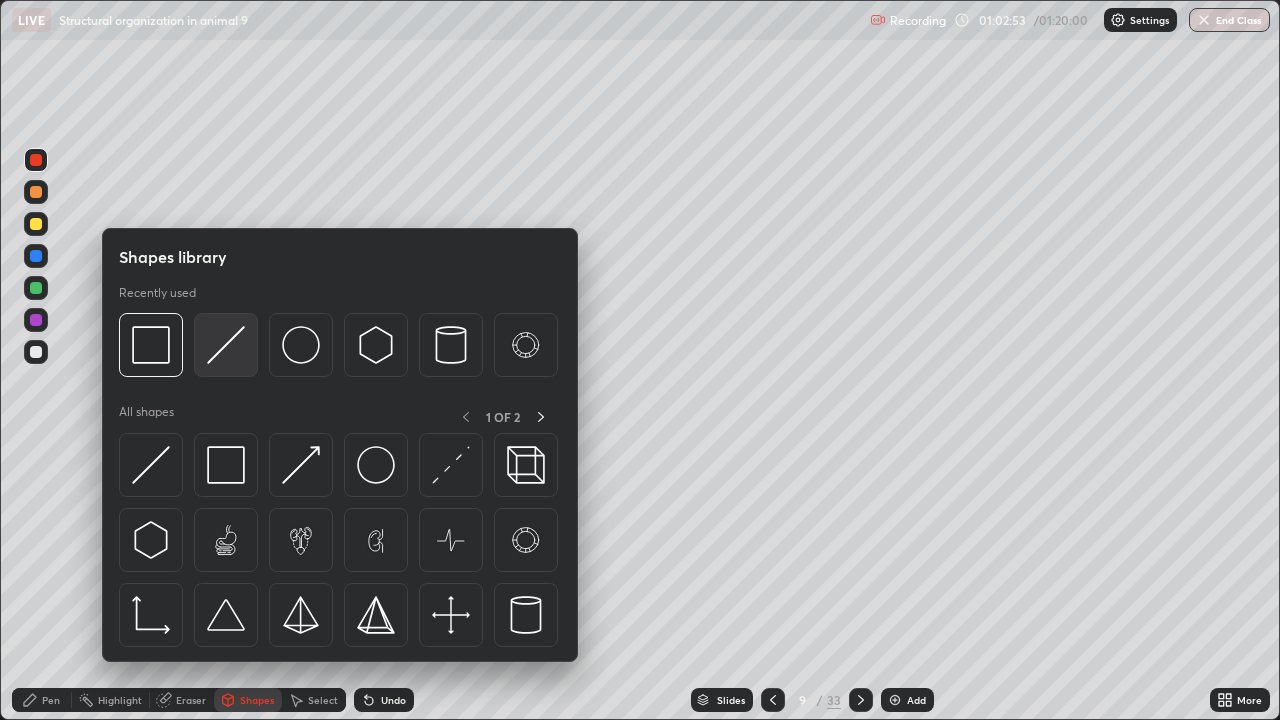 click at bounding box center (226, 345) 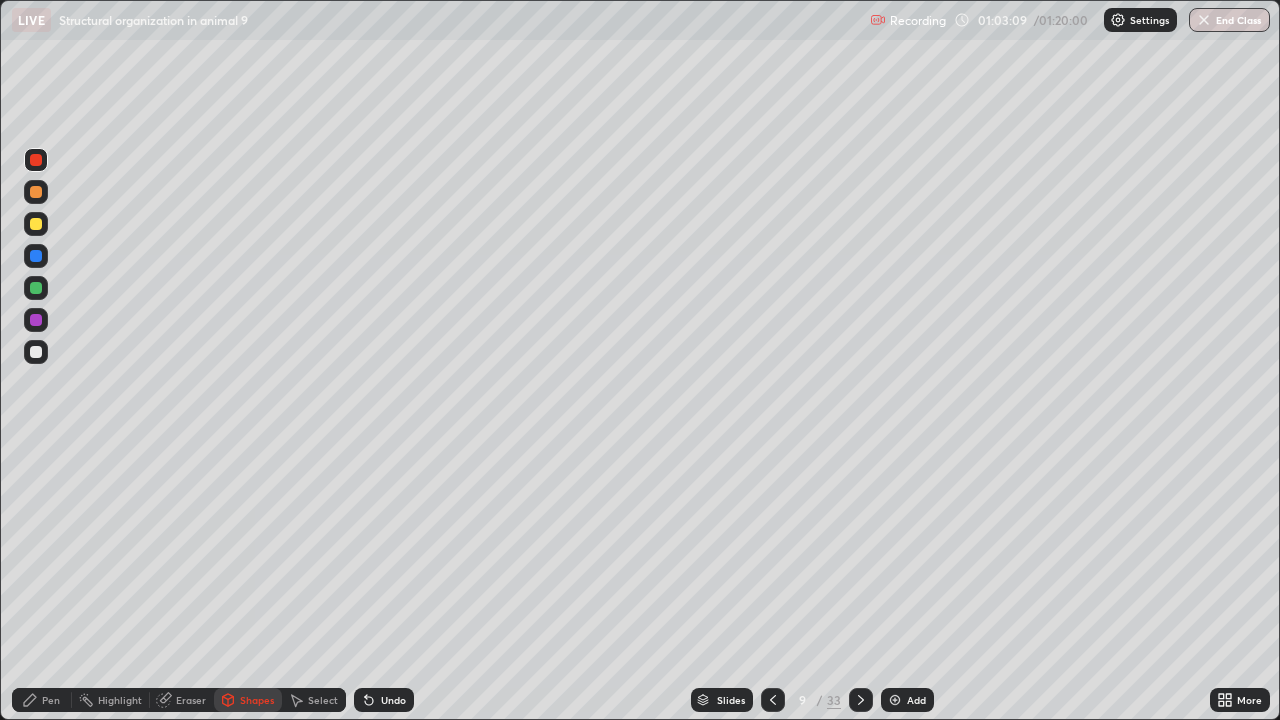 click on "Pen" at bounding box center (51, 700) 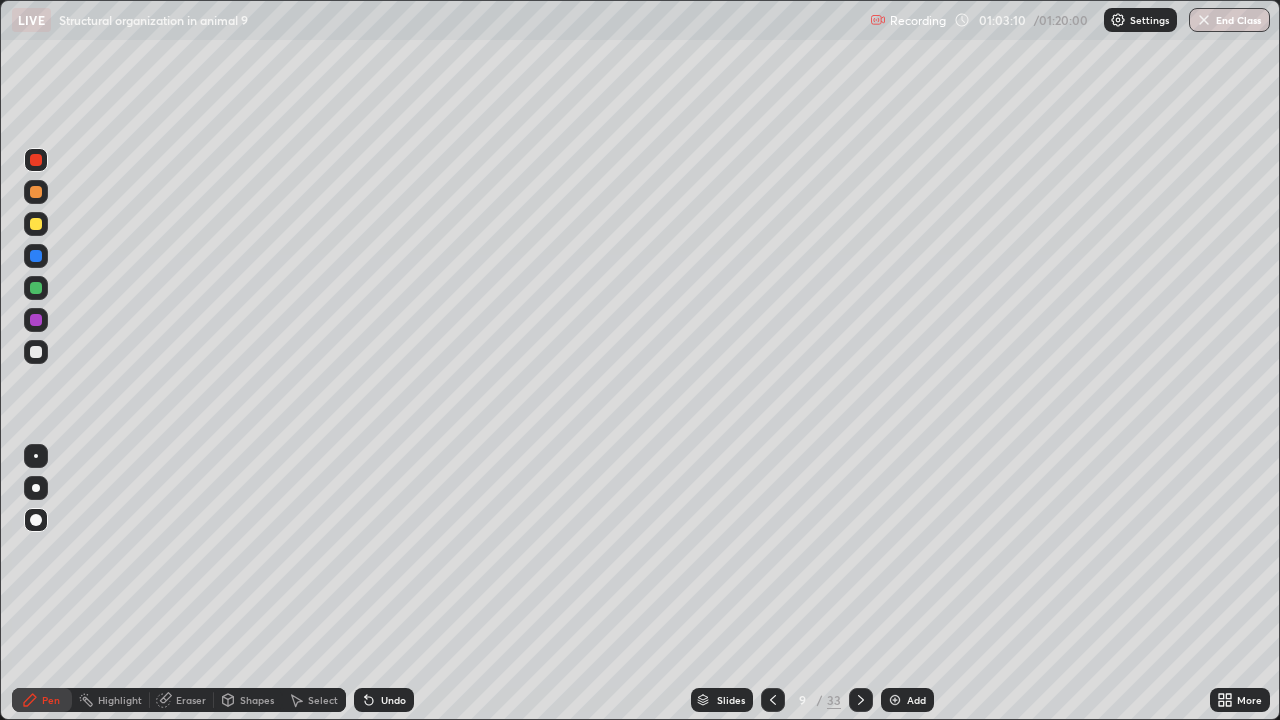 click at bounding box center [36, 352] 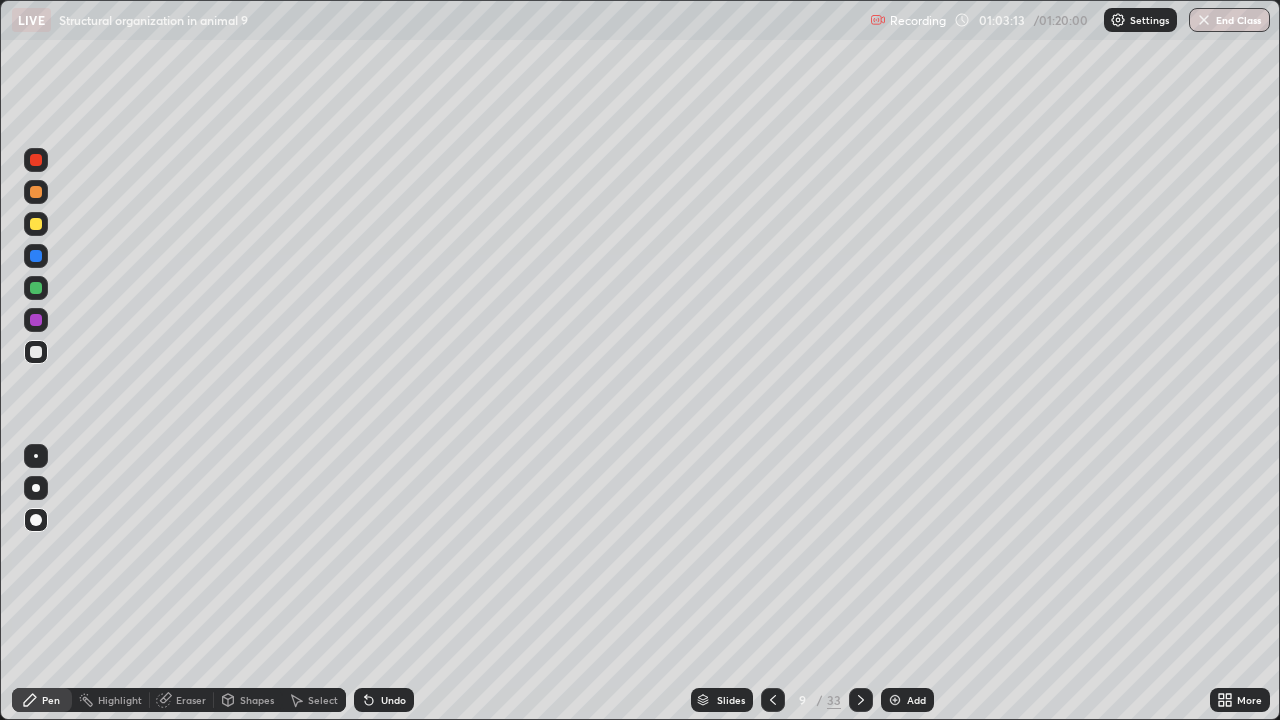 click on "Undo" at bounding box center (384, 700) 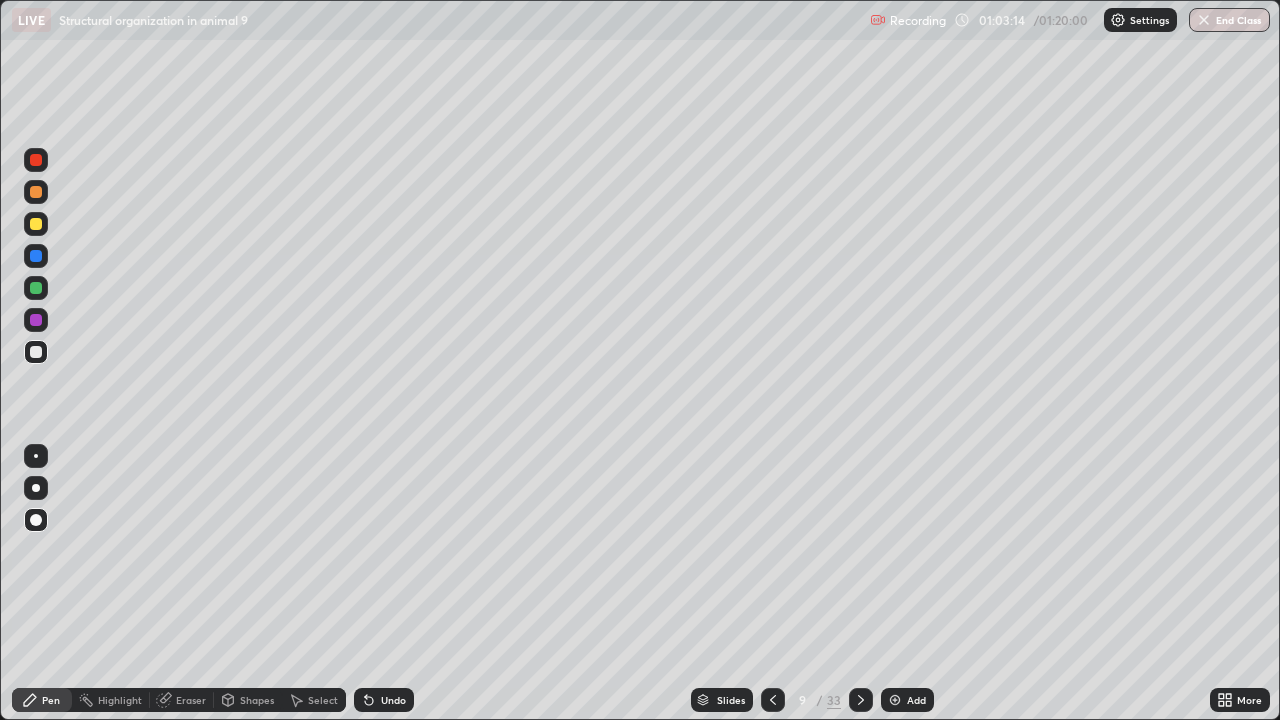 click at bounding box center [36, 456] 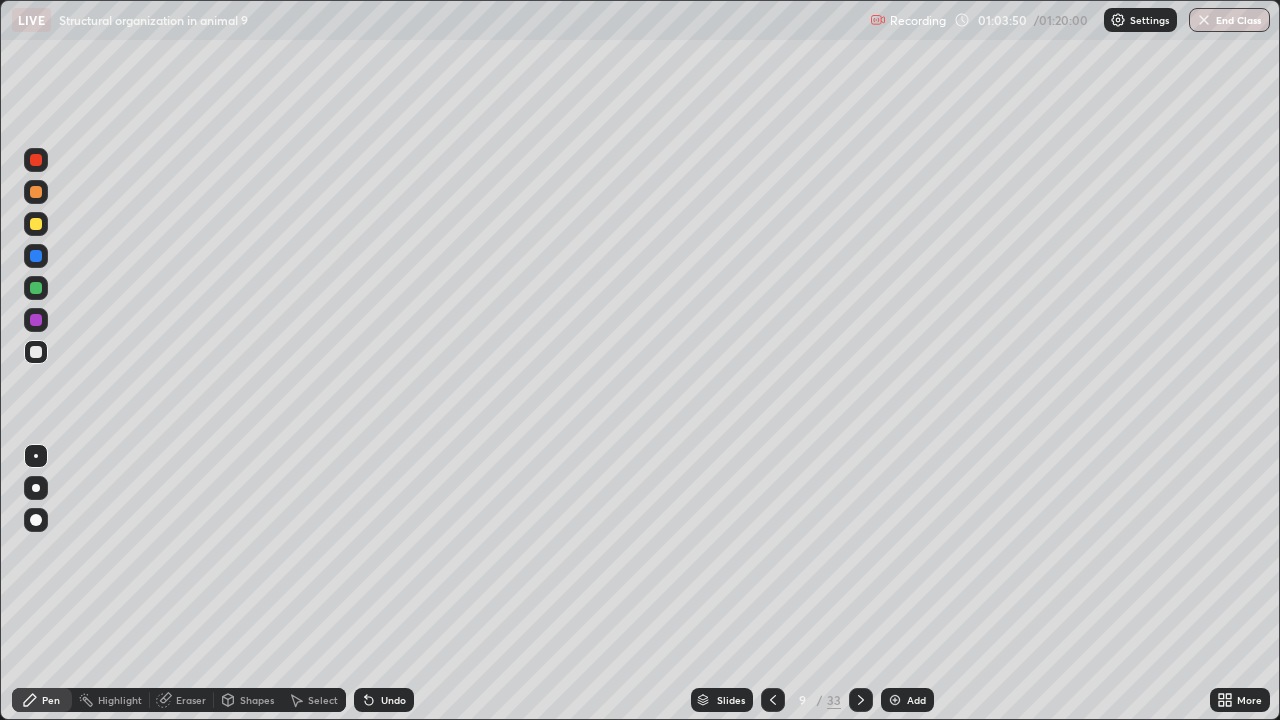 click at bounding box center [36, 352] 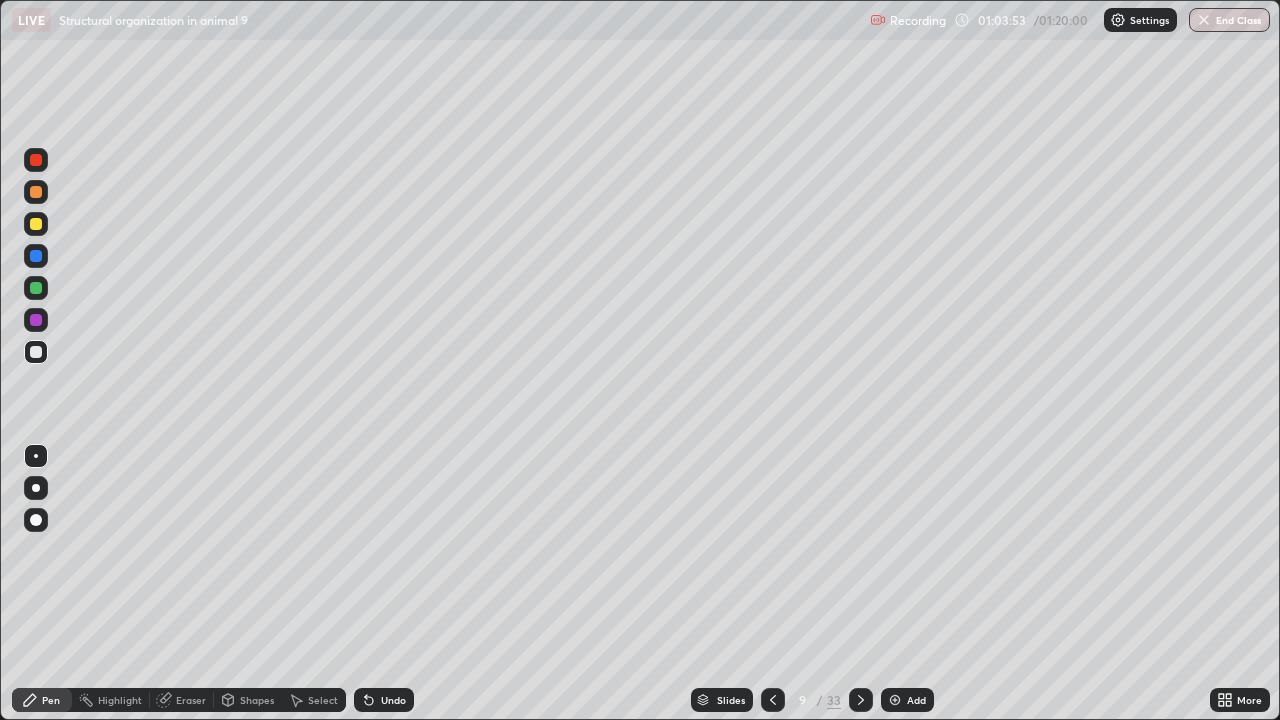 click on "Shapes" at bounding box center [257, 700] 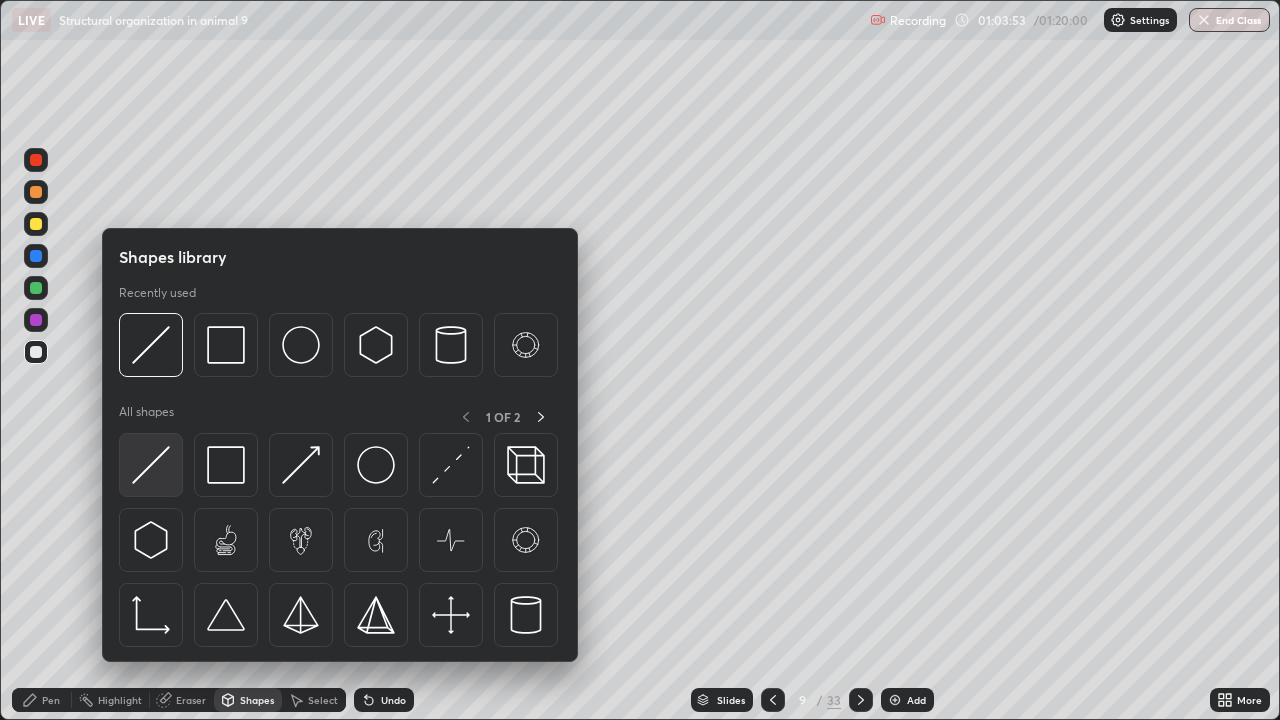 click at bounding box center [151, 465] 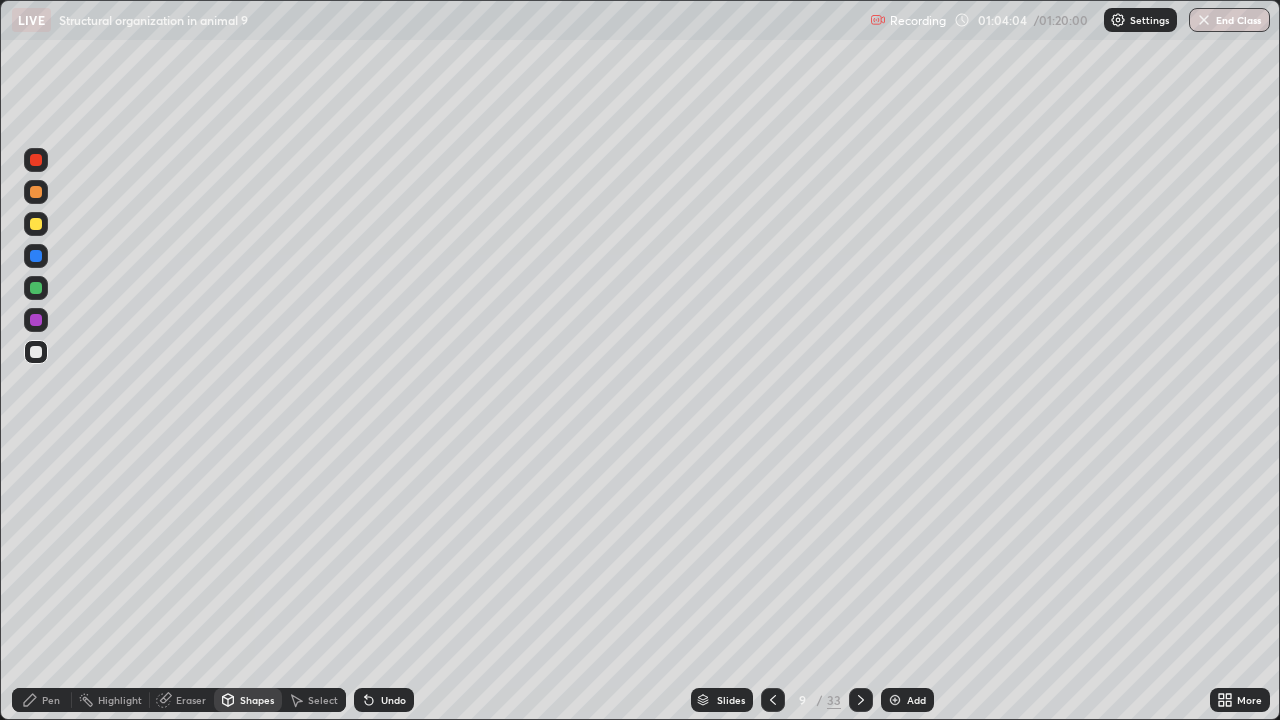 click on "Pen" at bounding box center [51, 700] 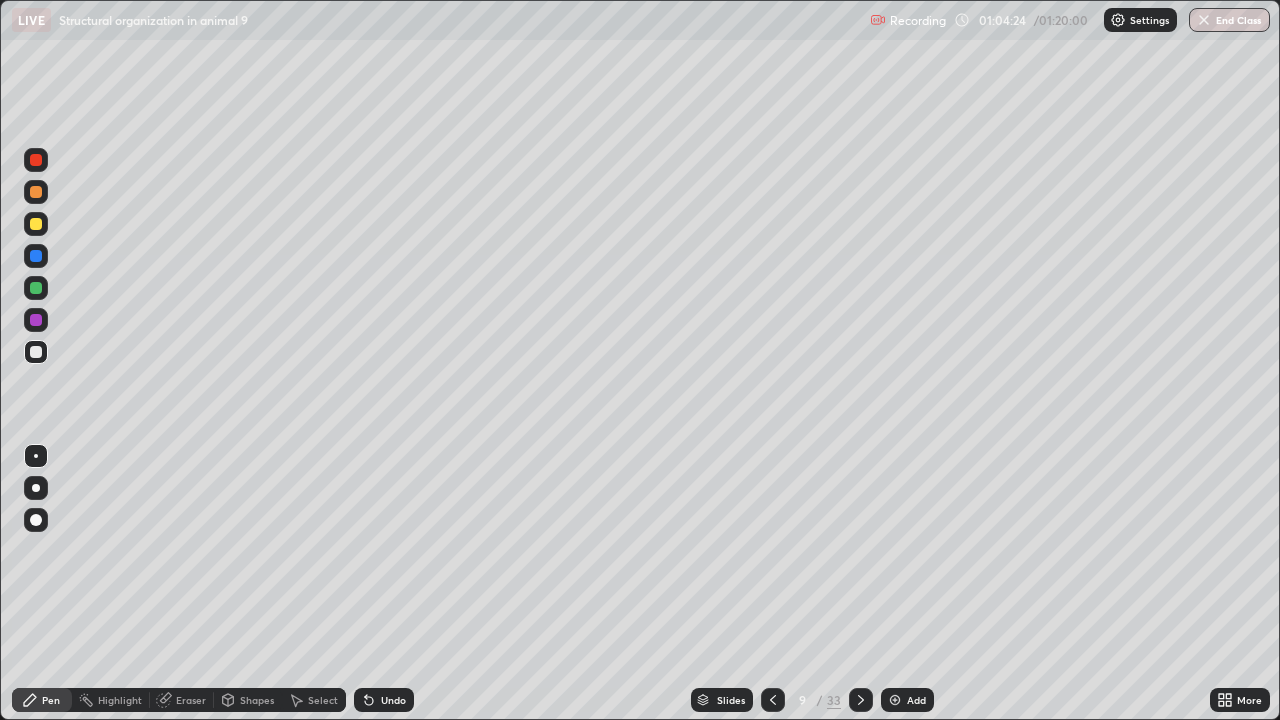 click at bounding box center (36, 224) 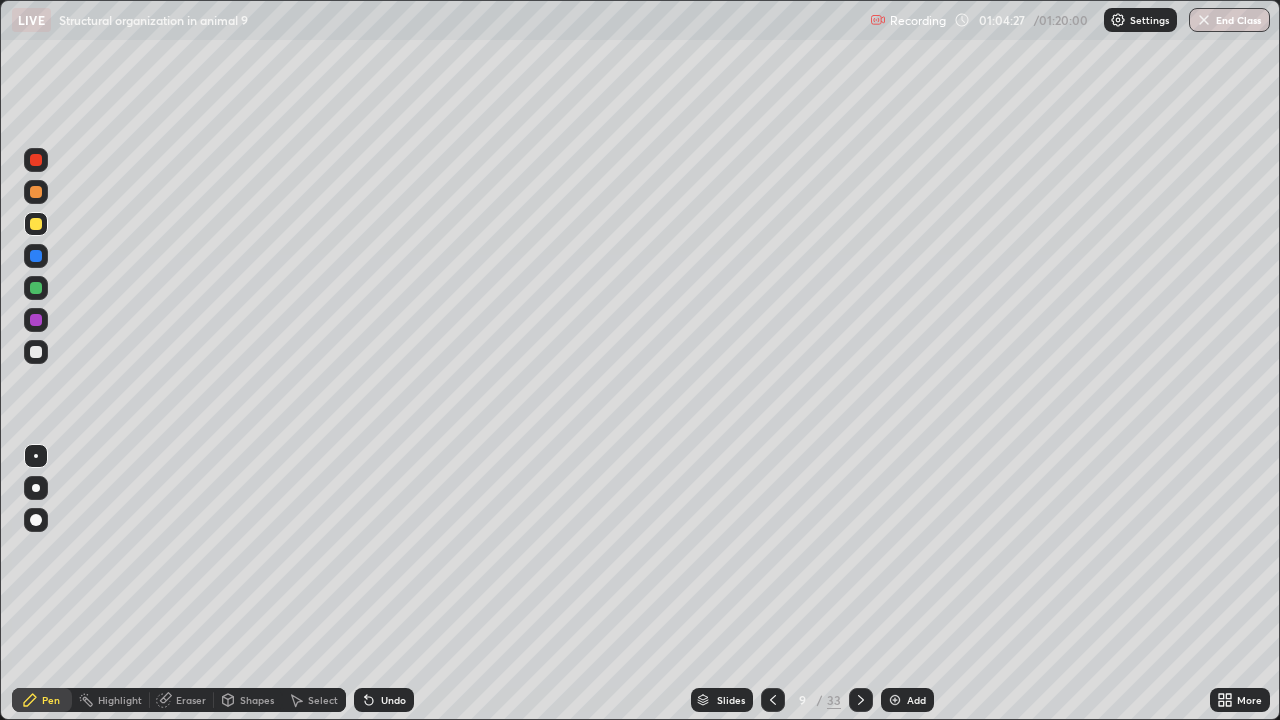 click at bounding box center (36, 320) 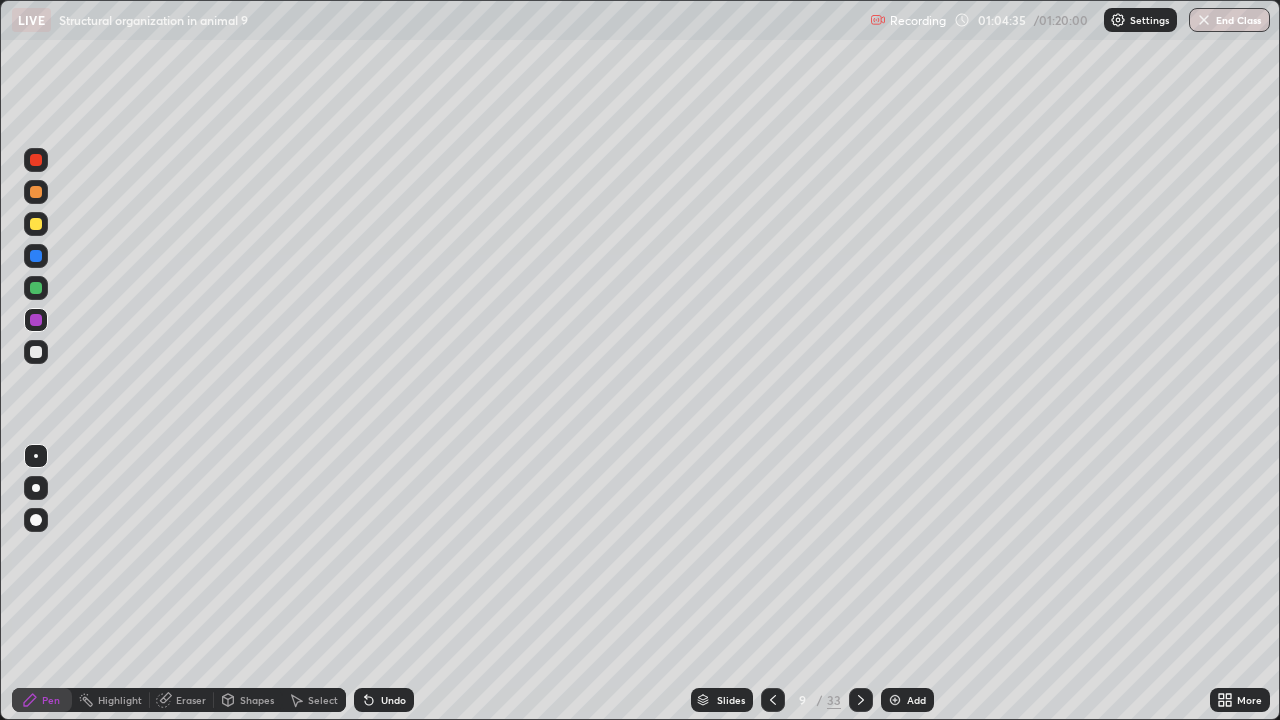click at bounding box center [36, 224] 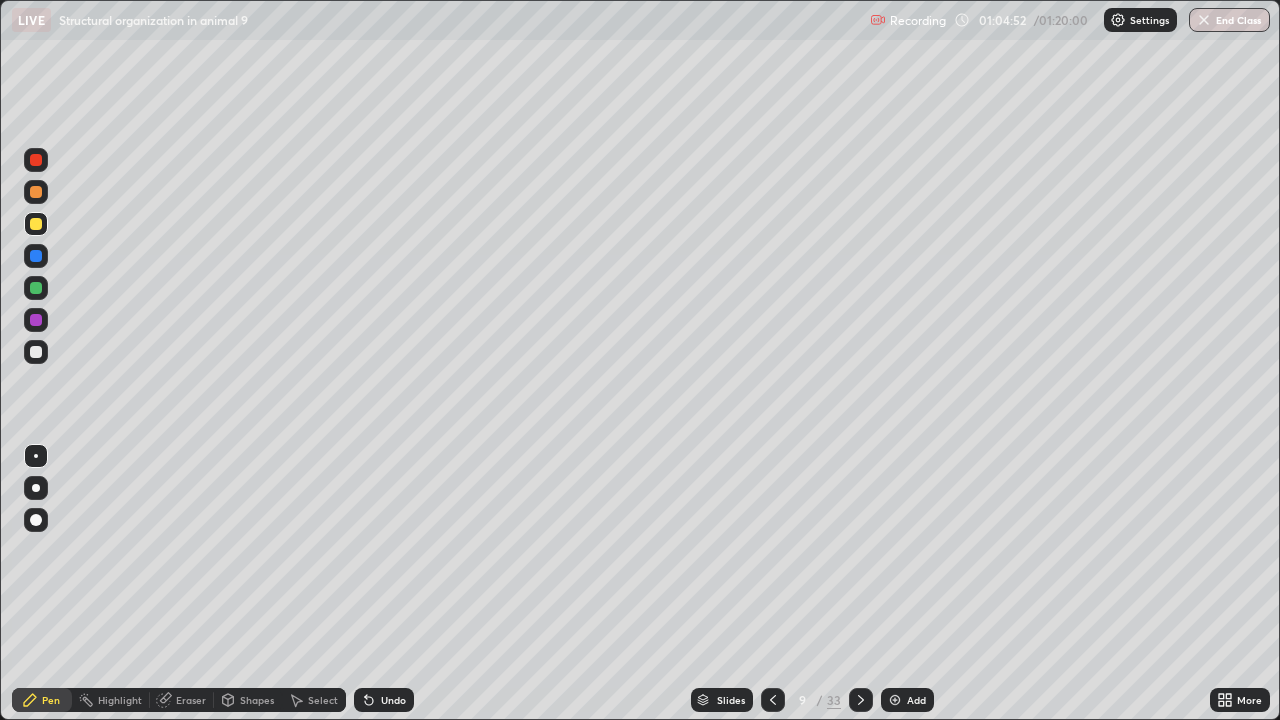 click at bounding box center [36, 352] 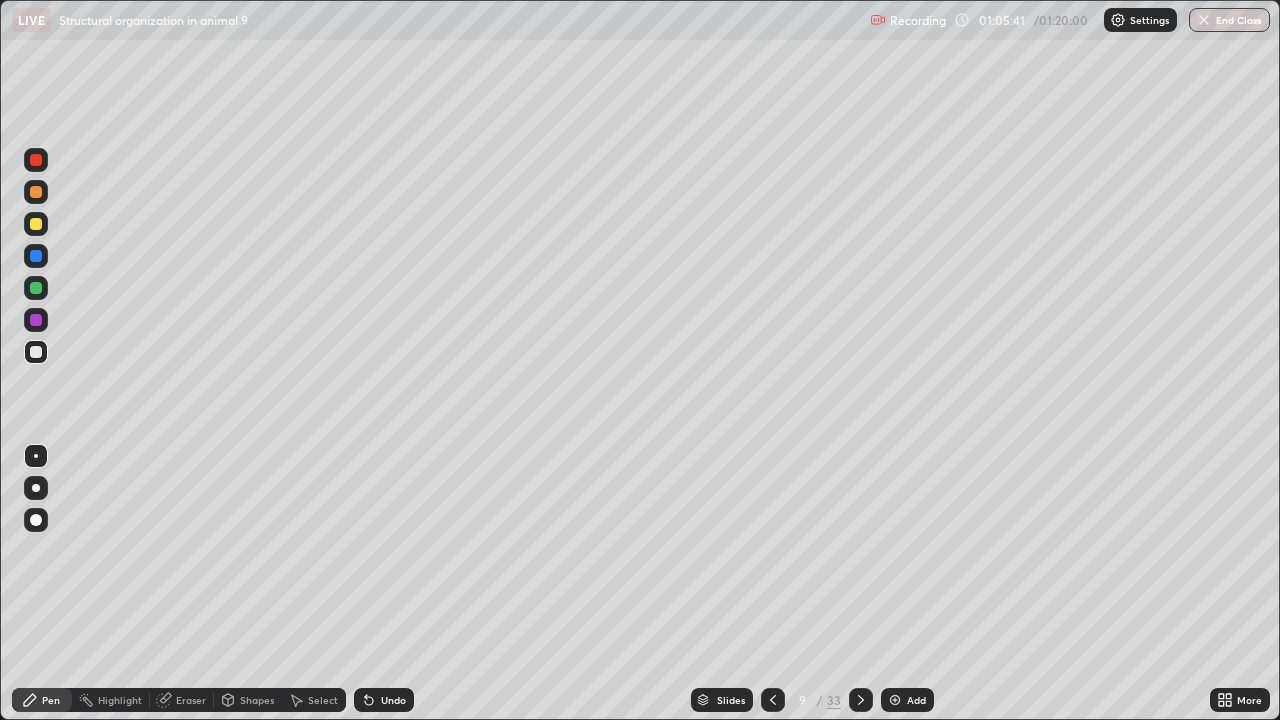 click at bounding box center [36, 352] 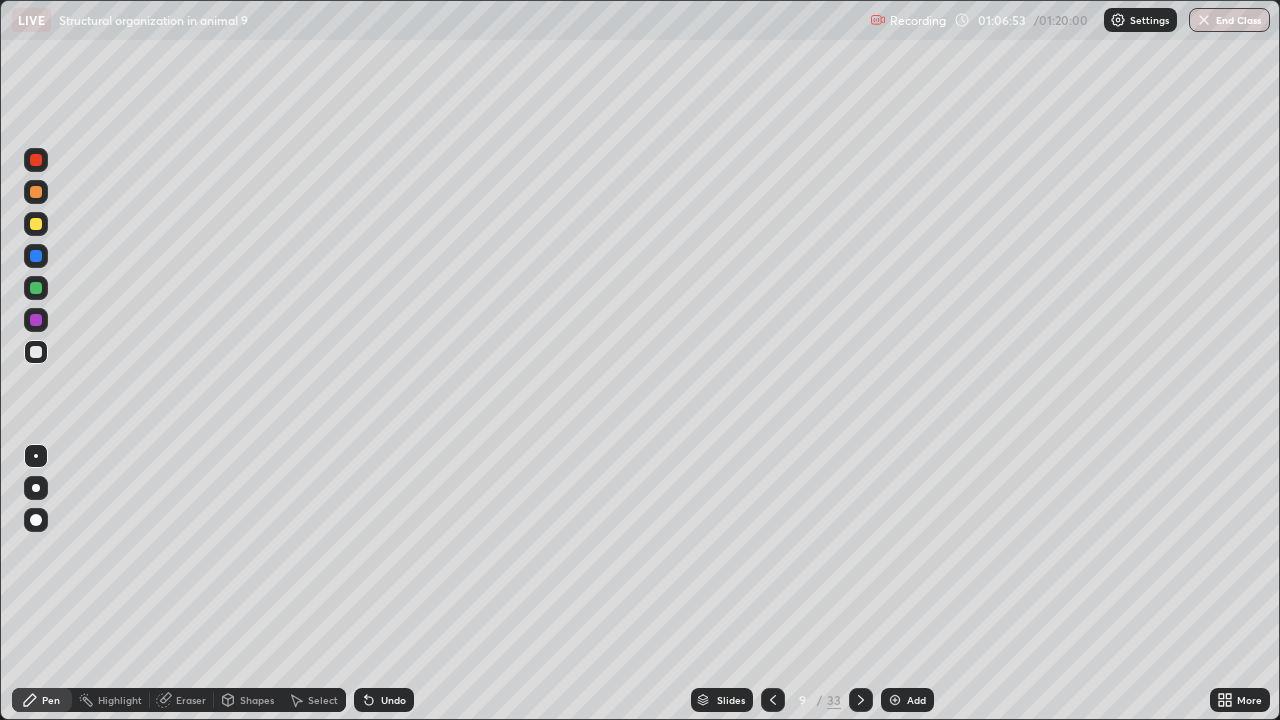 click on "Undo" at bounding box center [393, 700] 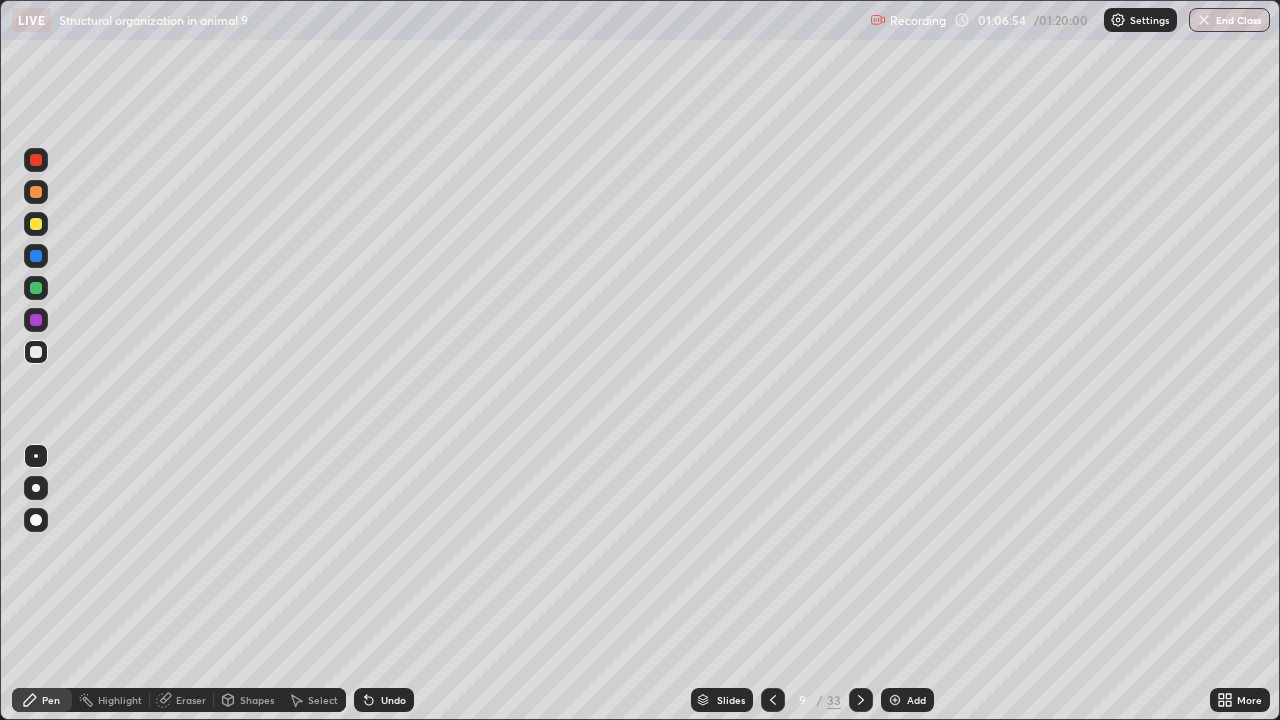 click on "Undo" at bounding box center (384, 700) 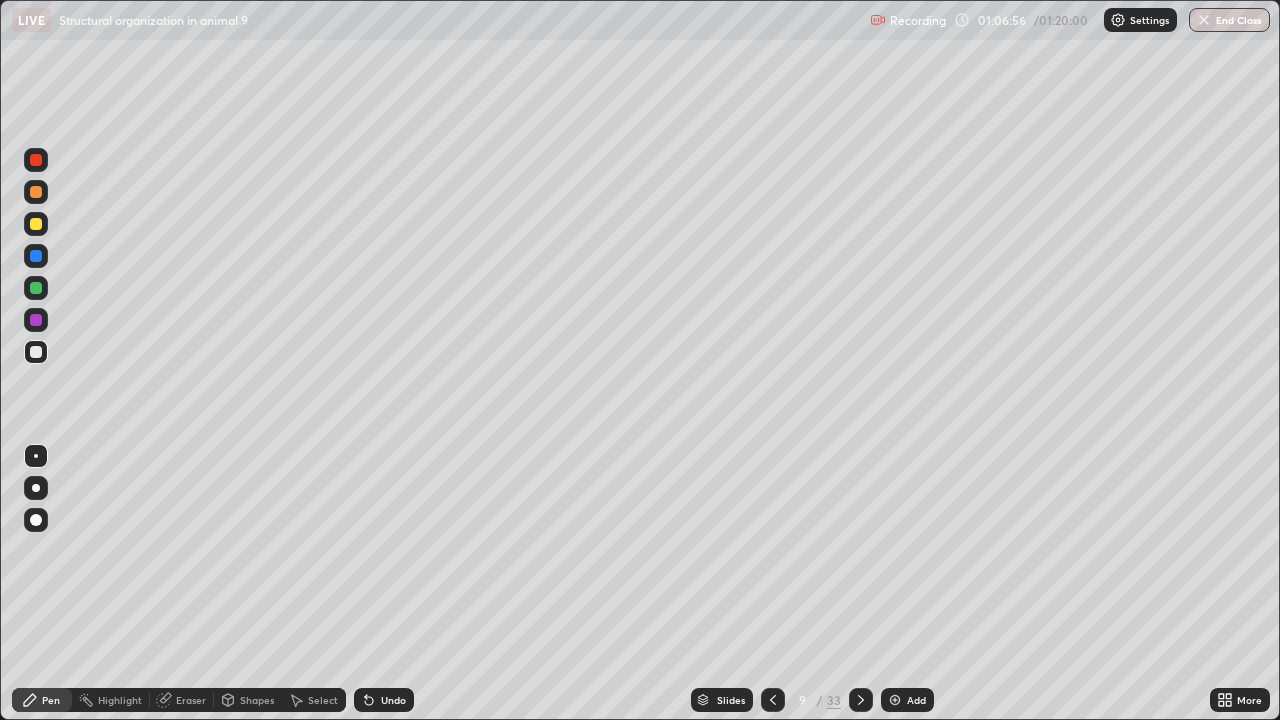 click on "Undo" at bounding box center [384, 700] 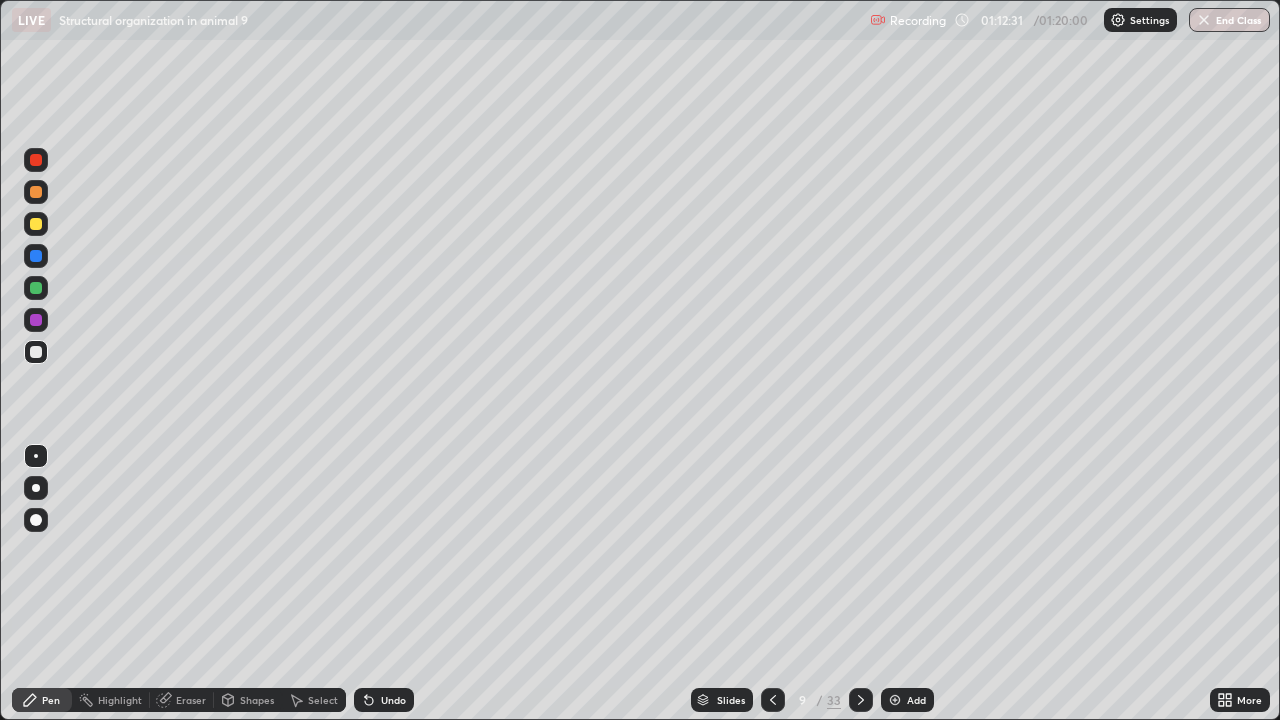 click at bounding box center (1204, 20) 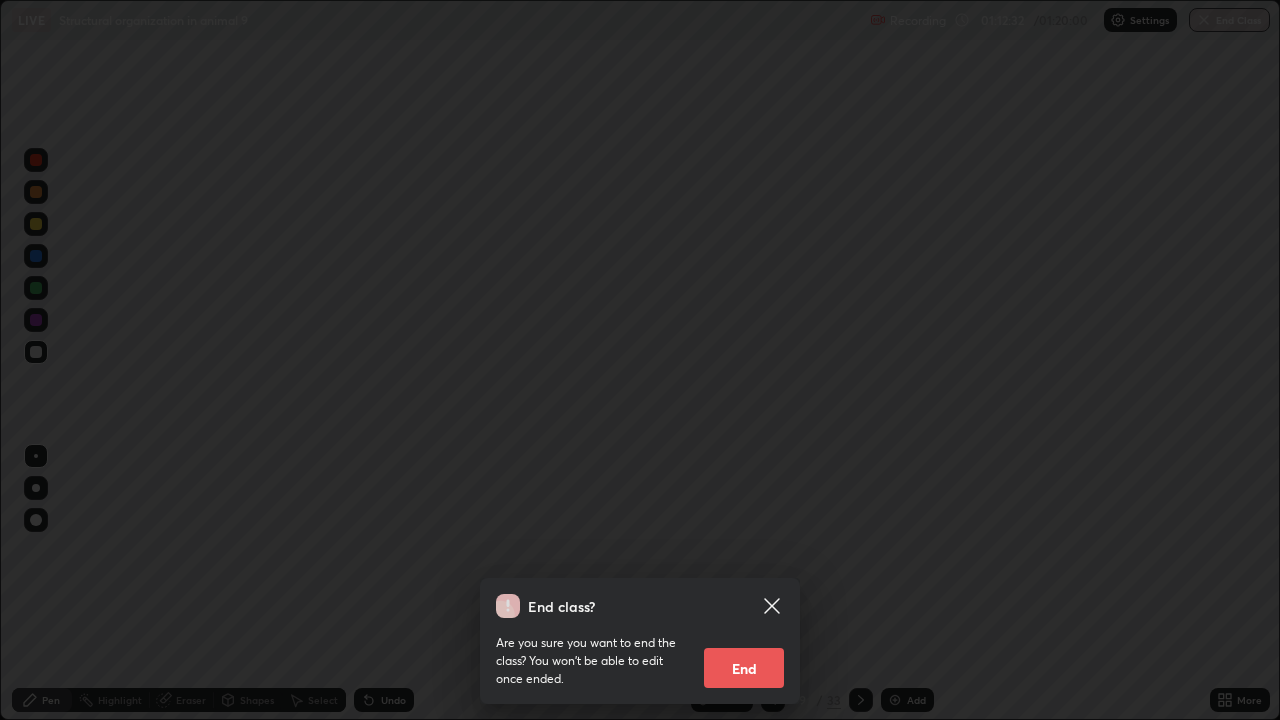 click on "End" at bounding box center [744, 668] 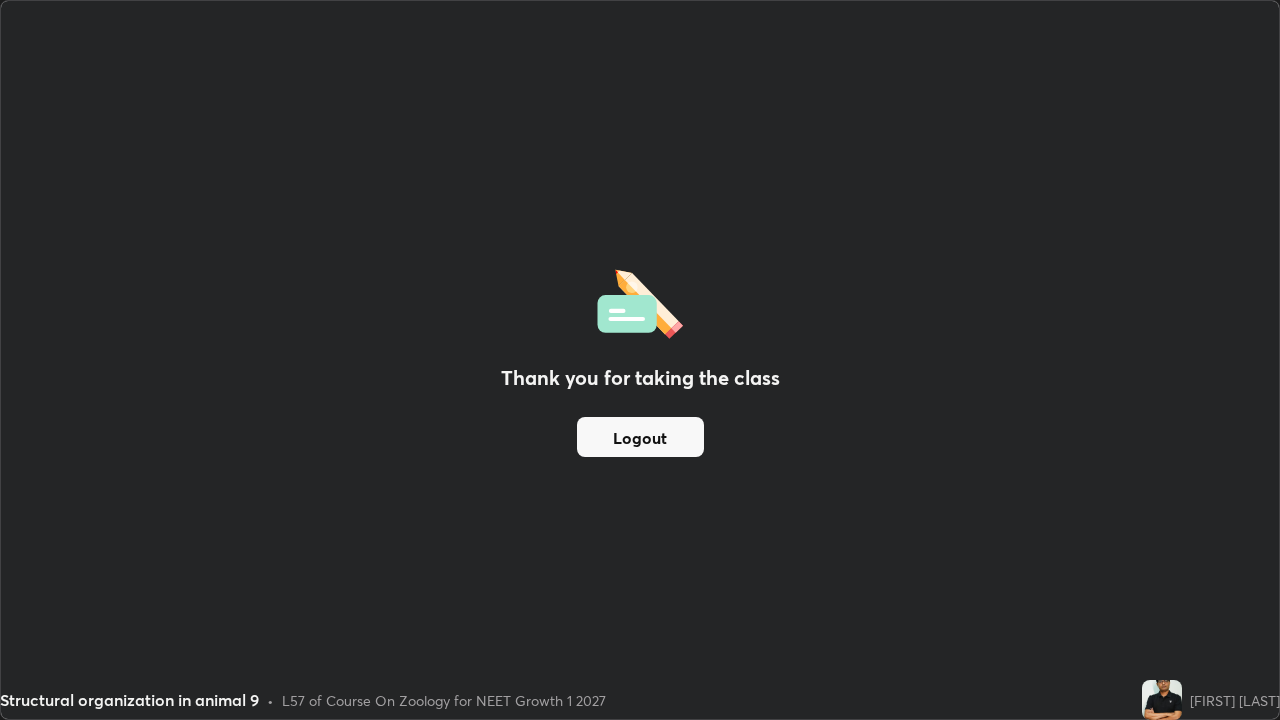click on "Logout" at bounding box center [640, 437] 